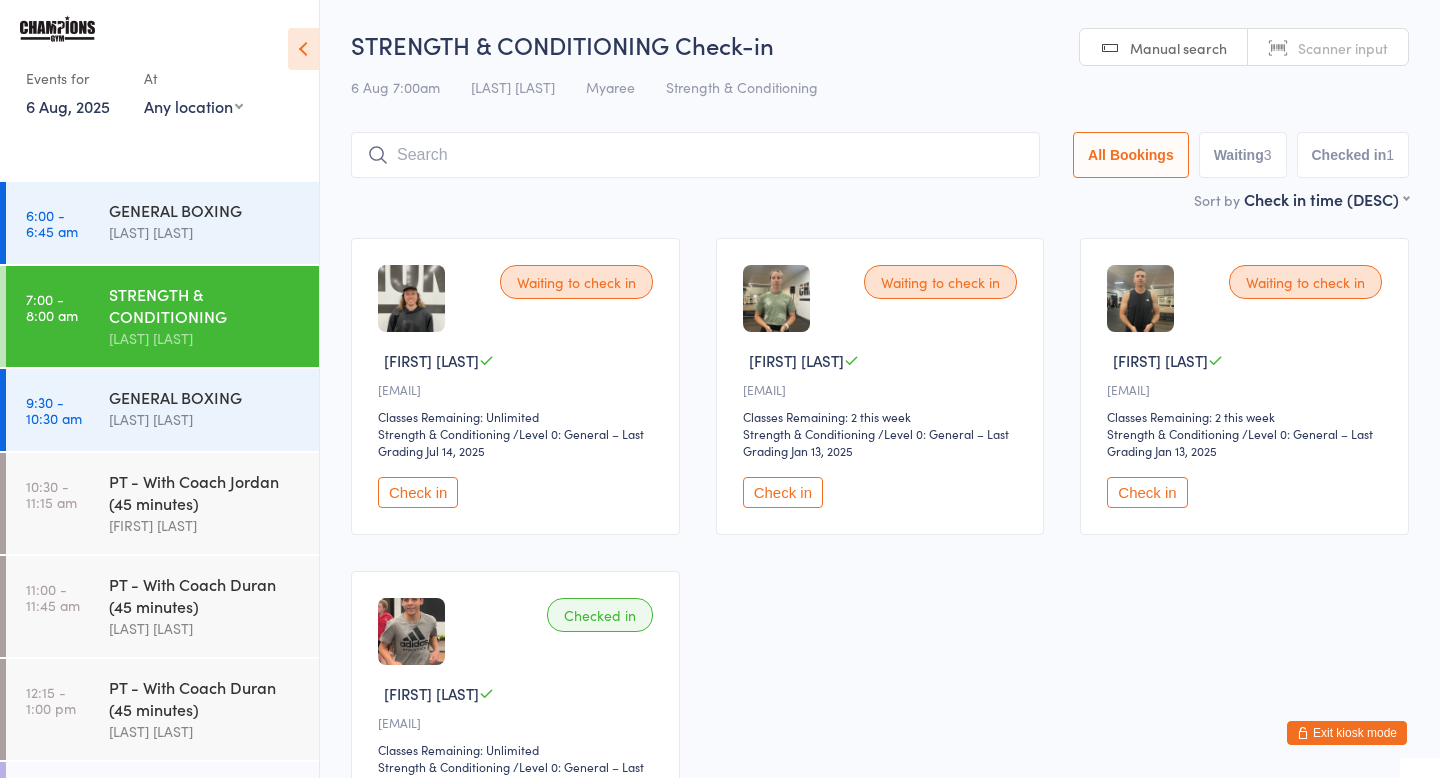 scroll, scrollTop: 0, scrollLeft: 0, axis: both 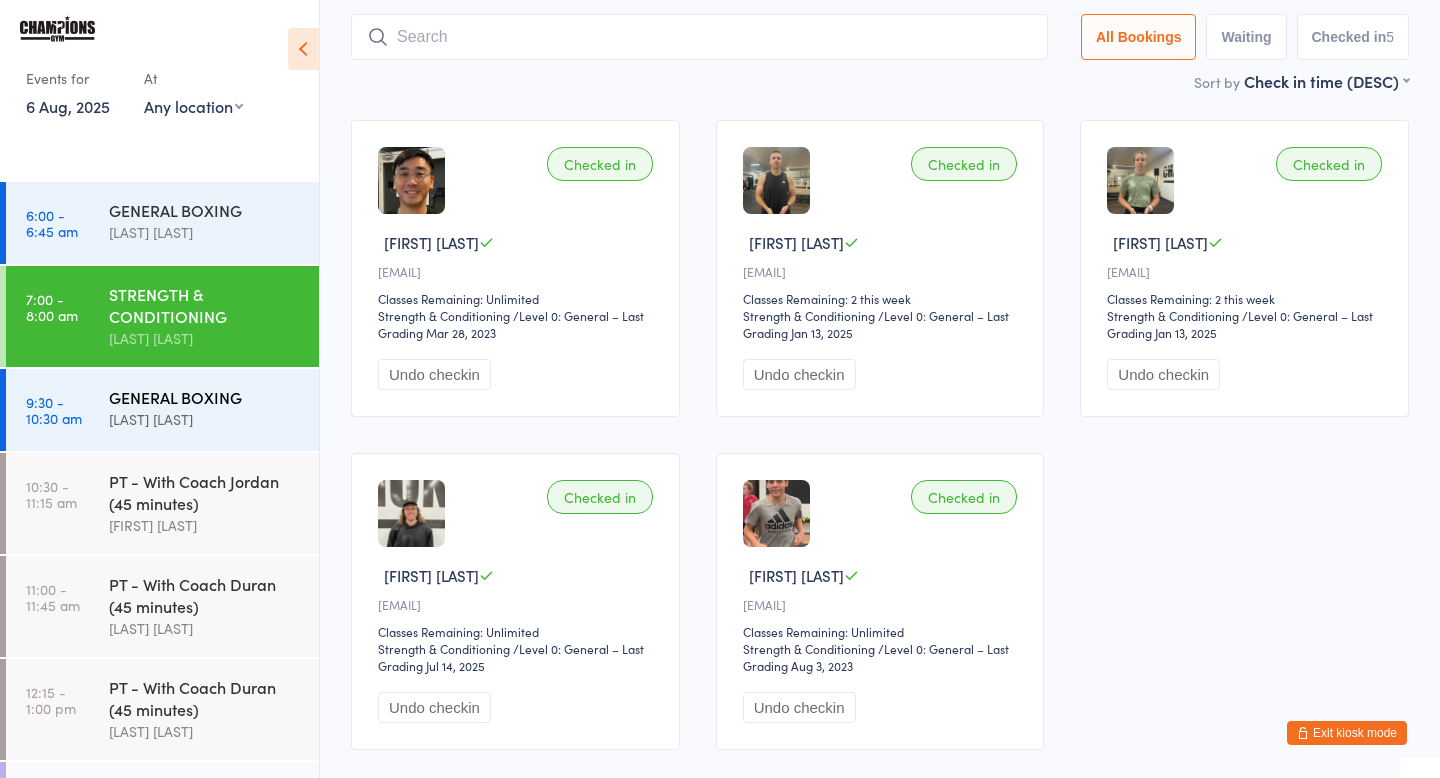 click on "GENERAL BOXING Duran Singh" at bounding box center (214, 408) 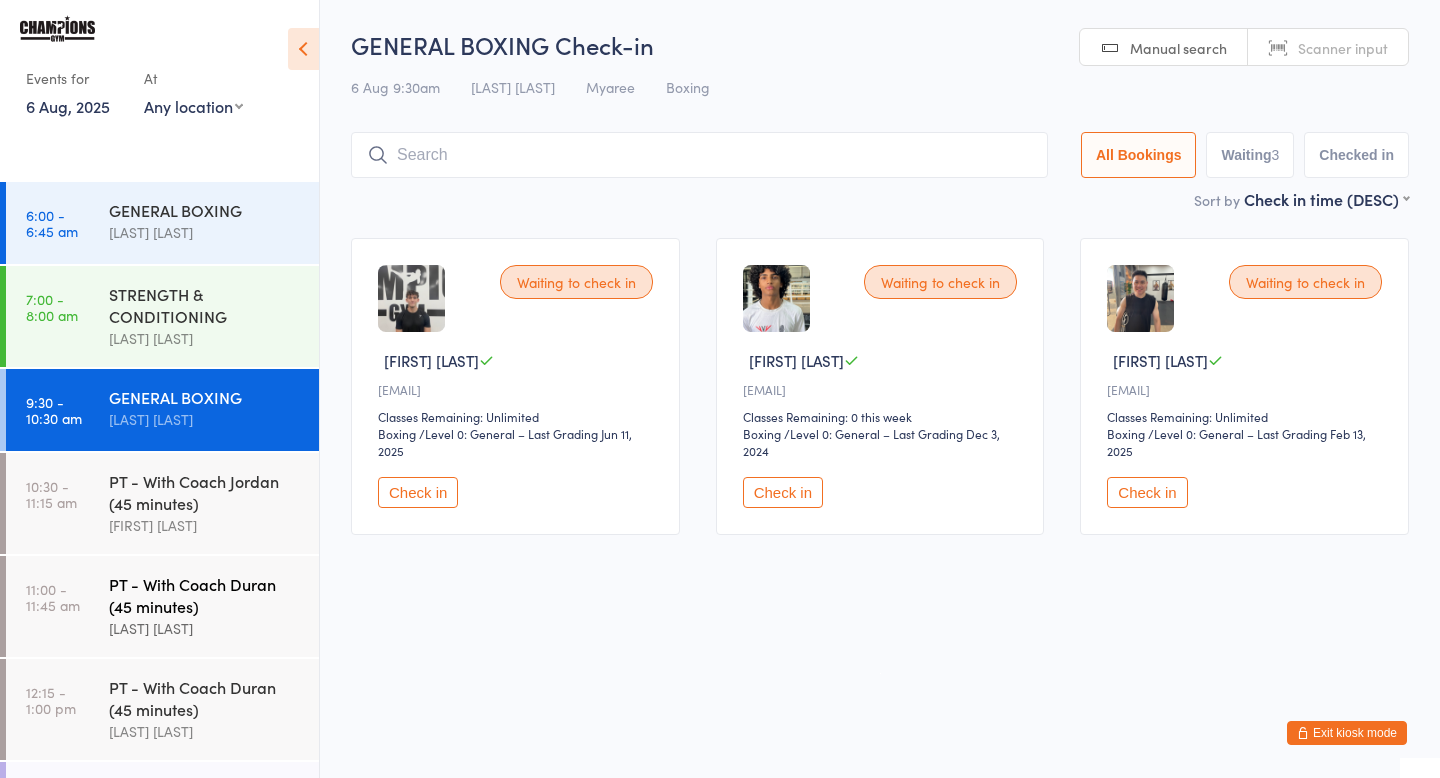 click on "PT - With Coach Duran (45 minutes) Duran Singh" at bounding box center [214, 606] 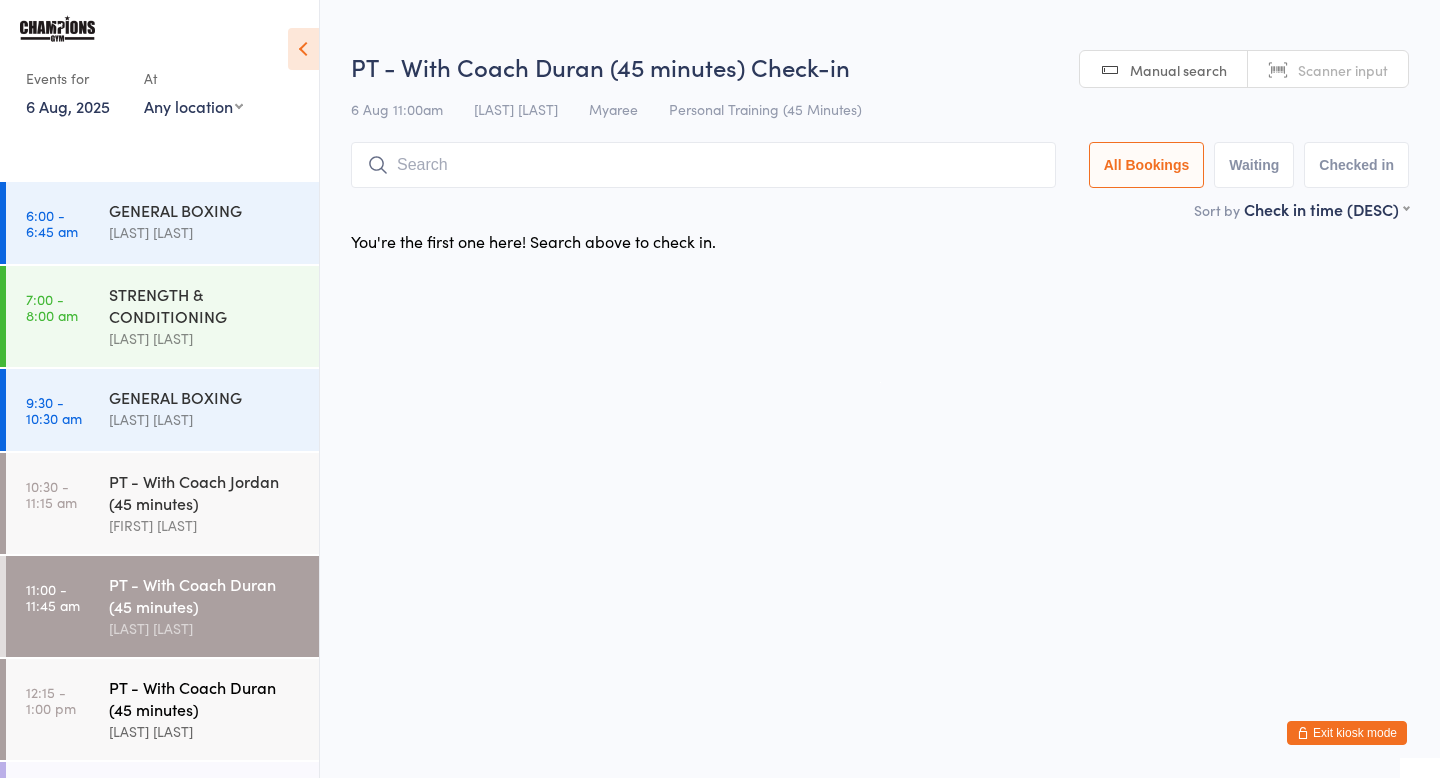 click on "PT - With Coach Duran (45 minutes)" at bounding box center (205, 698) 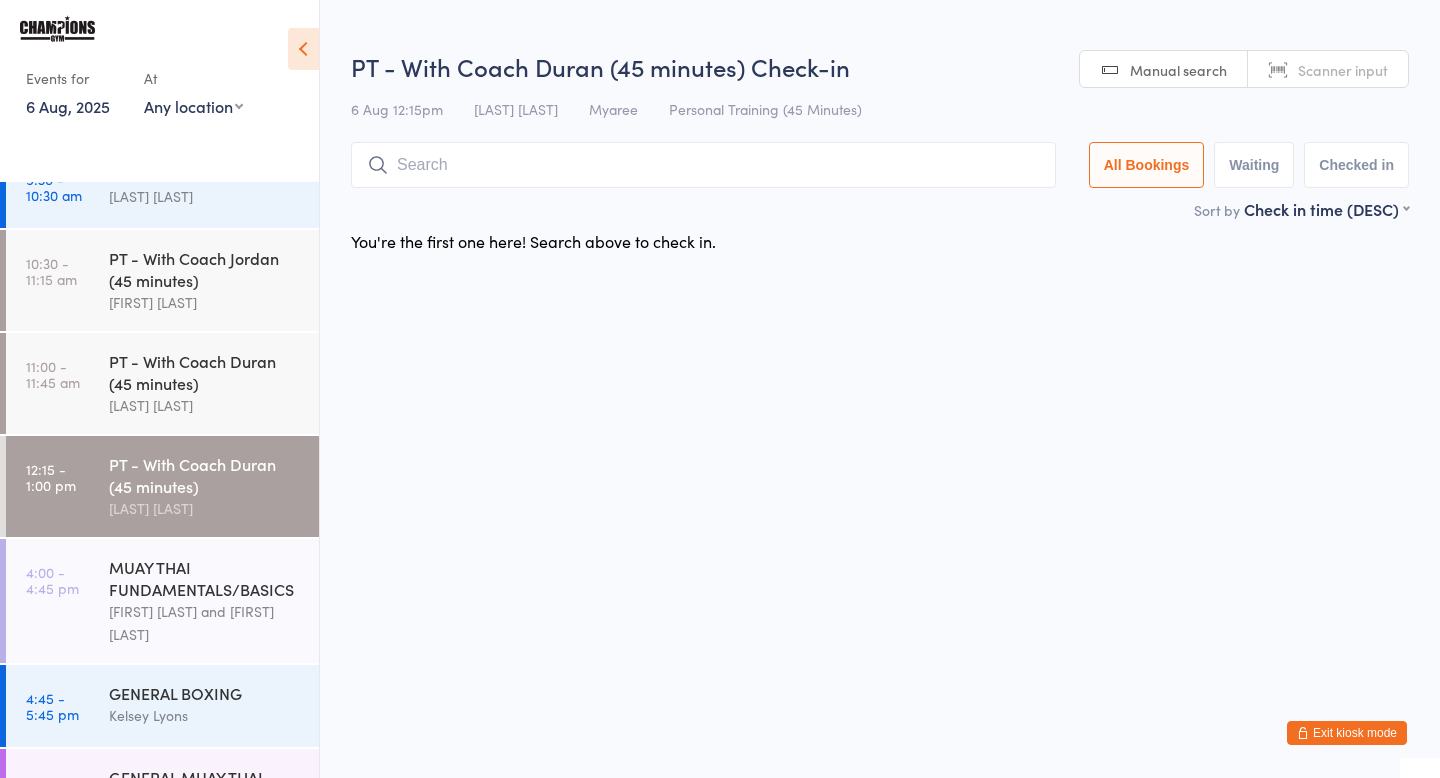 scroll, scrollTop: 303, scrollLeft: 0, axis: vertical 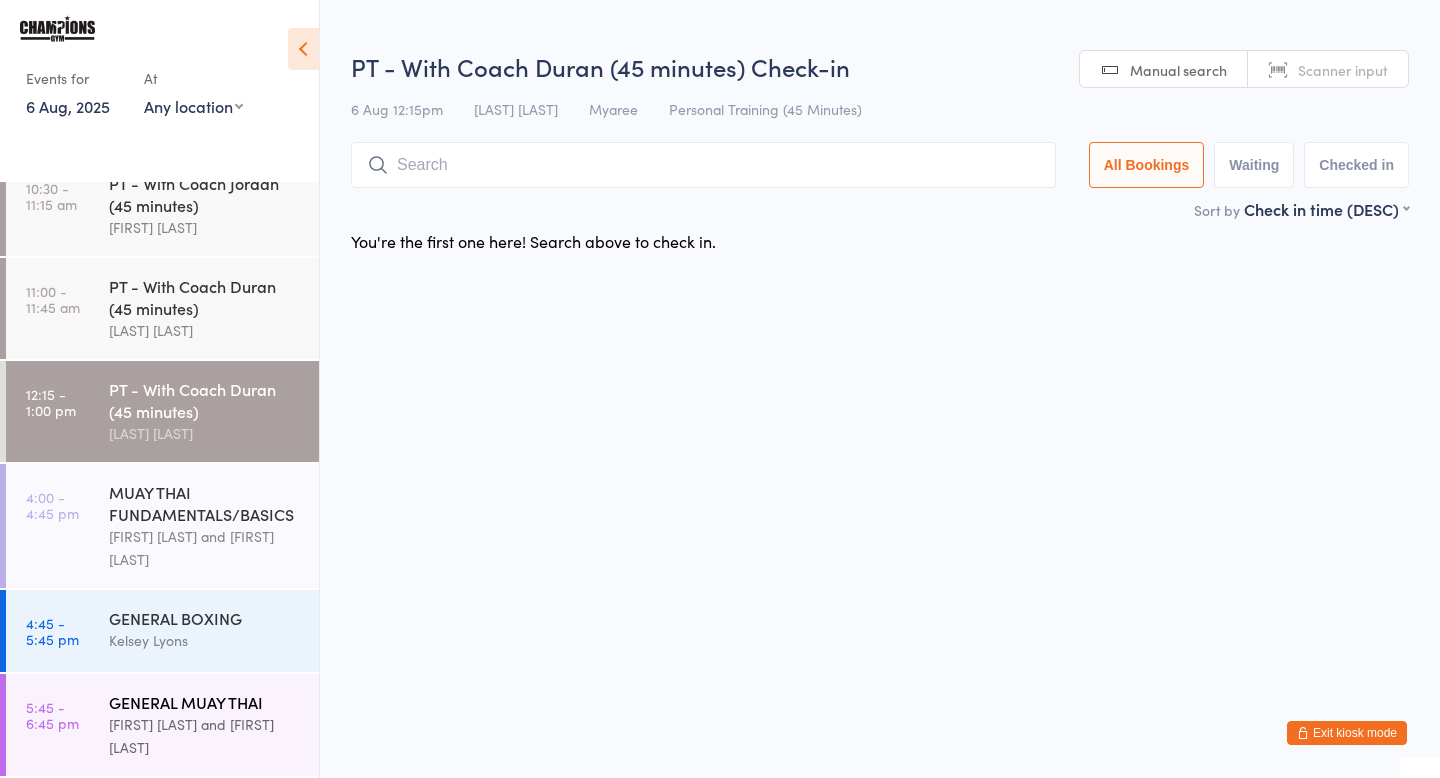 click on "[FIRST] [LAST] and [FIRST] [LAST]" at bounding box center [205, 736] 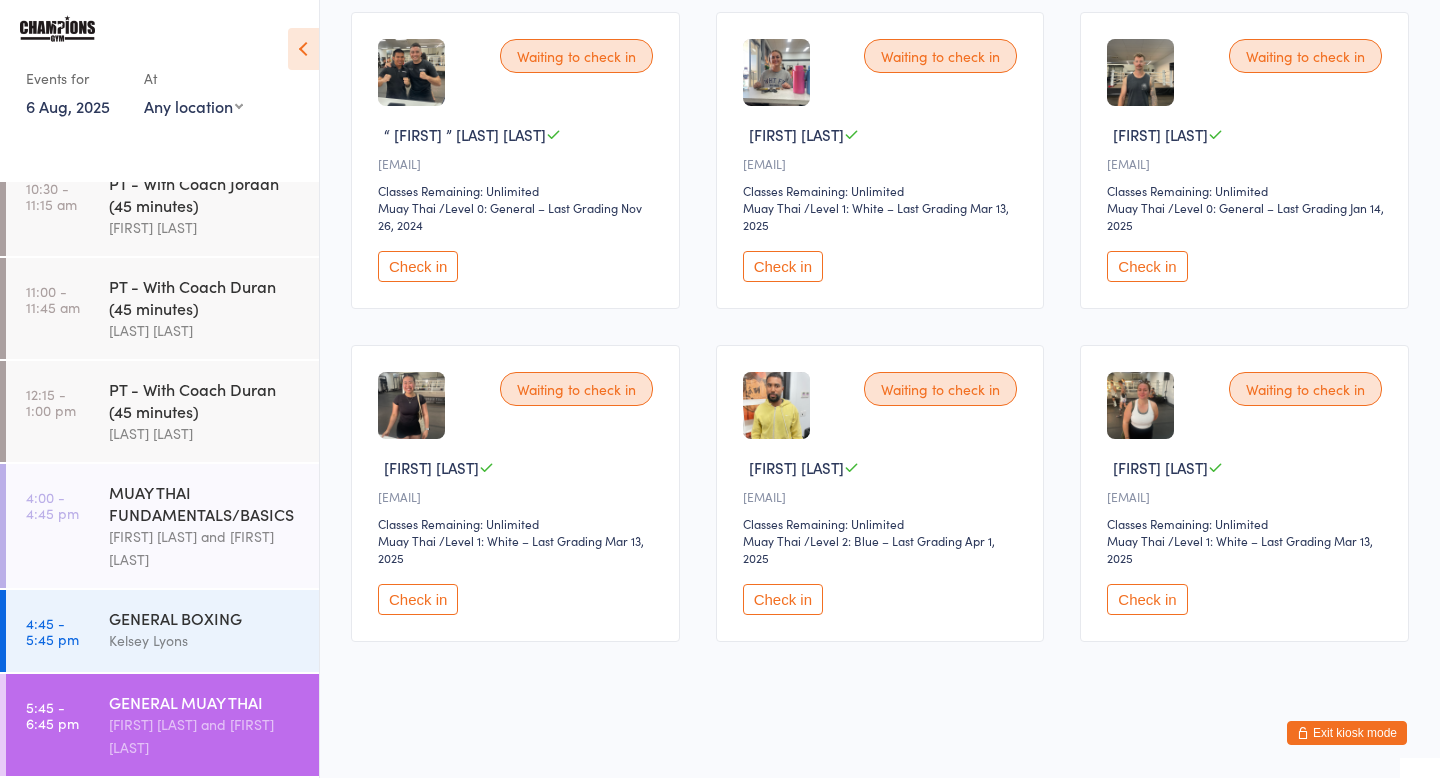 scroll, scrollTop: 0, scrollLeft: 0, axis: both 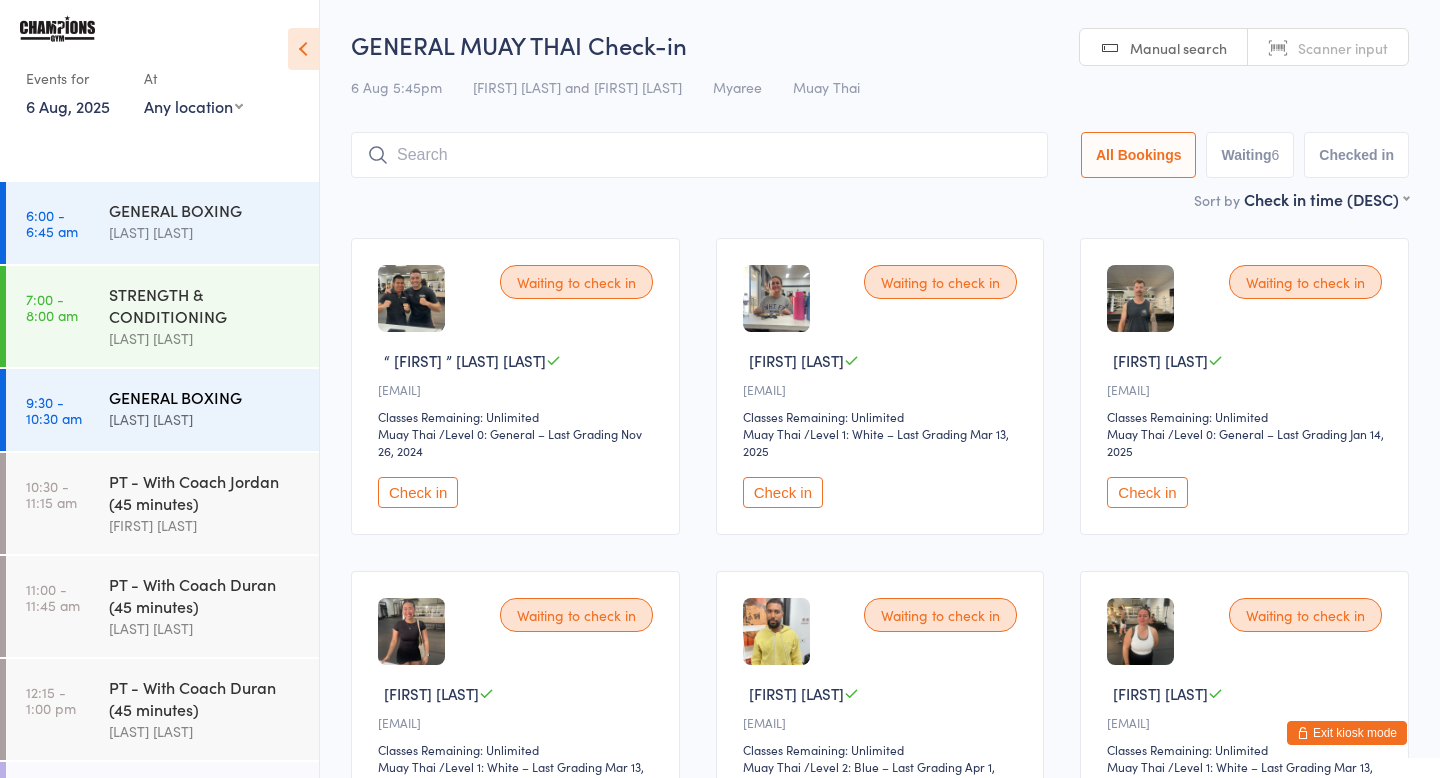 click on "[FIRST] [LAST]" at bounding box center [205, 419] 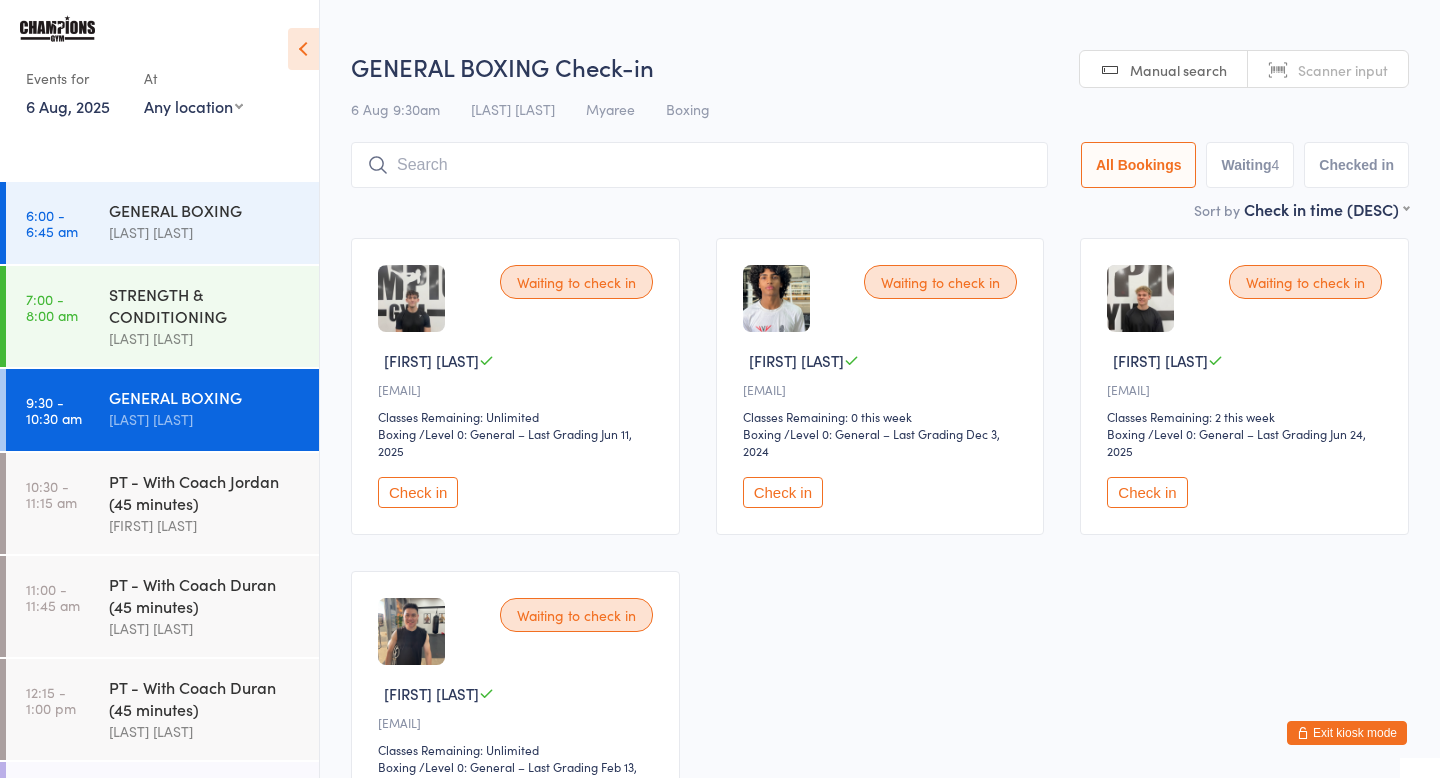 click on "Waiting to check in Whil H  w••••••t@outlook.com Classes Remaining: Unlimited Boxing  Boxing   /  Level 0: General – Last Grading Jun 11, 2025   Check in Waiting to check in Evan J  j•••••••a@yahoo.com Classes Remaining: 0 this week Boxing  Boxing   /  Level 0: General – Last Grading Dec 3, 2024   Check in Waiting to check in James L  l••••••a@gmail.com Classes Remaining: 2 this week Boxing  Boxing   /  Level 0: General – Last Grading Jun 24, 2025   Check in Waiting to check in Yong W  y••••••••••4@gmail.com Classes Remaining: Unlimited Boxing  Boxing   /  Level 0: General – Last Grading Feb 13, 2025   Check in" at bounding box center (880, 553) 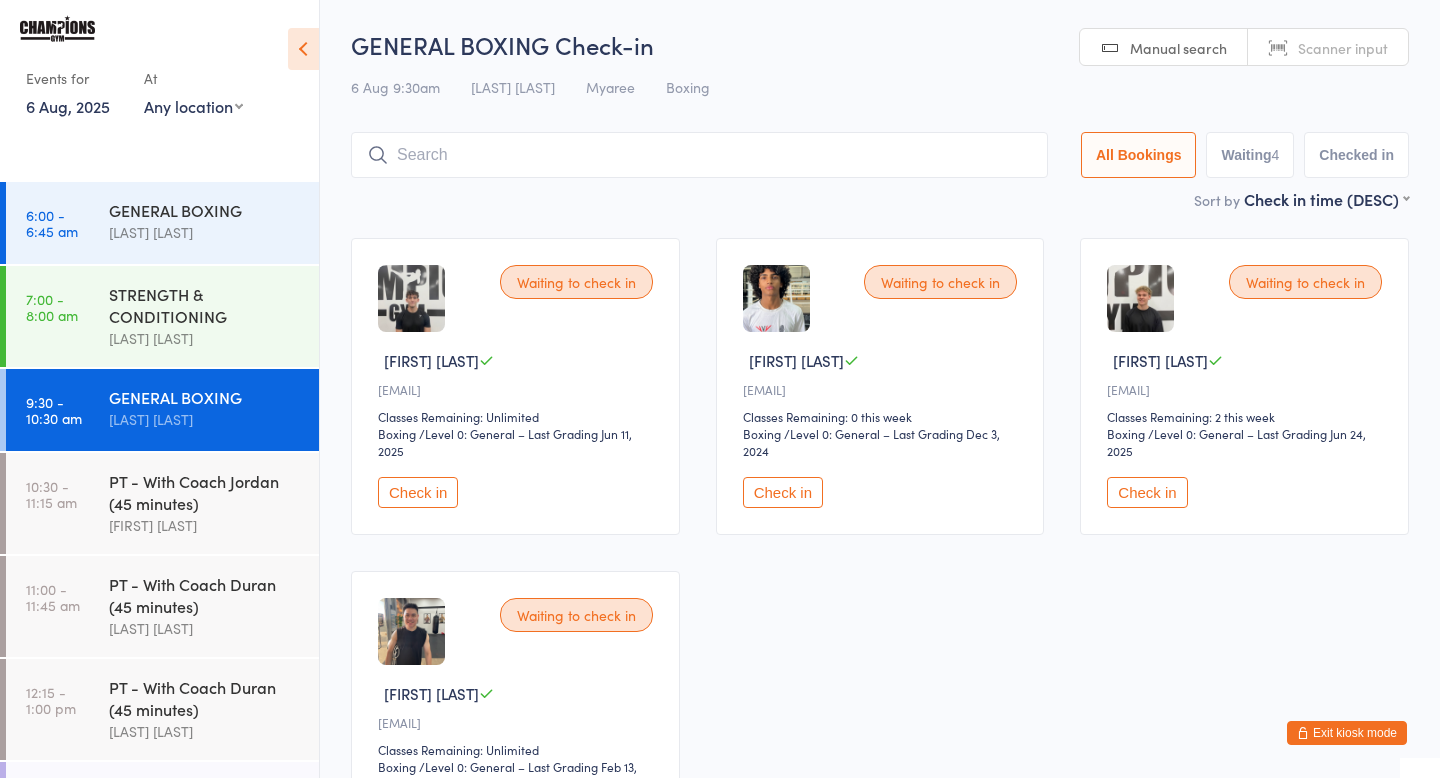 click on "Exit kiosk mode" at bounding box center [1347, 733] 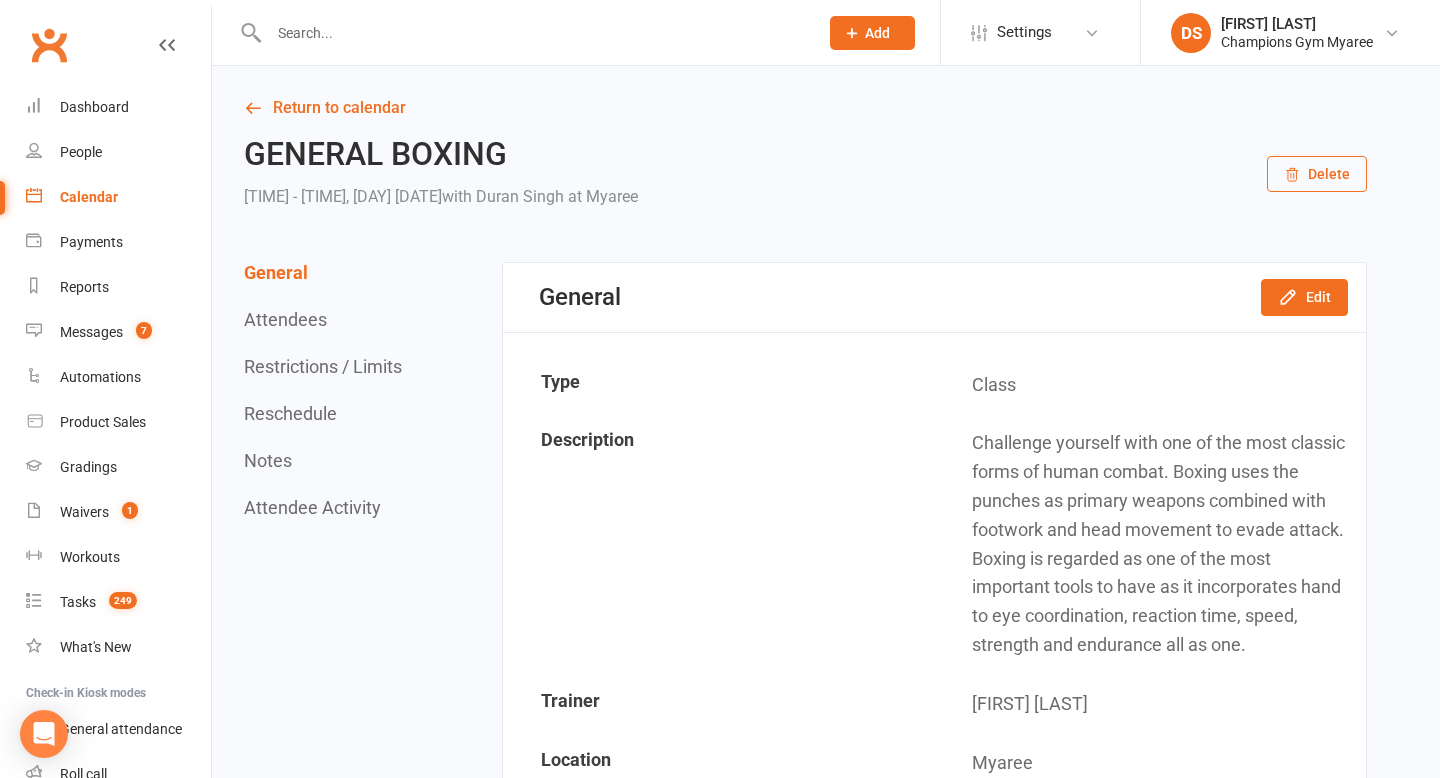 scroll, scrollTop: 0, scrollLeft: 0, axis: both 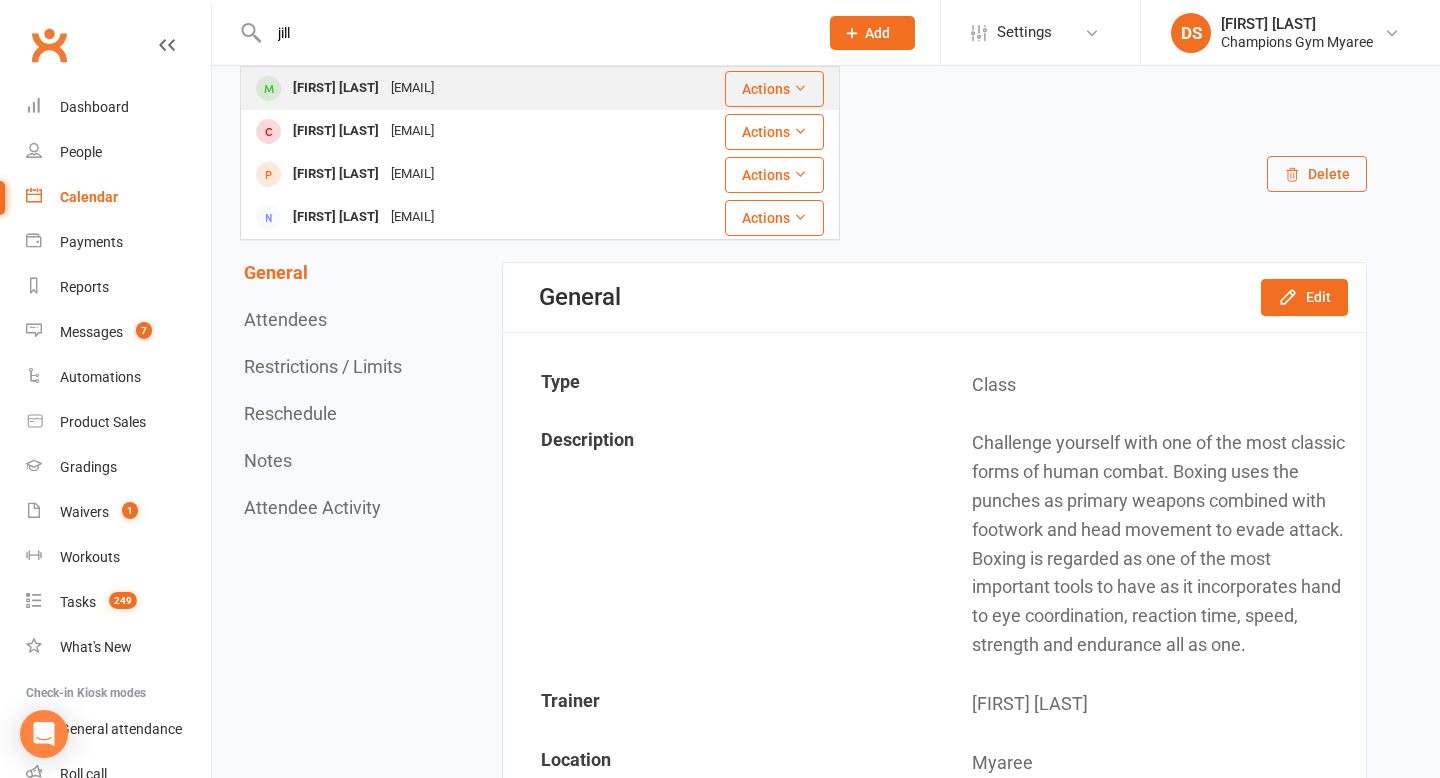 type on "jill" 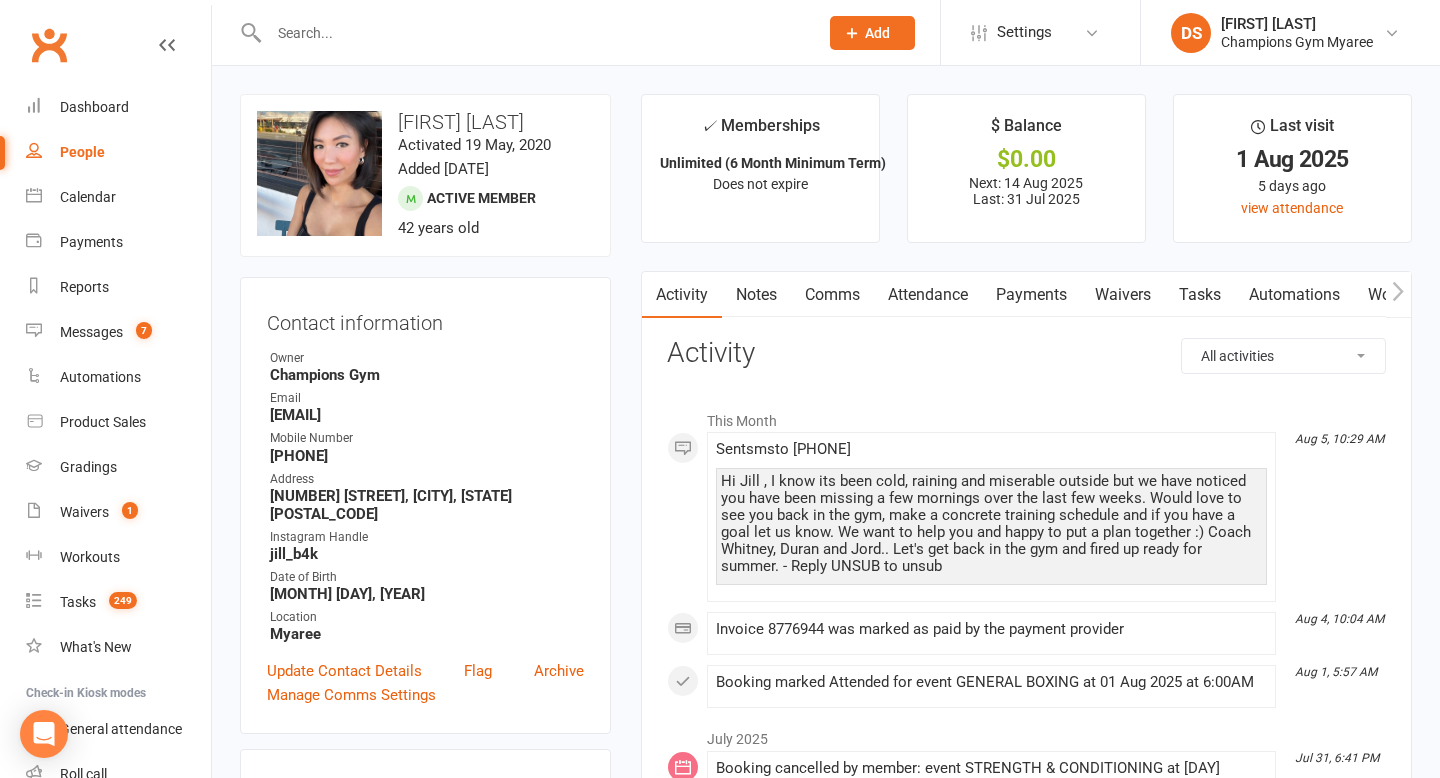 click at bounding box center [533, 33] 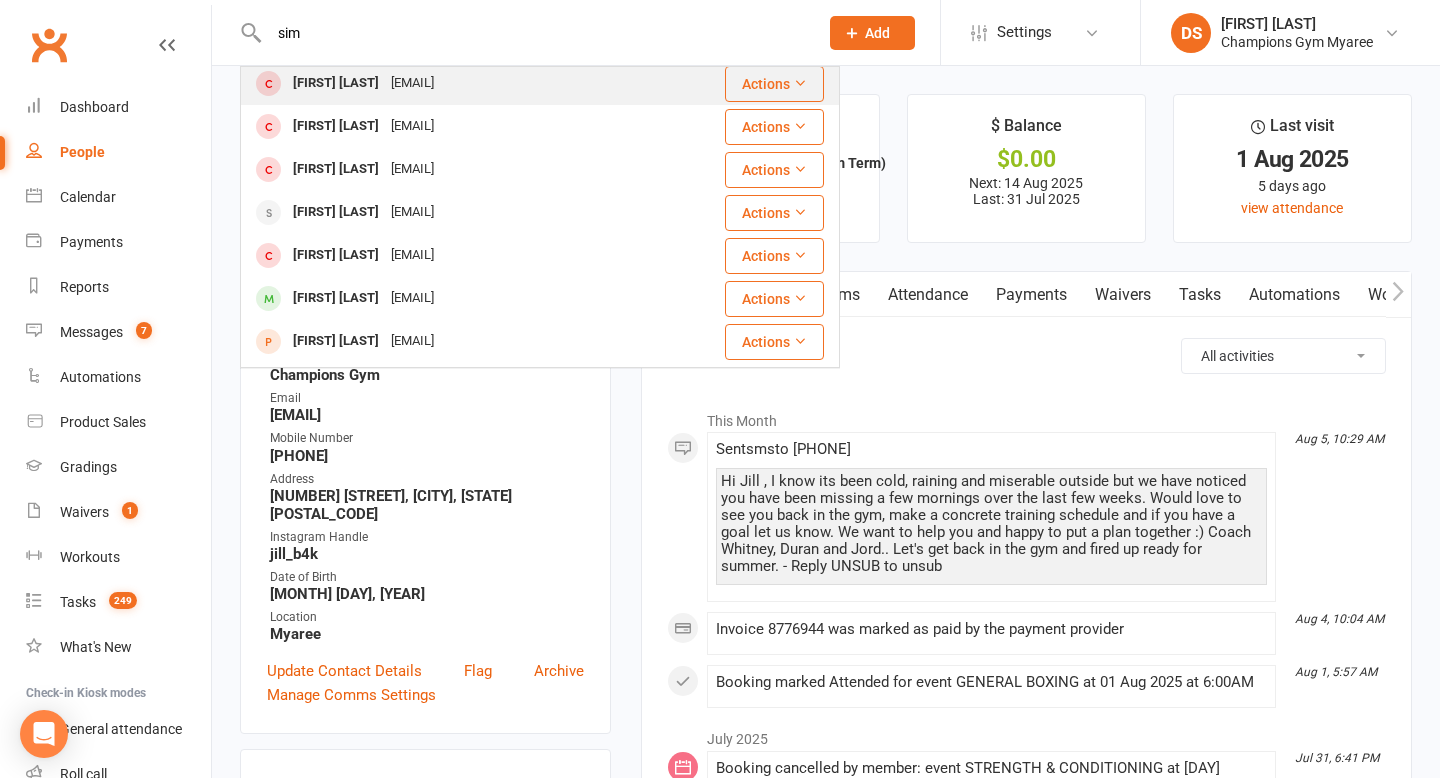 scroll, scrollTop: 136, scrollLeft: 0, axis: vertical 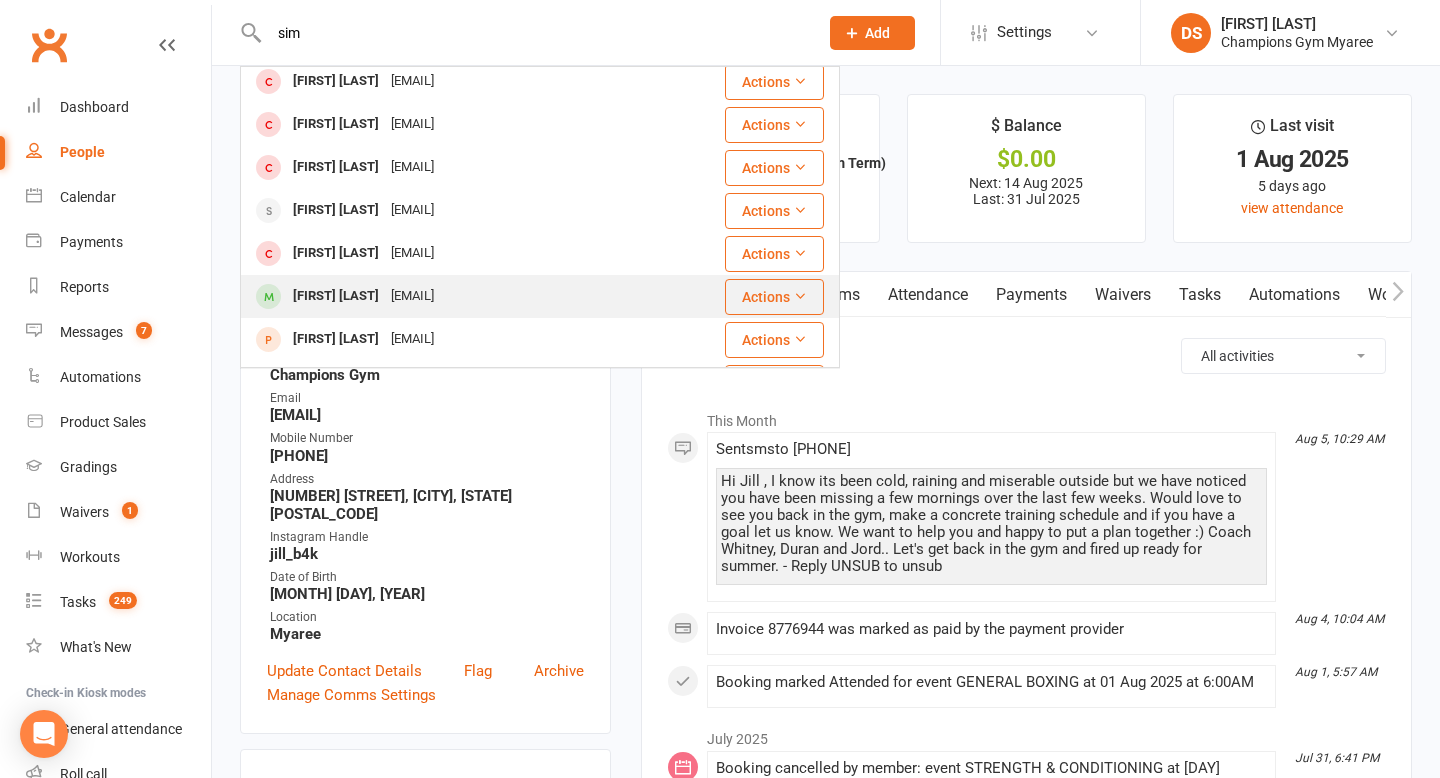 type on "sim" 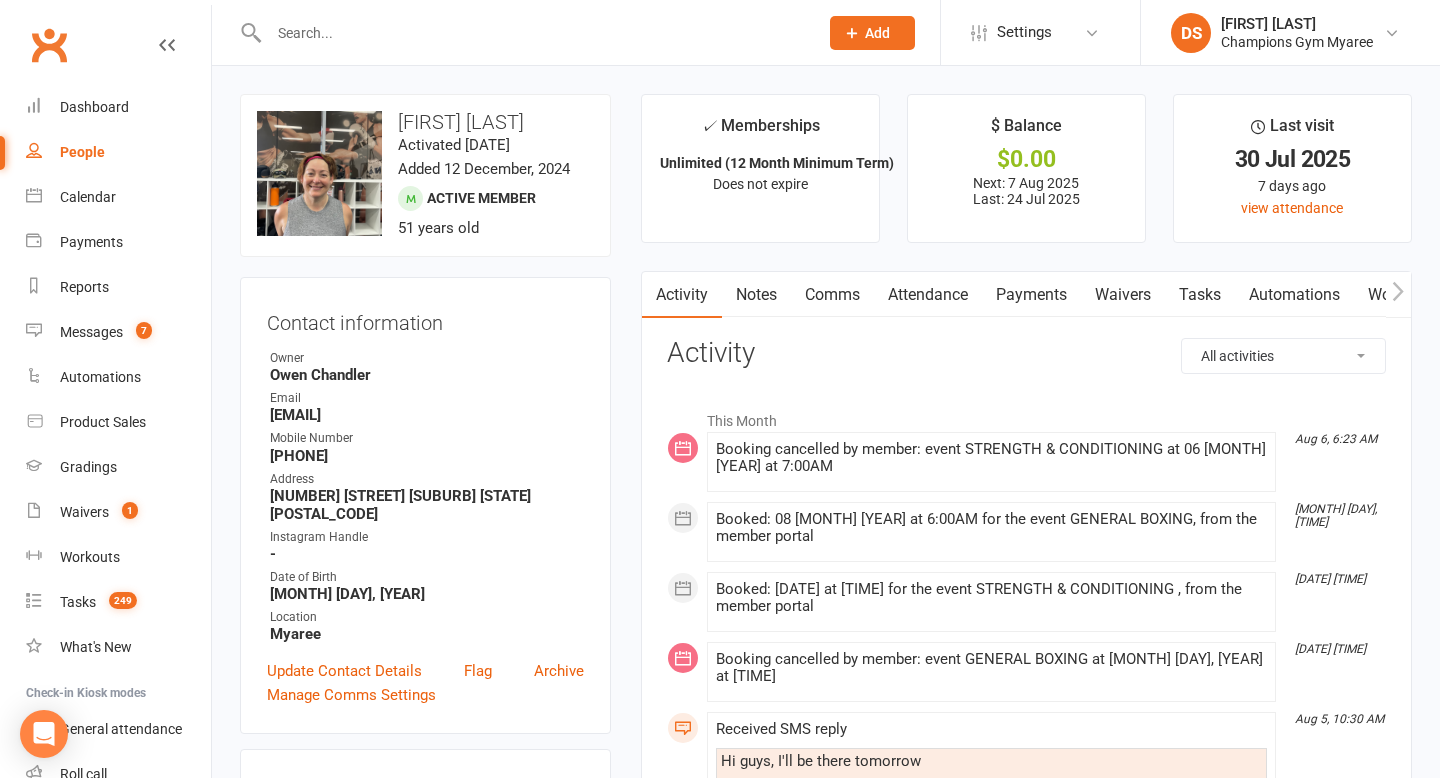 click on "Comms" at bounding box center (832, 295) 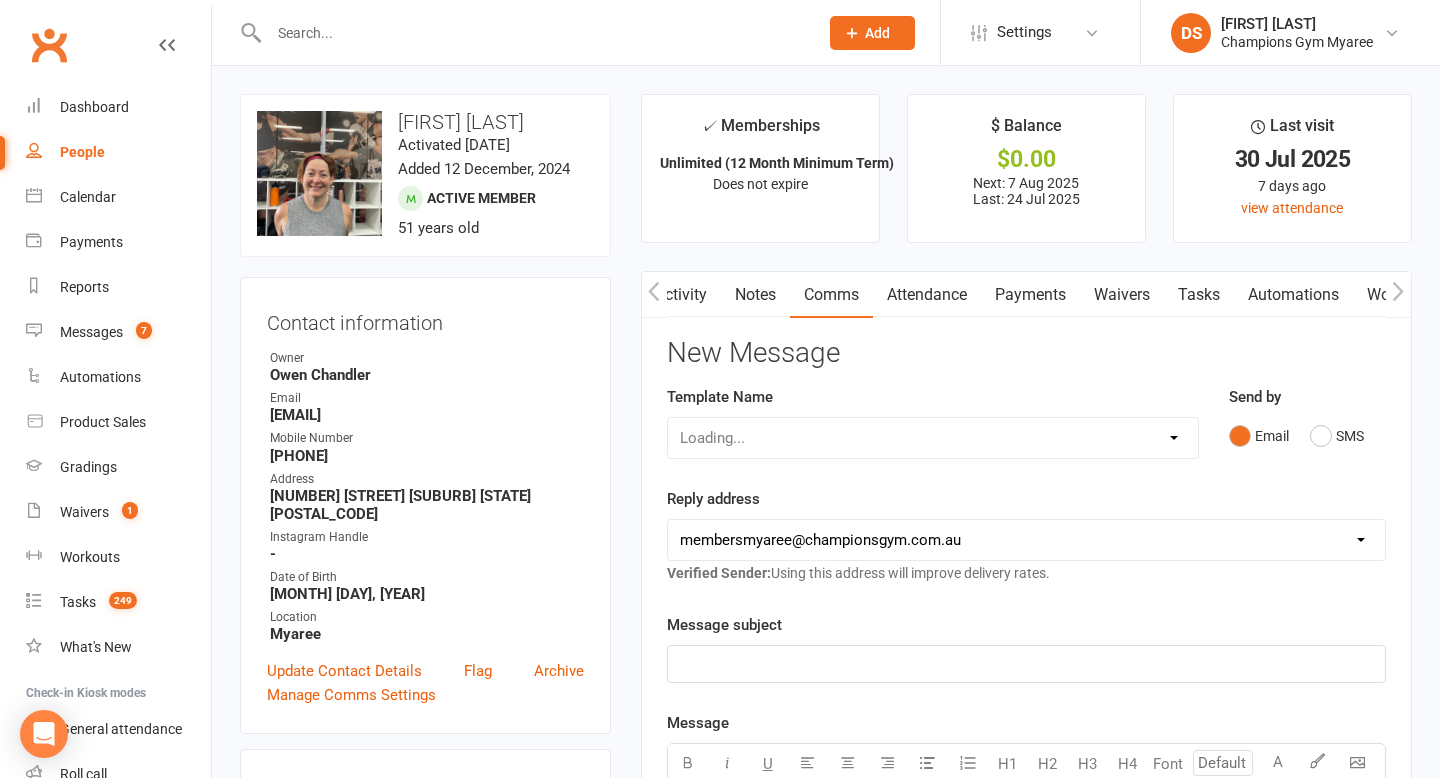 click on "Email SMS" at bounding box center (1307, 436) 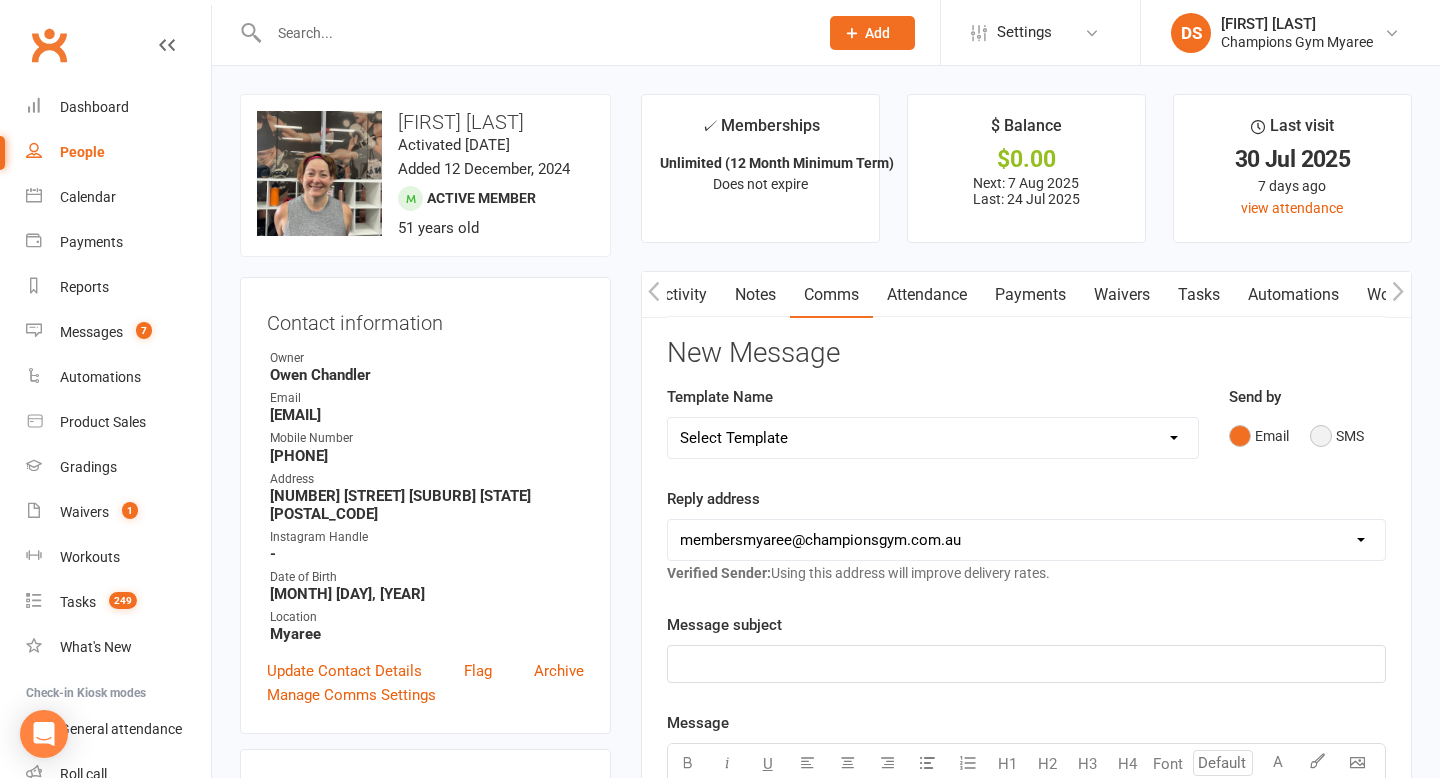 click on "SMS" at bounding box center (1337, 436) 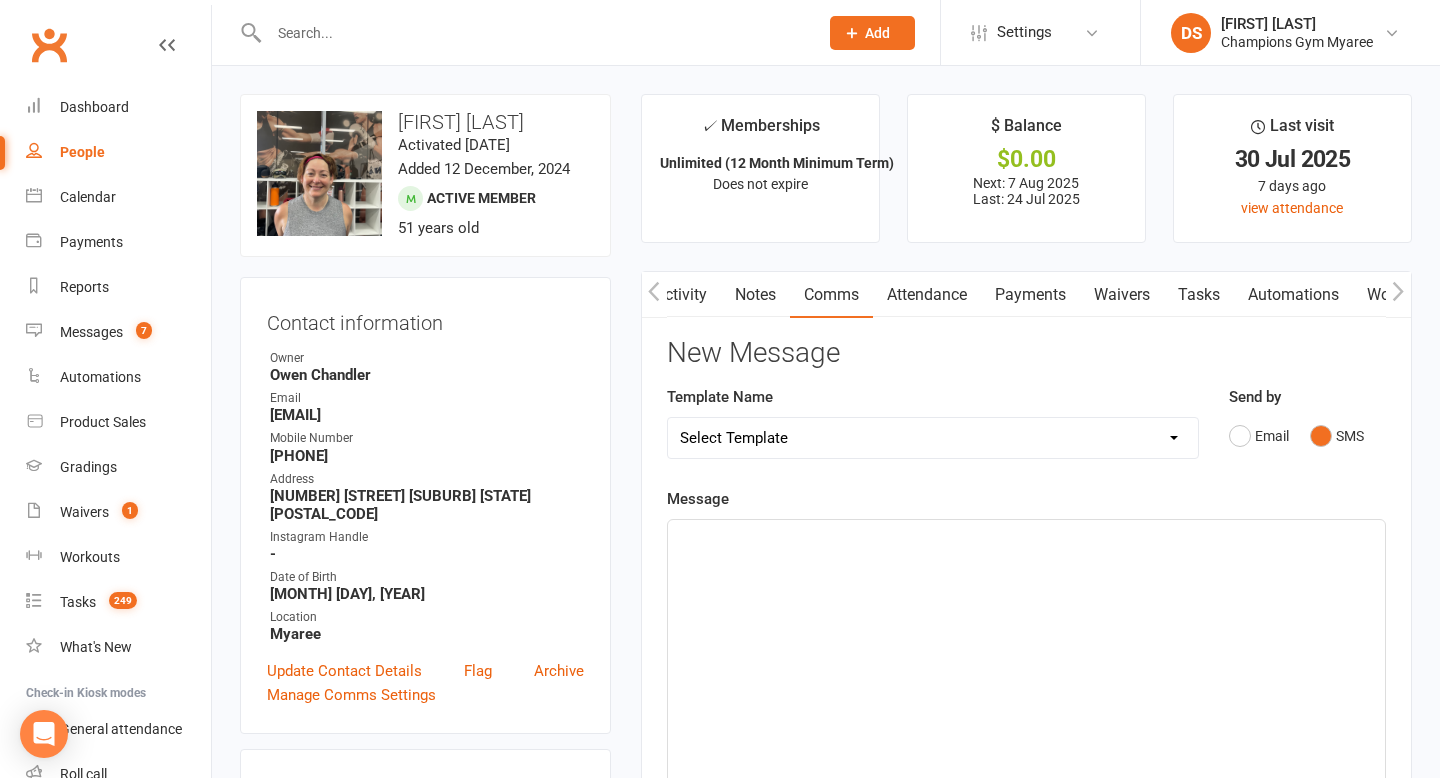 click on "Message ﻿ 0 chars (approx. 1 messages), 650 chars remaining.    Sent this month: 208 Contact merge tags contact-first-name contact-last-name contact-email contact-phone-number contact-address what-contact-interested-in how-contact-contacted-us how-contact-heard-about-us last-attended-on next-upcoming-payment-amount next-upcoming-payment-date failed-payments-count failed-payments-total-amount business-name member-portal-url member-portal-pin" 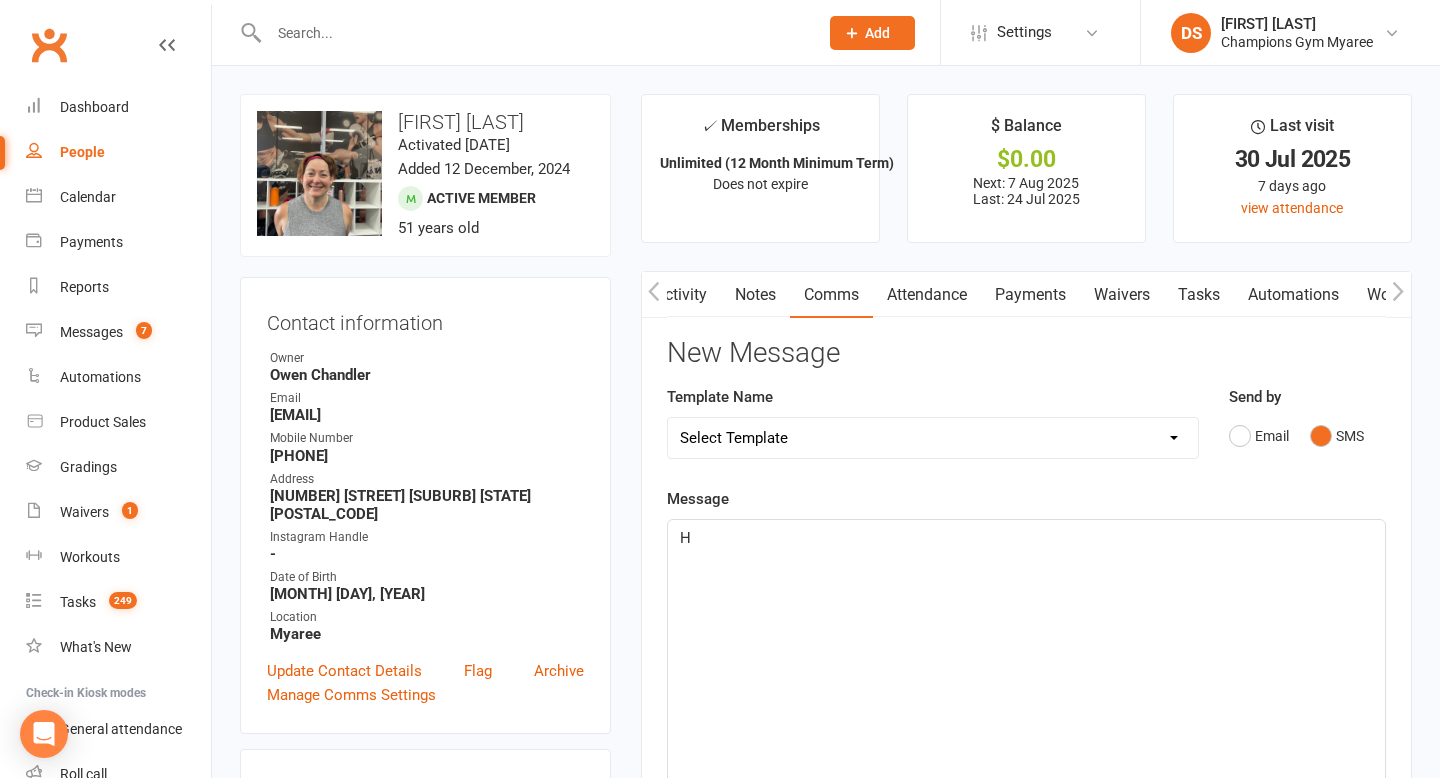 type 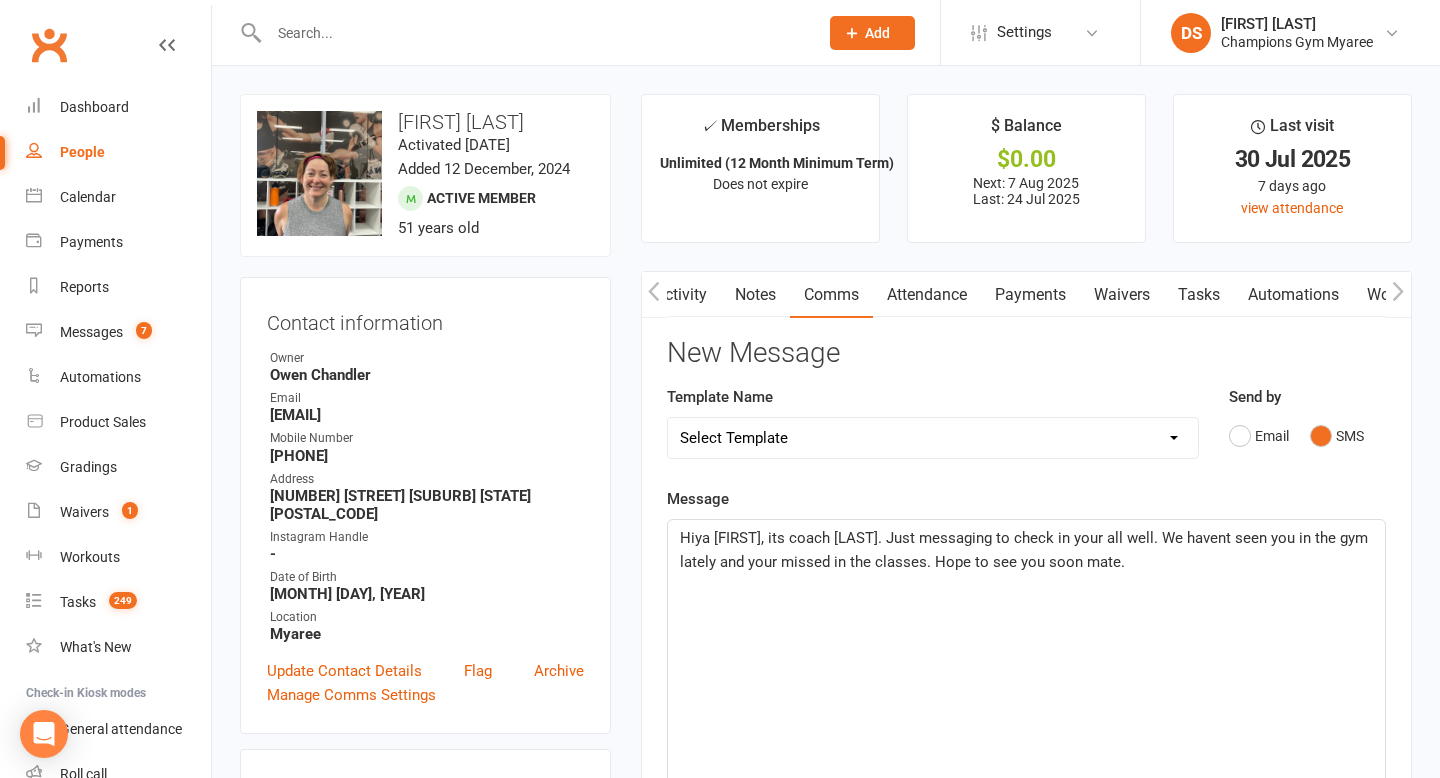 click on "Hiya [FIRST], its coach [LAST]. Just messaging to check in your all well. We havent seen you in the gym lately and your missed in the classes. Hope to see you soon mate." 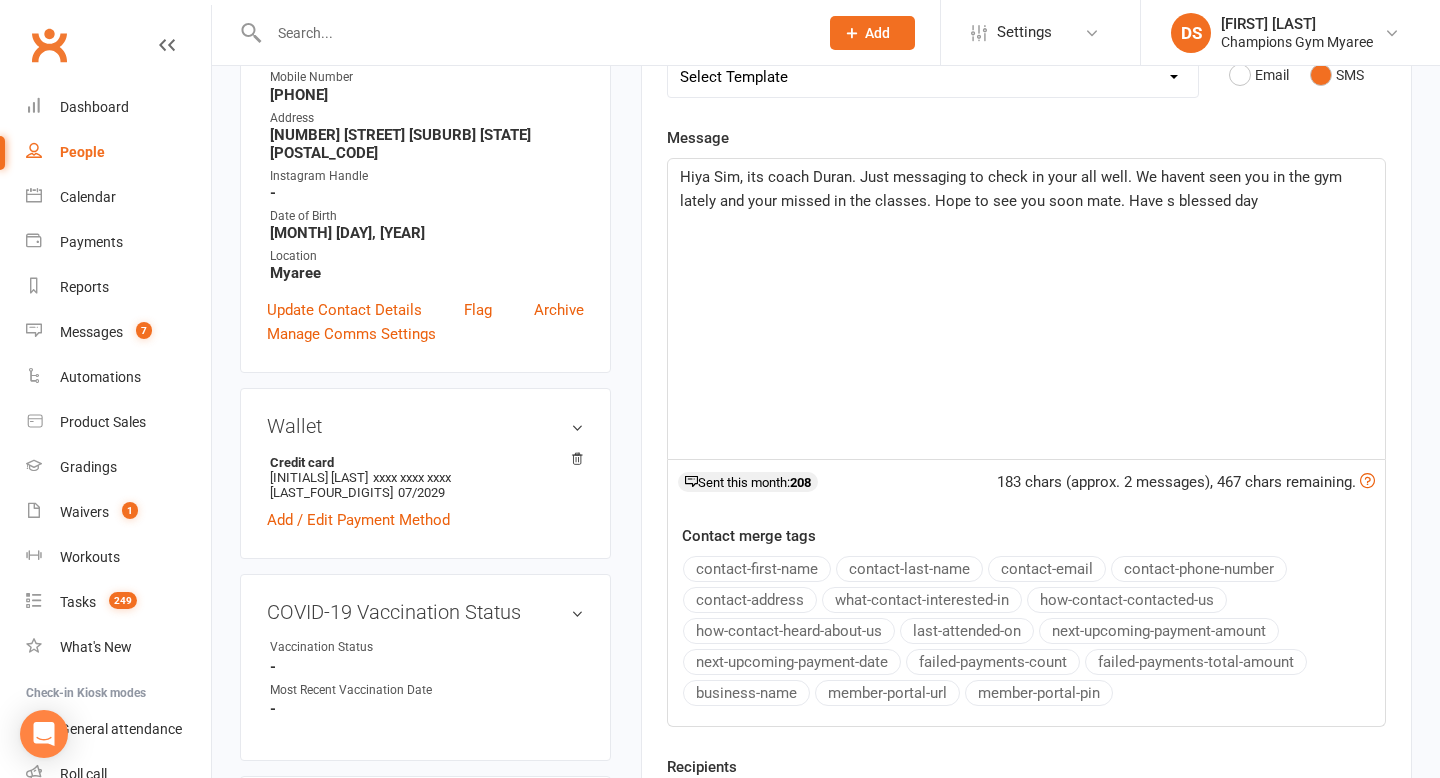 scroll, scrollTop: 536, scrollLeft: 0, axis: vertical 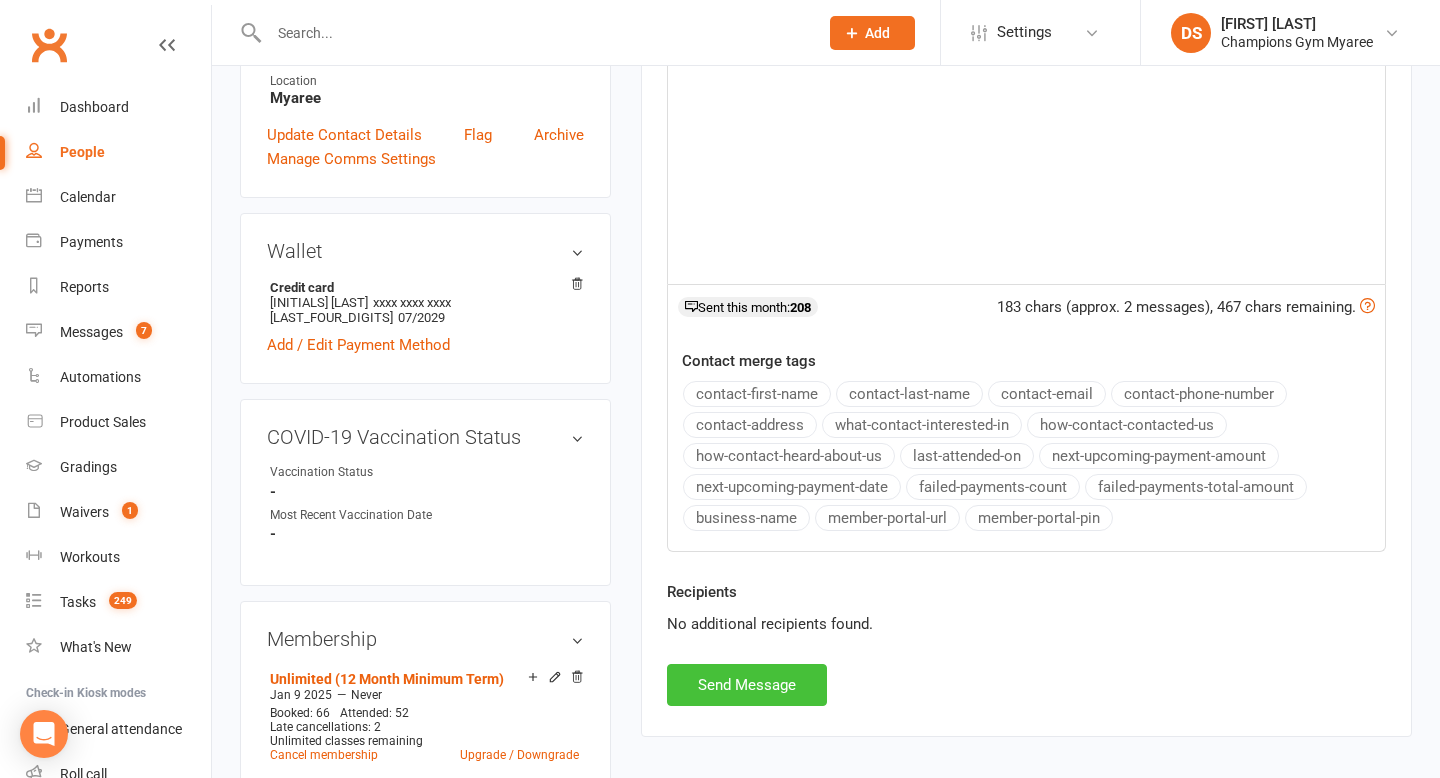 click on "Send Message" at bounding box center [747, 685] 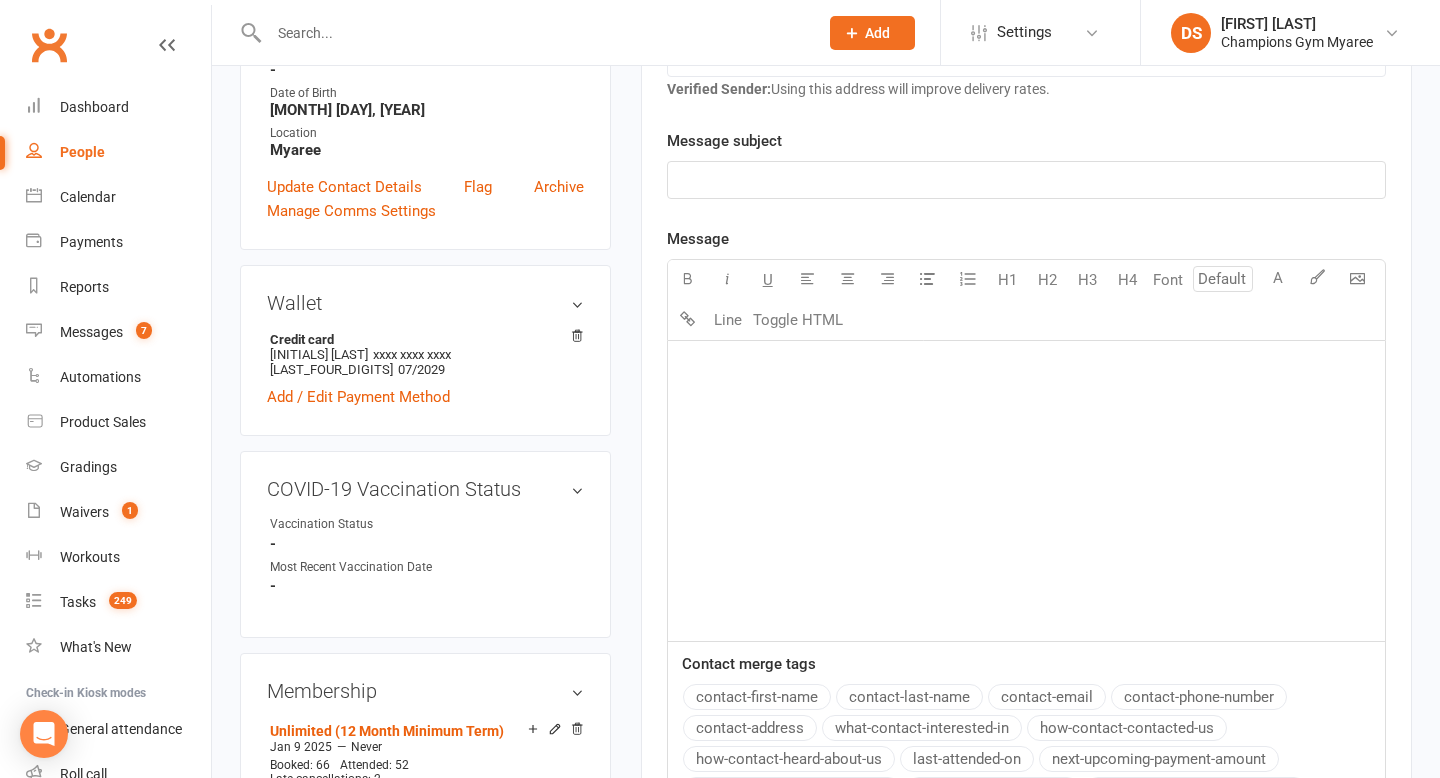 scroll, scrollTop: 473, scrollLeft: 0, axis: vertical 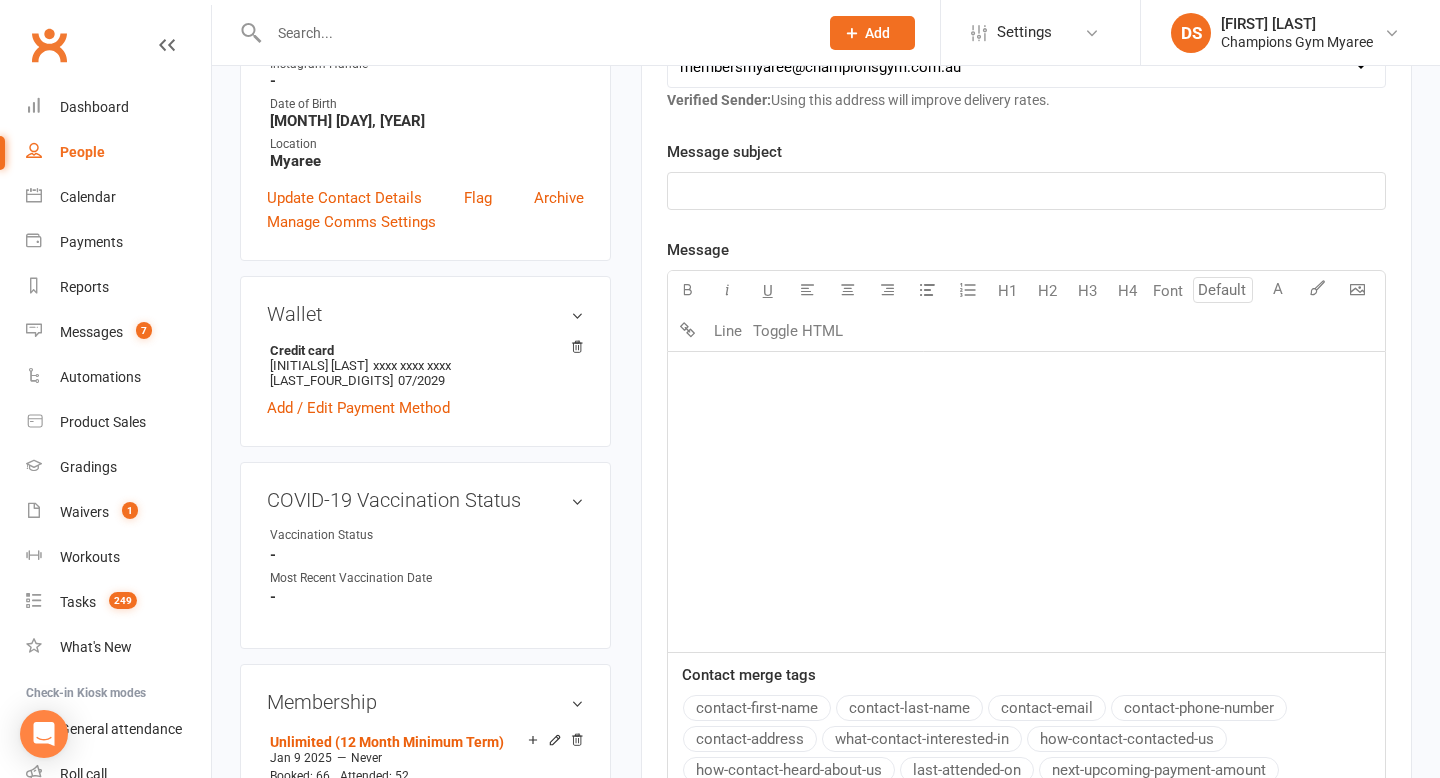 click at bounding box center (533, 33) 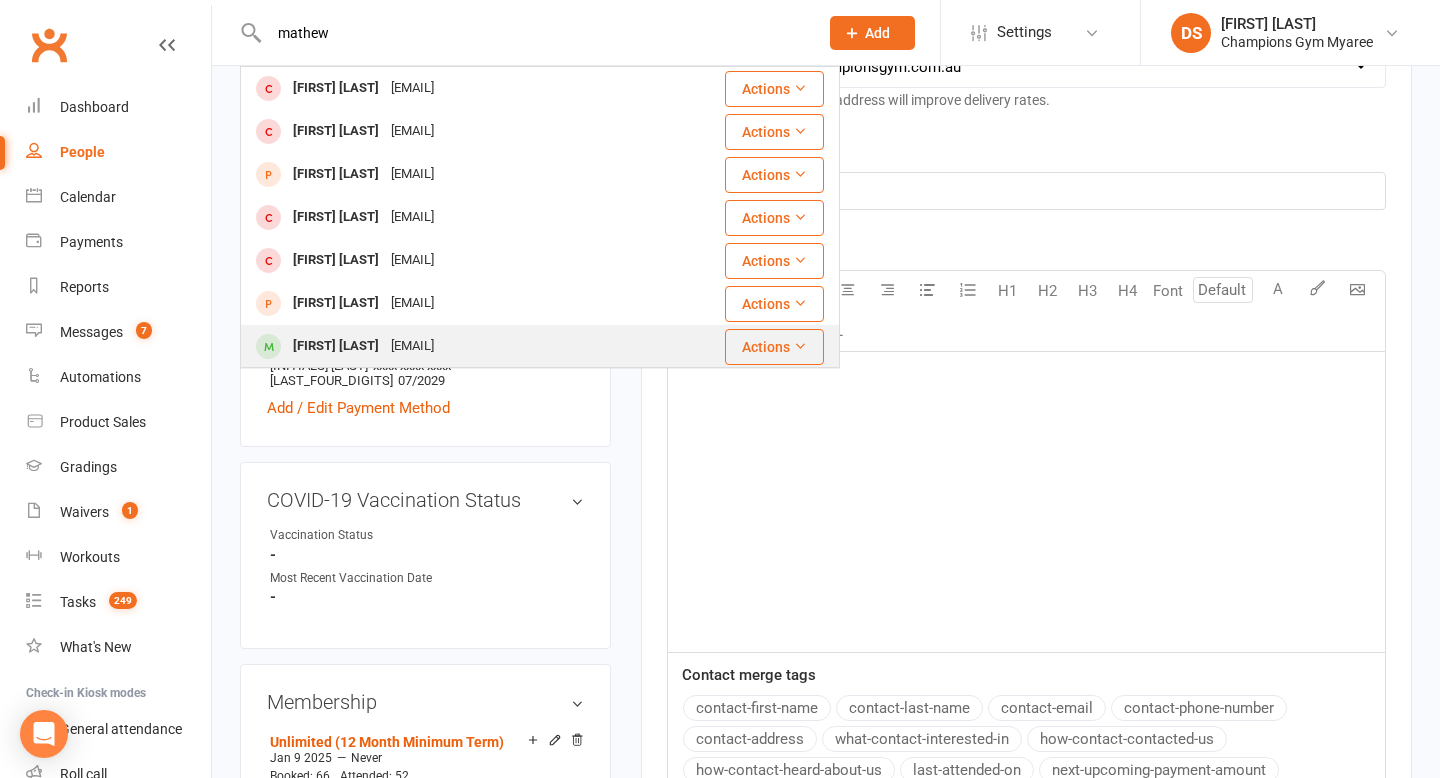 type on "mathew" 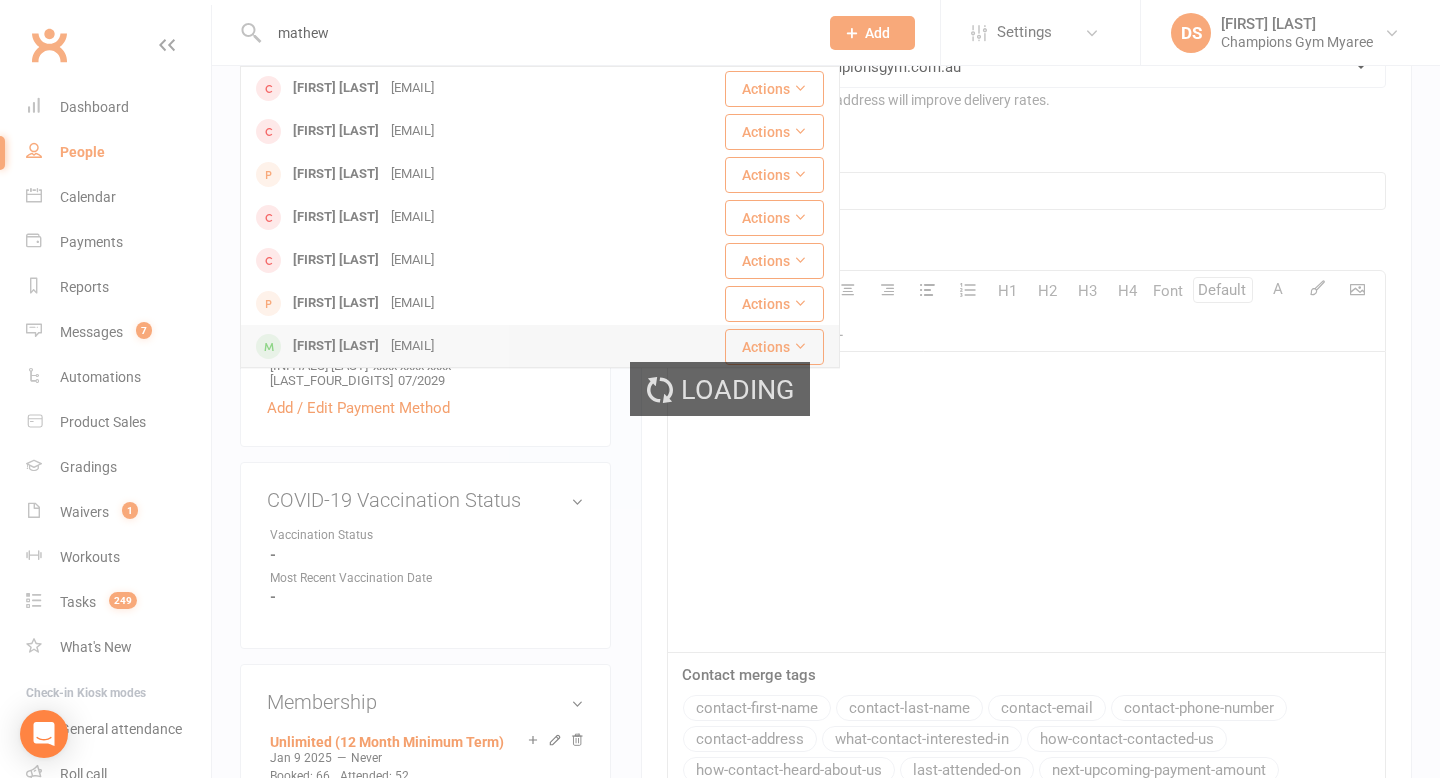 type 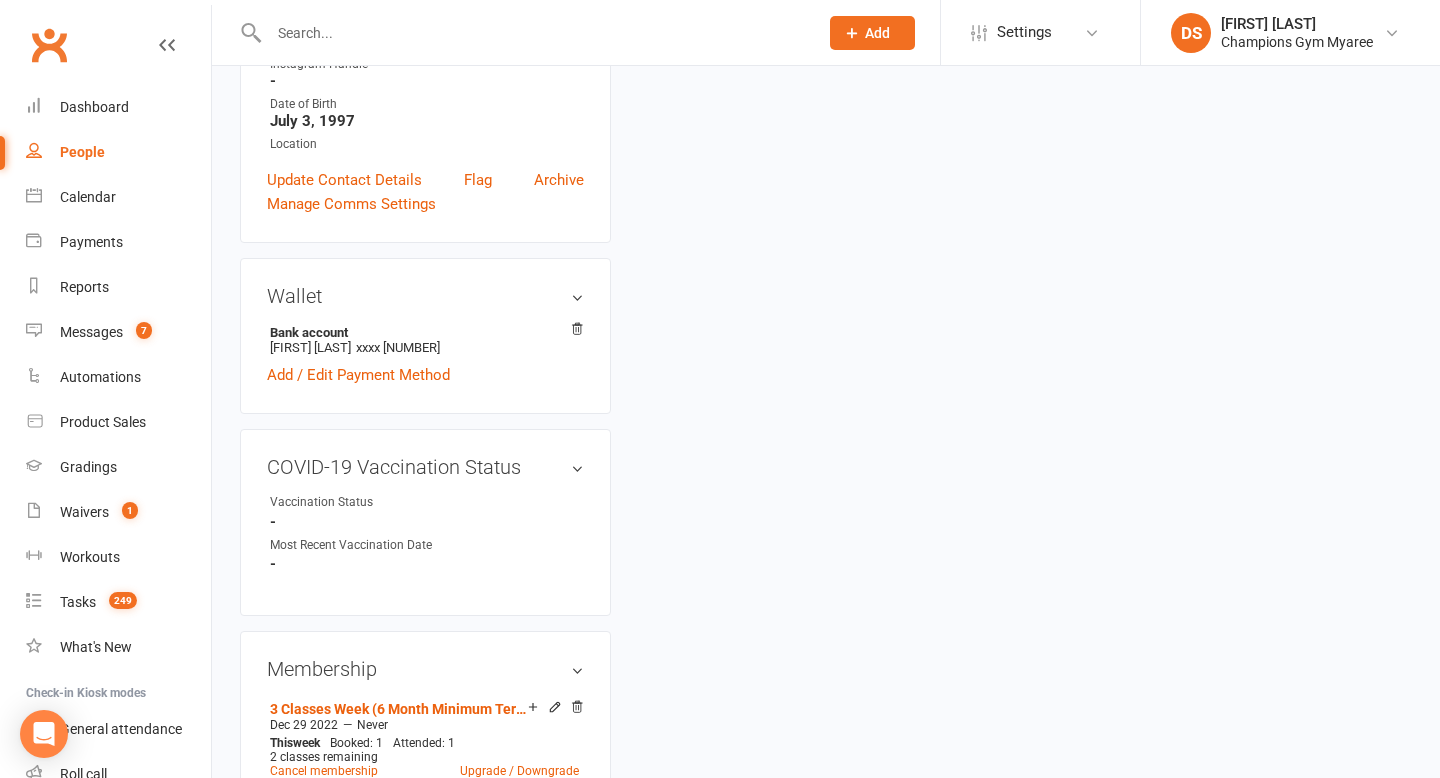 scroll, scrollTop: 0, scrollLeft: 0, axis: both 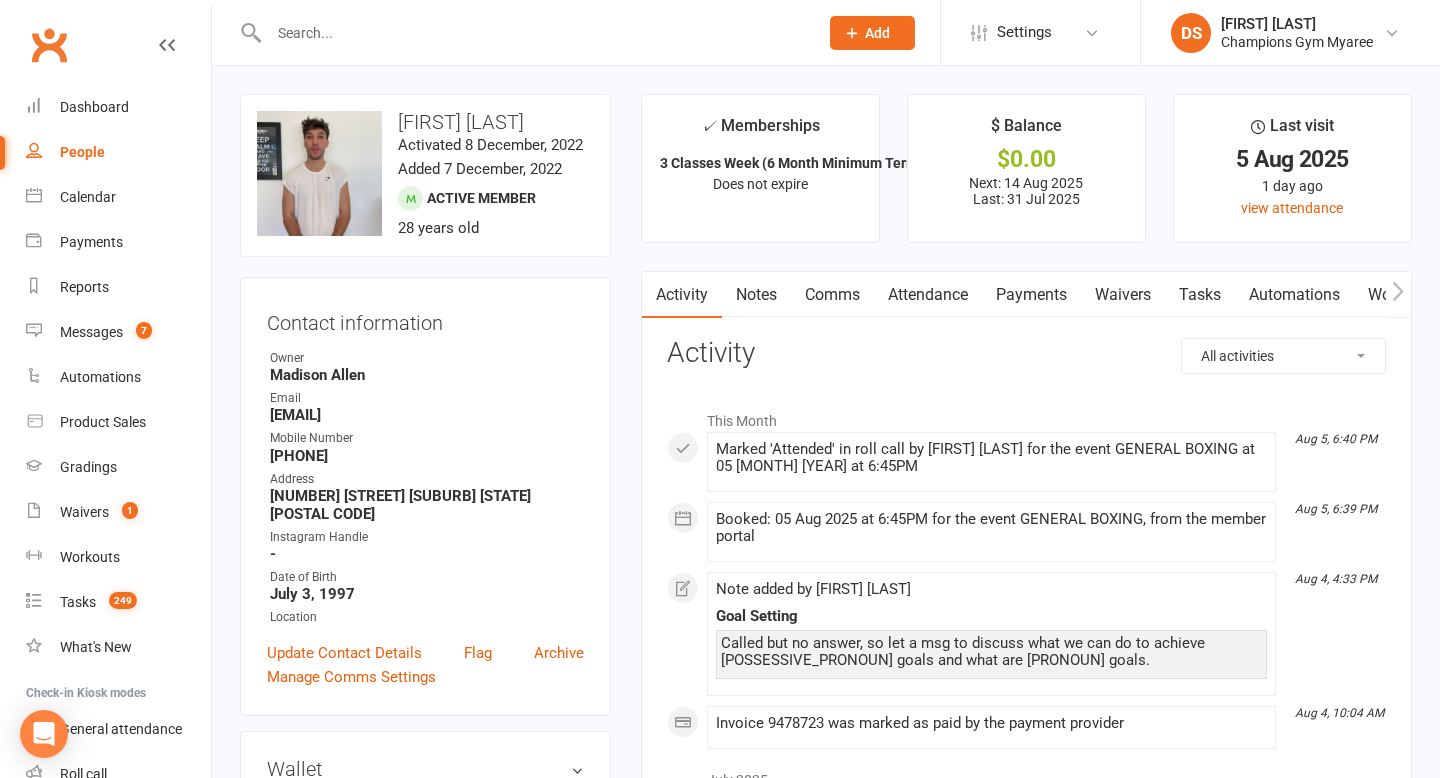 click on "Notes" at bounding box center [756, 295] 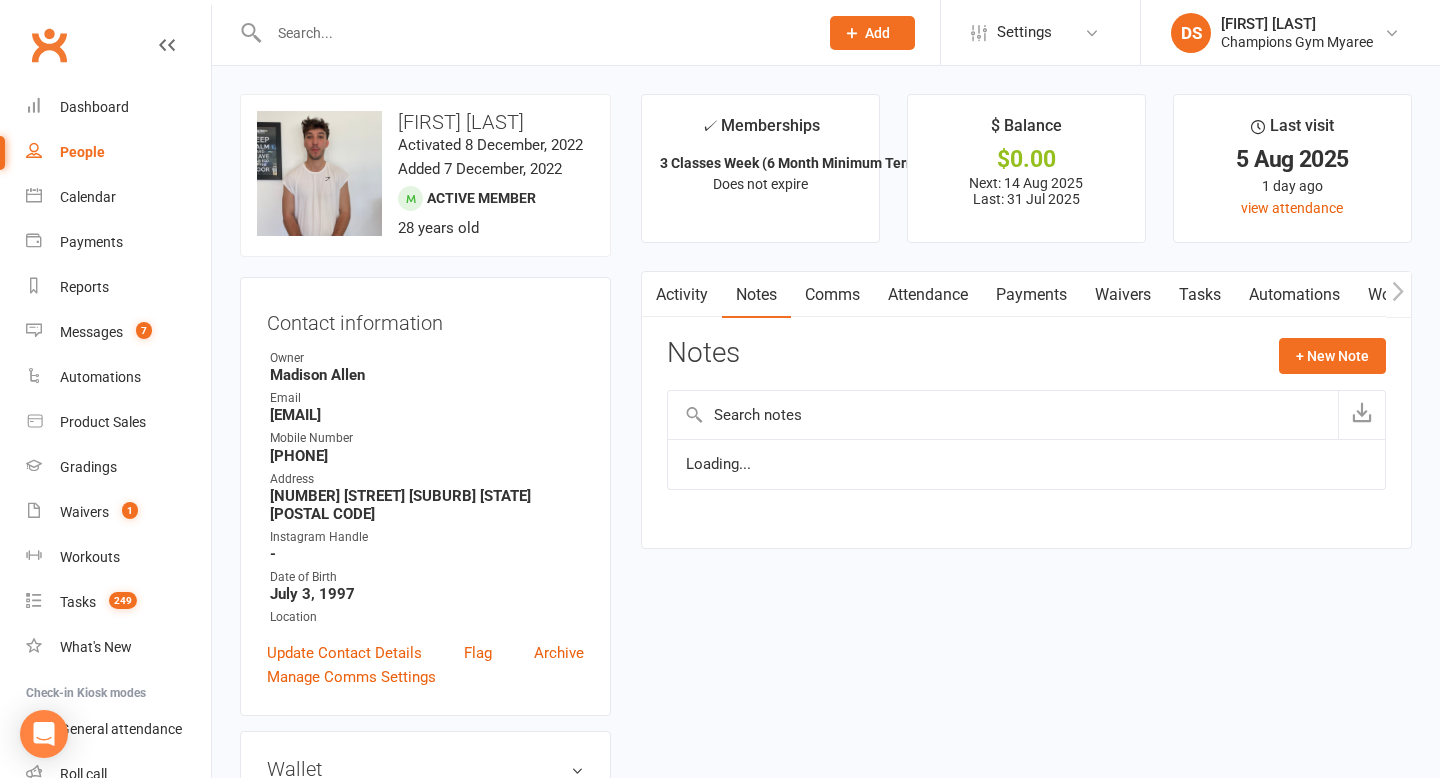 click on "Comms" at bounding box center [832, 295] 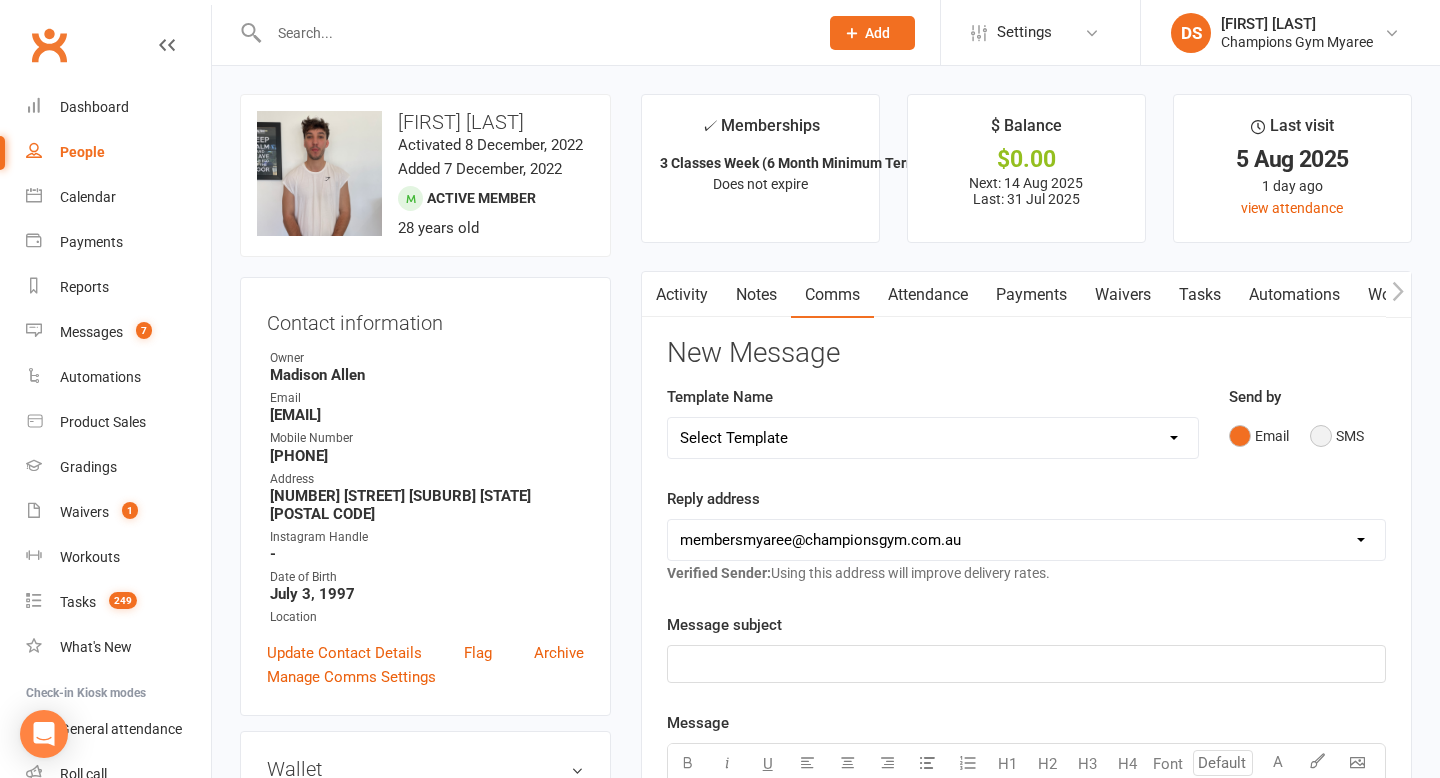 click on "SMS" at bounding box center (1337, 436) 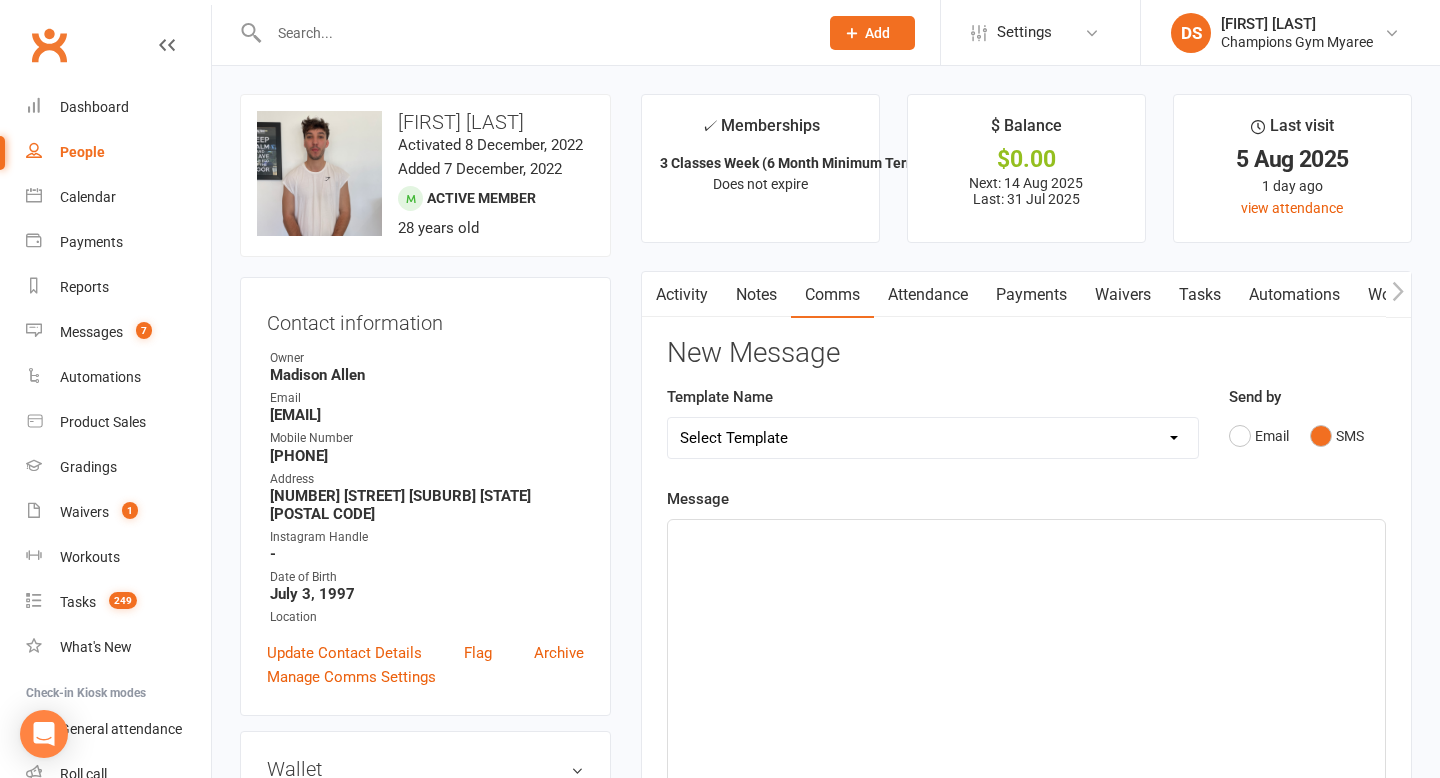 click on "﻿" 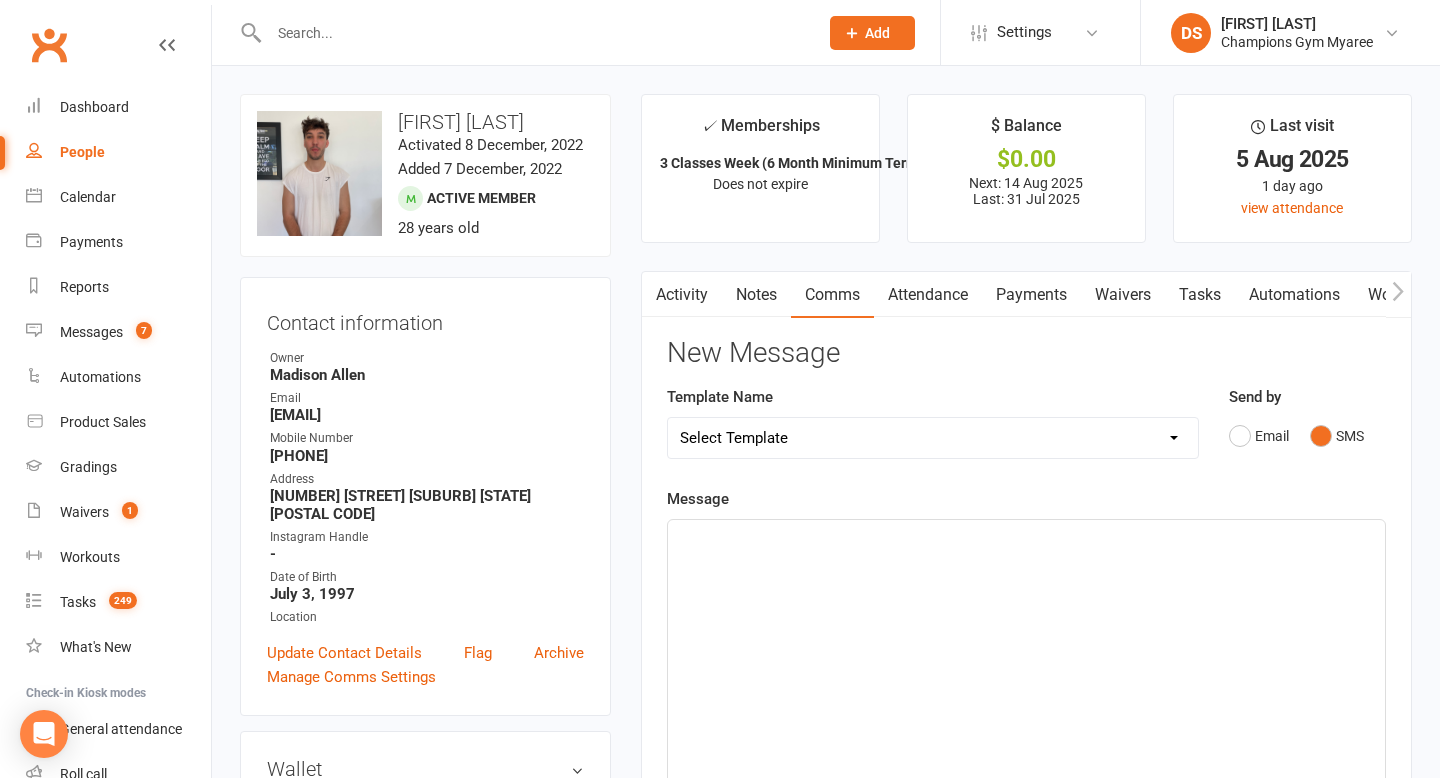 click on "Notes" at bounding box center [756, 295] 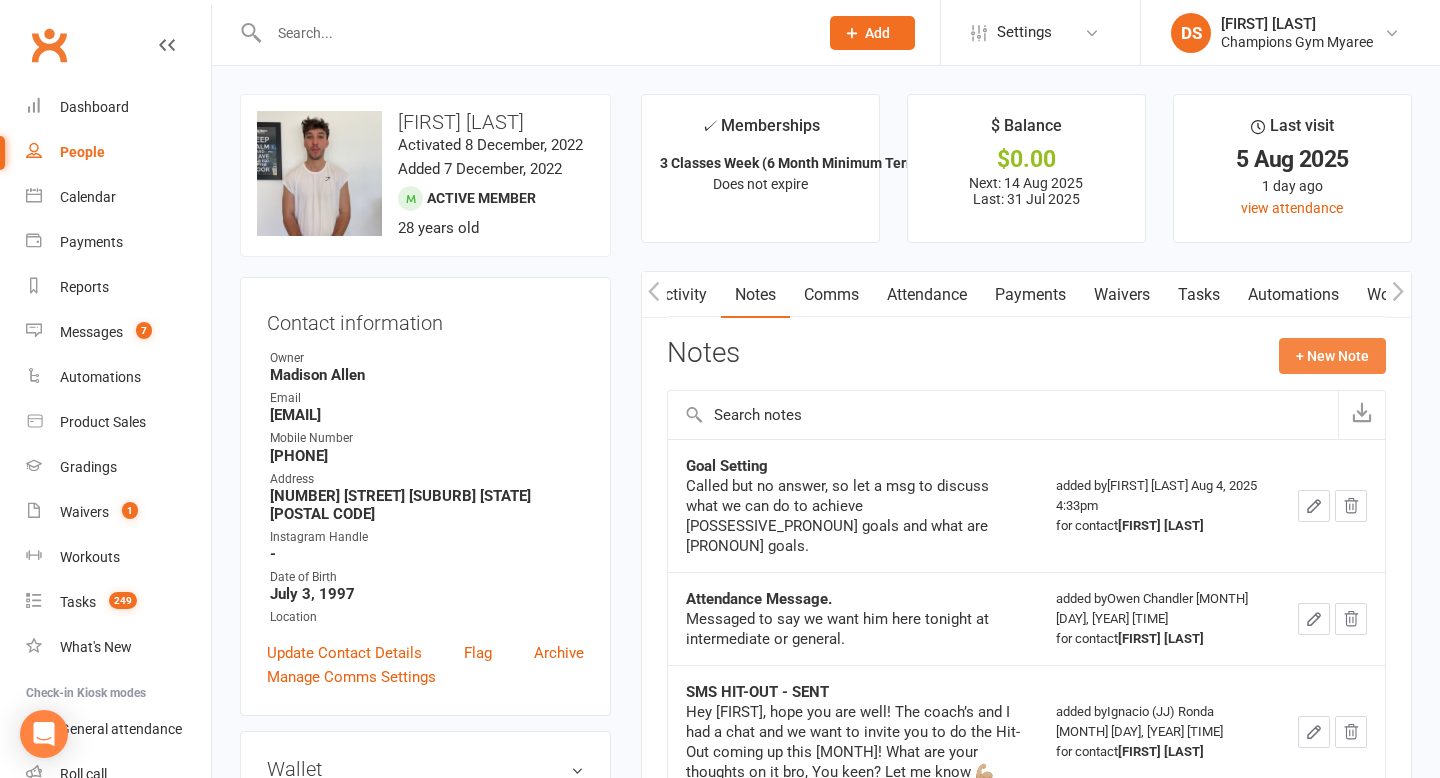 click on "+ New Note" at bounding box center [1332, 356] 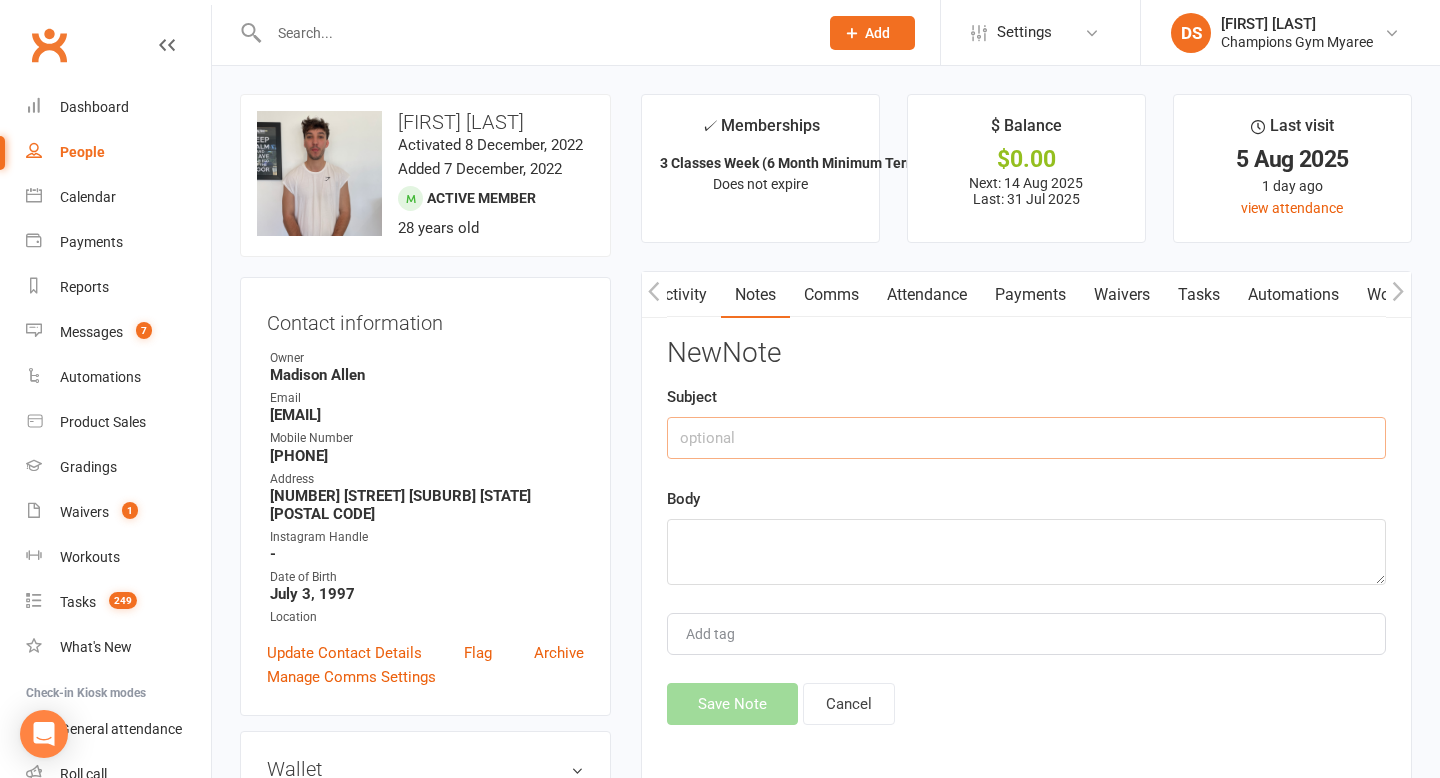 click at bounding box center [1026, 438] 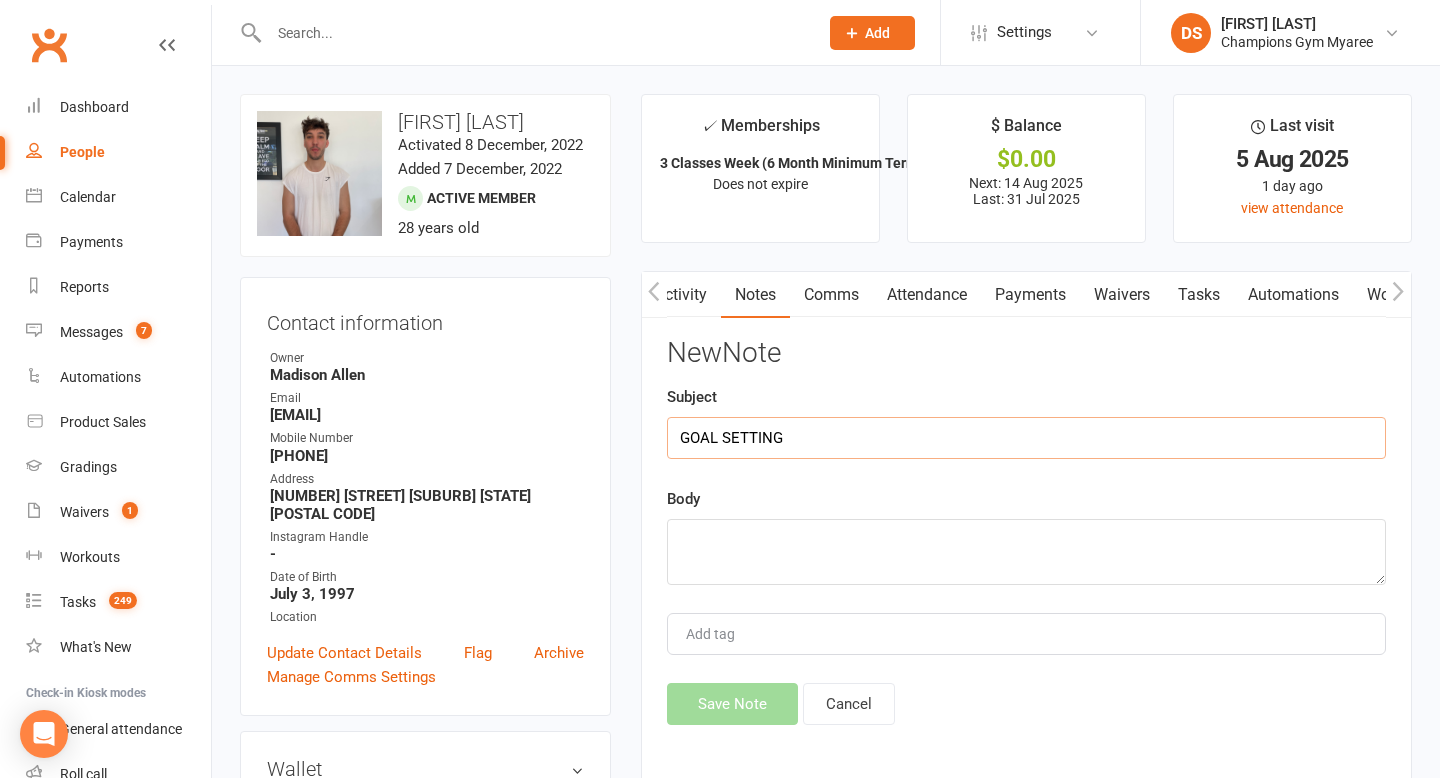 type on "GOAL SETTING" 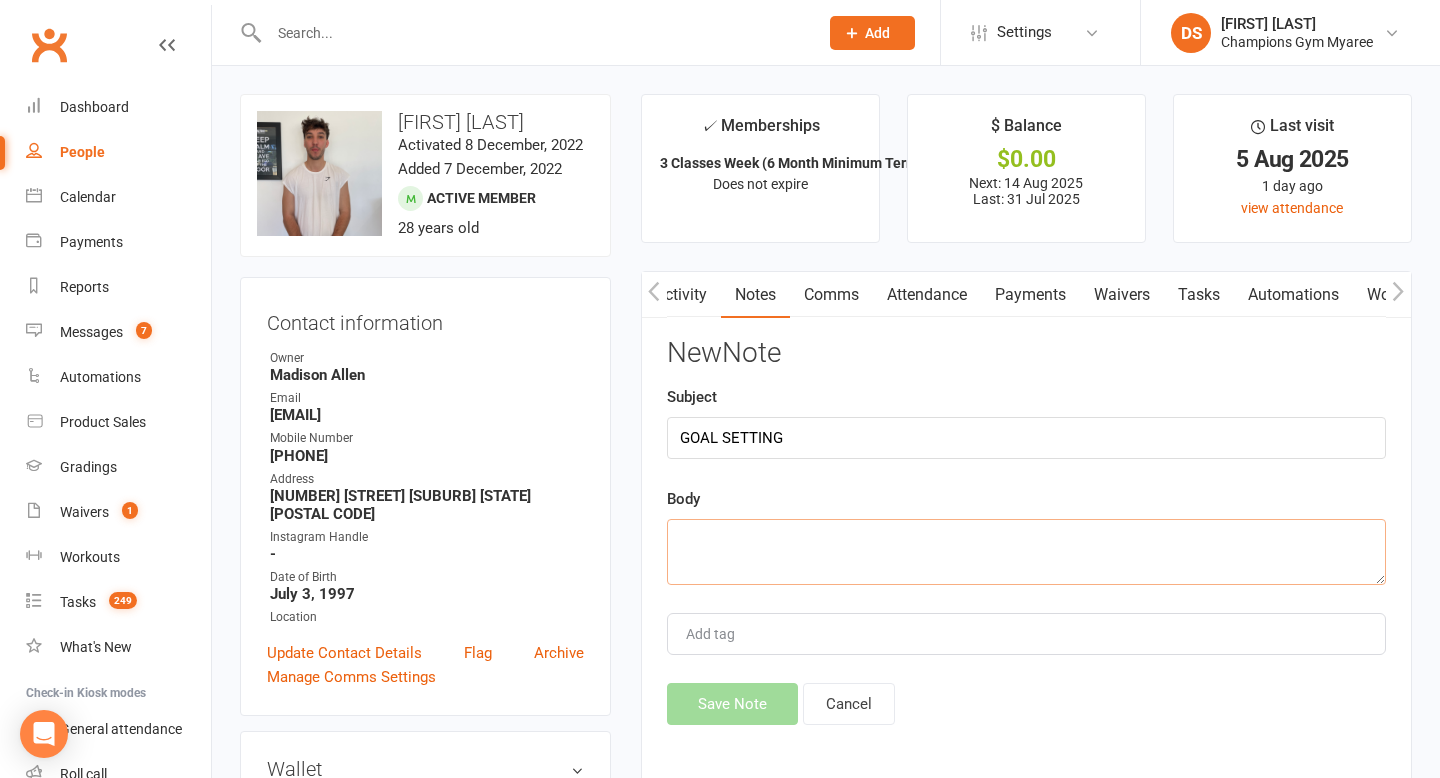 click at bounding box center (1026, 552) 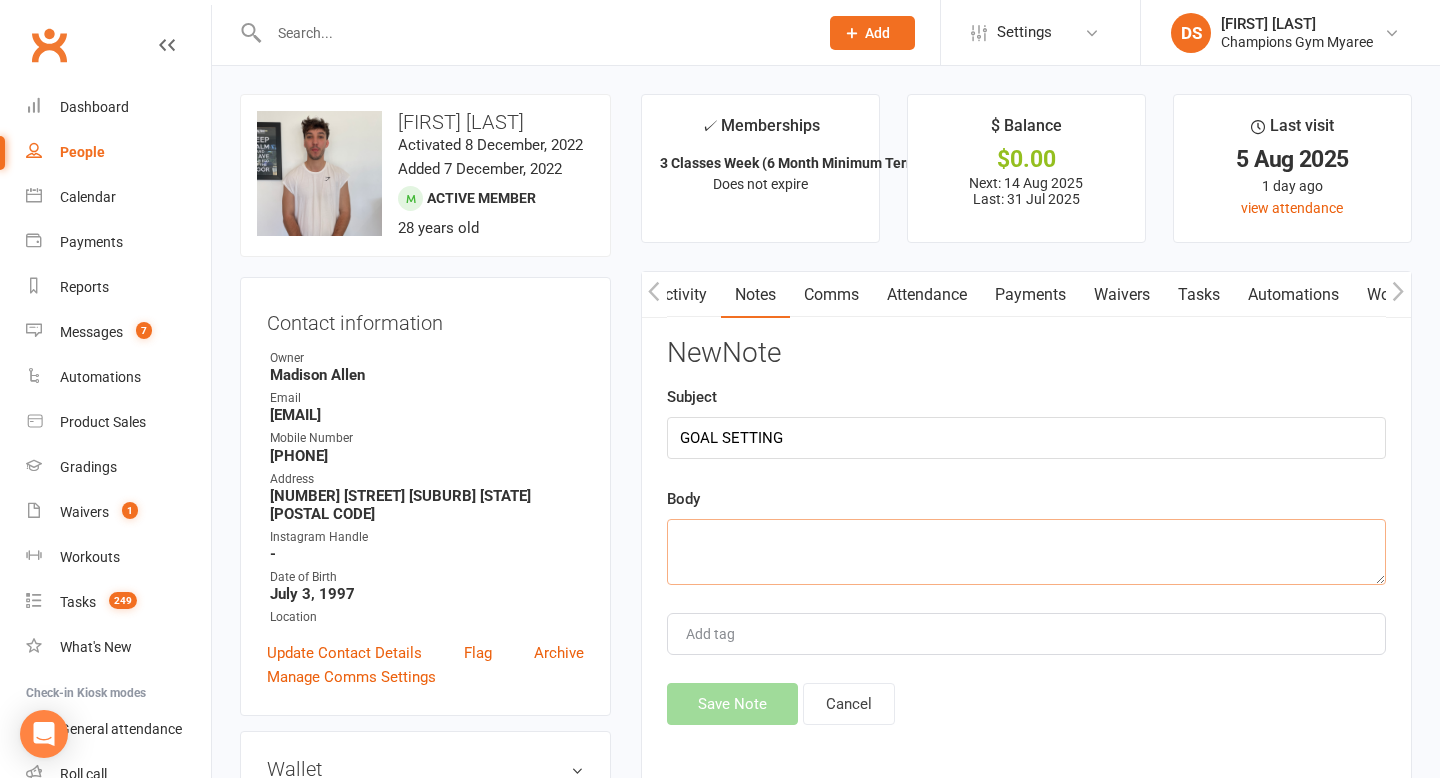 type on "g" 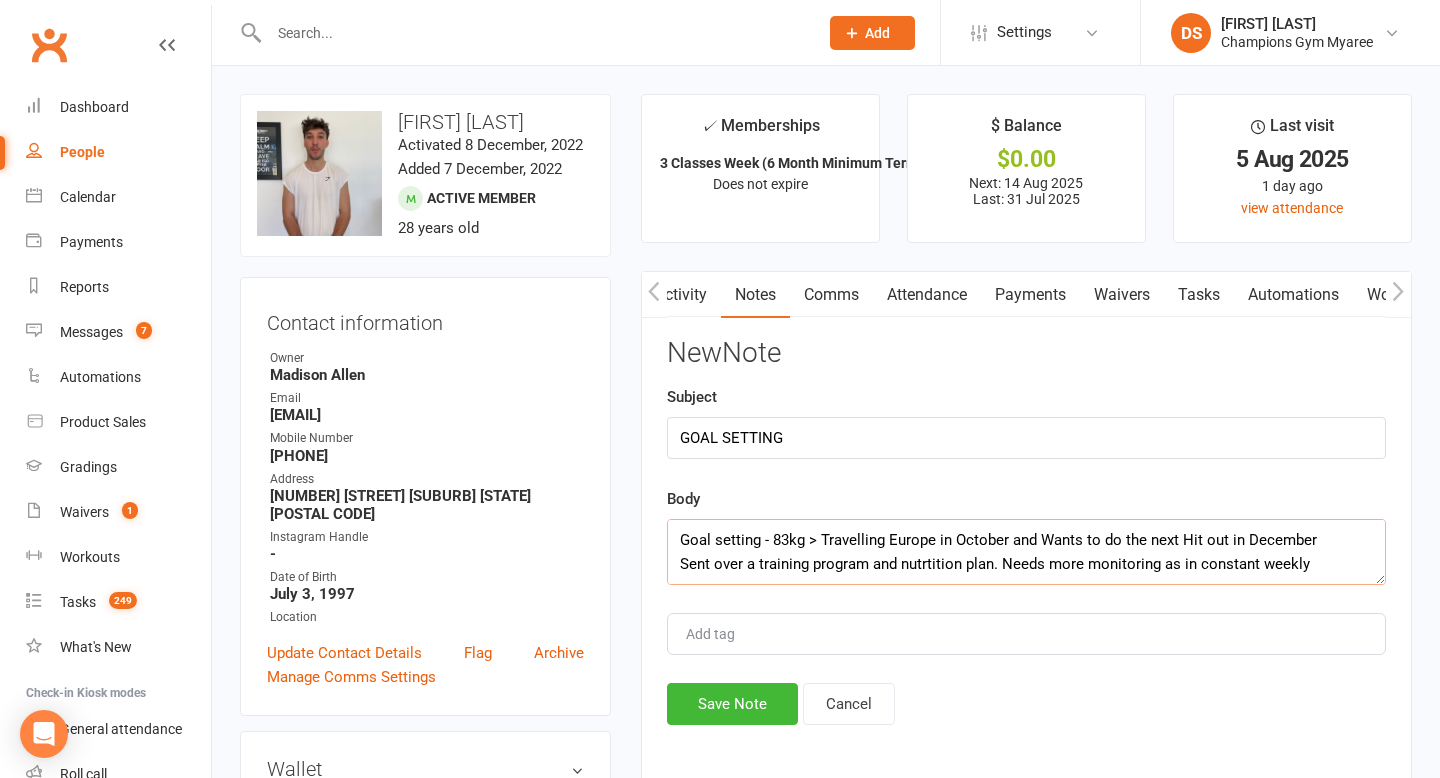 scroll, scrollTop: 12, scrollLeft: 0, axis: vertical 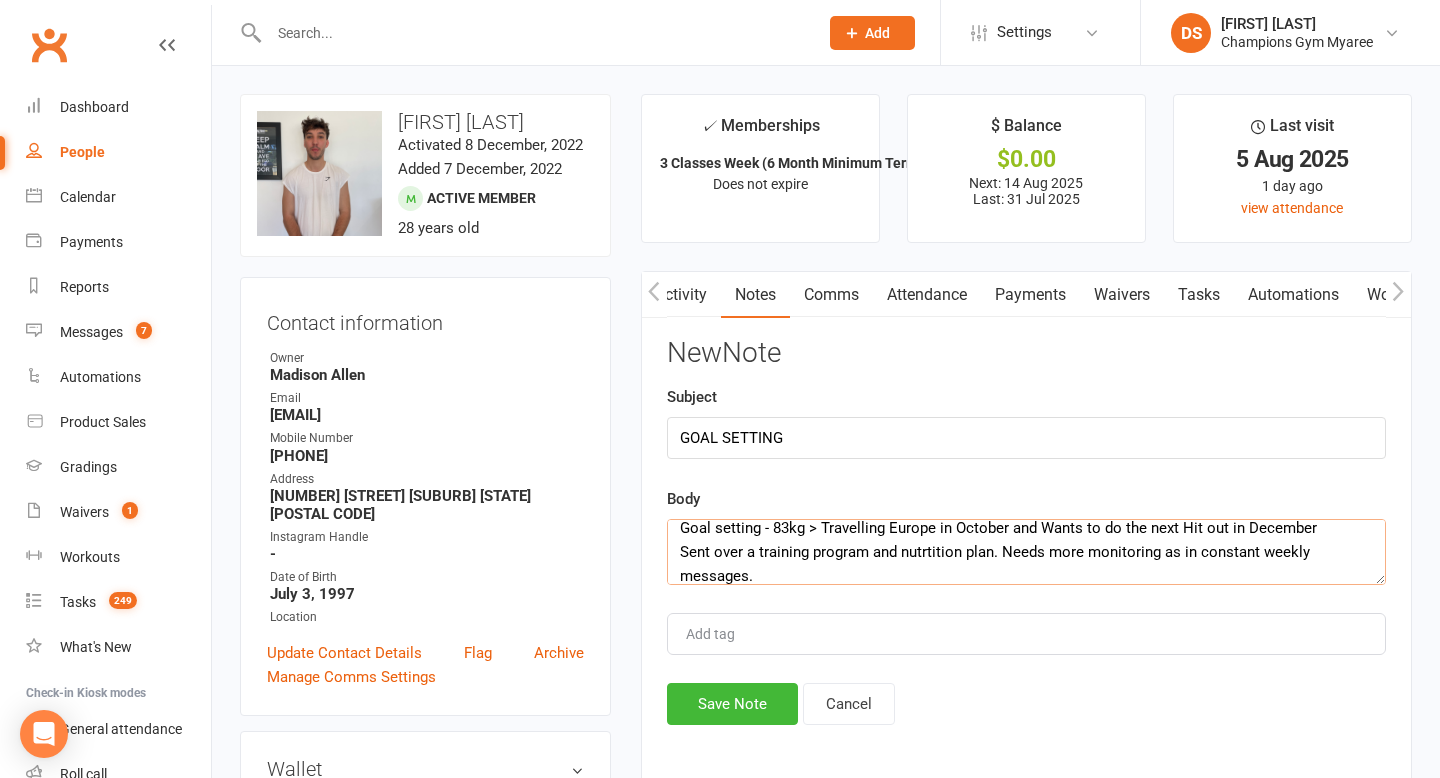 click on "Goal setting - 83kg > Travelling Europe in October and Wants to do the next Hit out in December
Sent over a training program and nutrtition plan. Needs more monitoring as in constant weekly messages." at bounding box center [1026, 552] 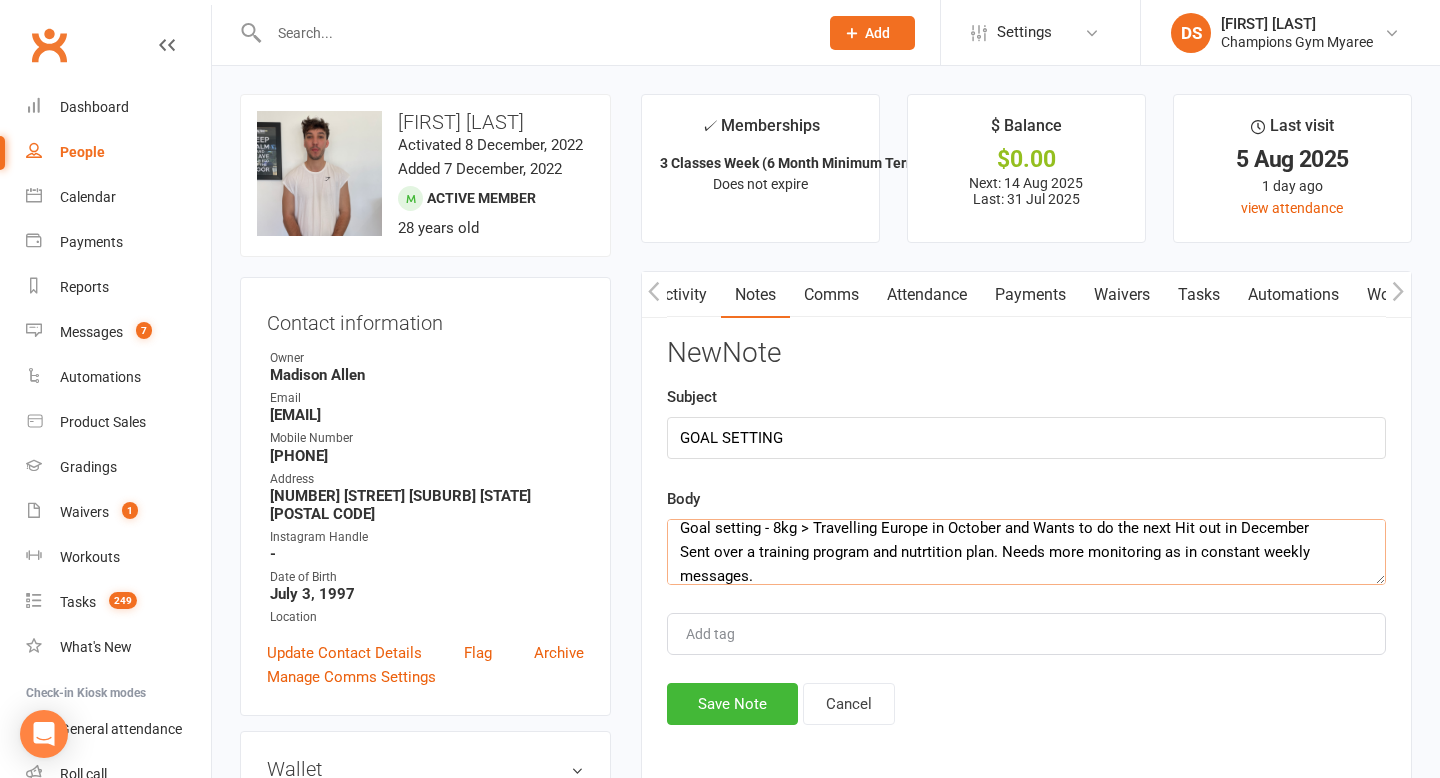 scroll, scrollTop: 10, scrollLeft: 0, axis: vertical 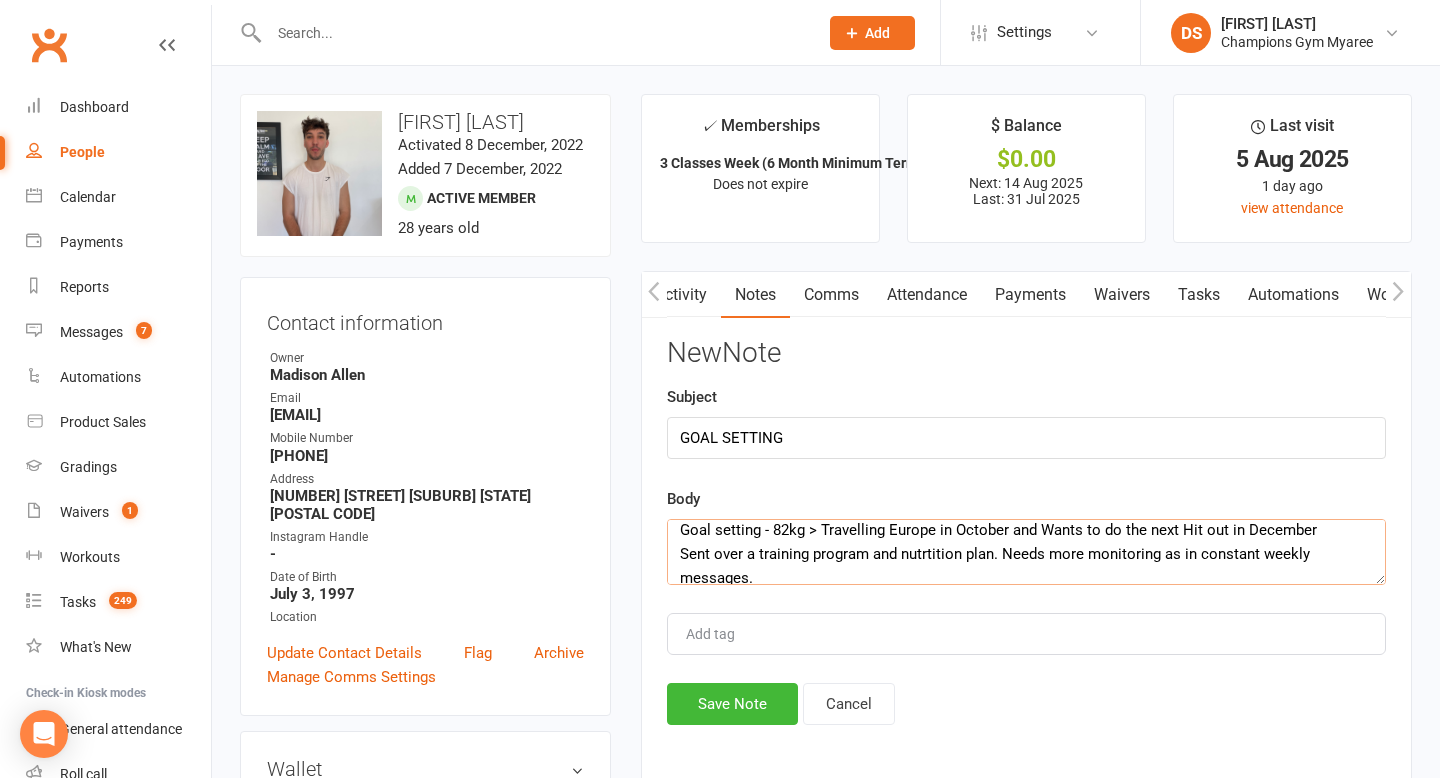 click on "Goal setting - 82kg > Travelling Europe in October and Wants to do the next Hit out in December
Sent over a training program and nutrtition plan. Needs more monitoring as in constant weekly messages." at bounding box center (1026, 552) 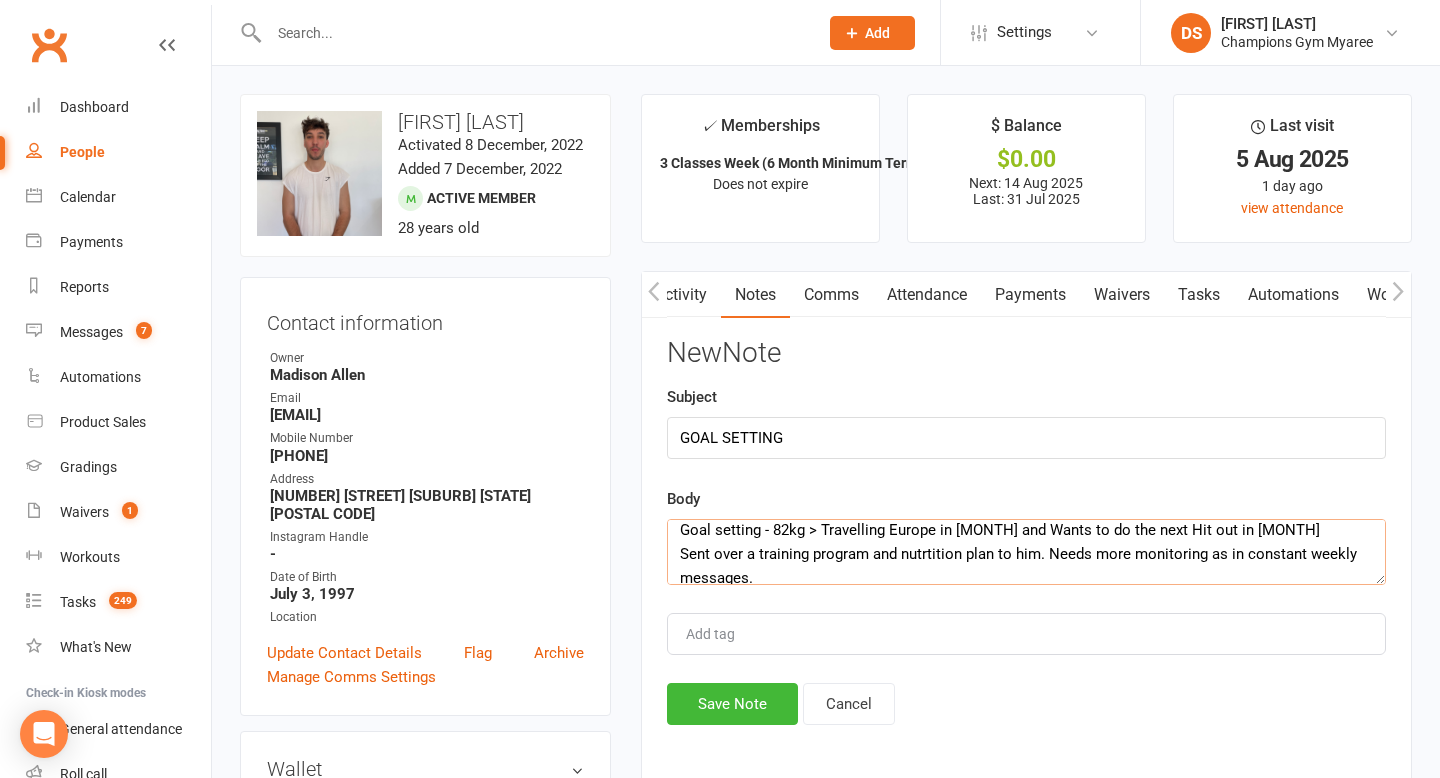 click on "Goal setting - 82kg > Travelling Europe in [MONTH] and Wants to do the next Hit out in [MONTH]
Sent over a training program and nutrtition plan to him. Needs more monitoring as in constant weekly messages." at bounding box center (1026, 552) 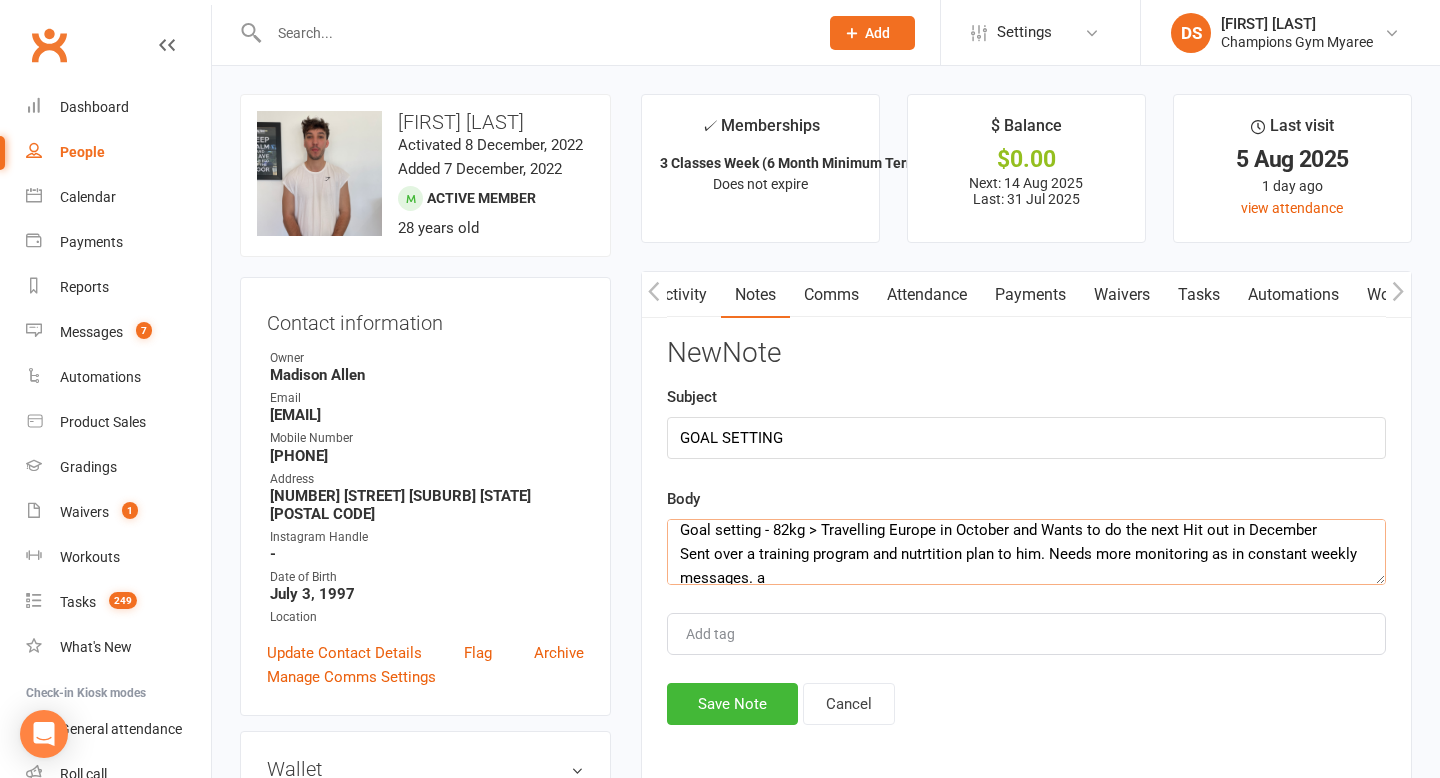 scroll, scrollTop: 12, scrollLeft: 0, axis: vertical 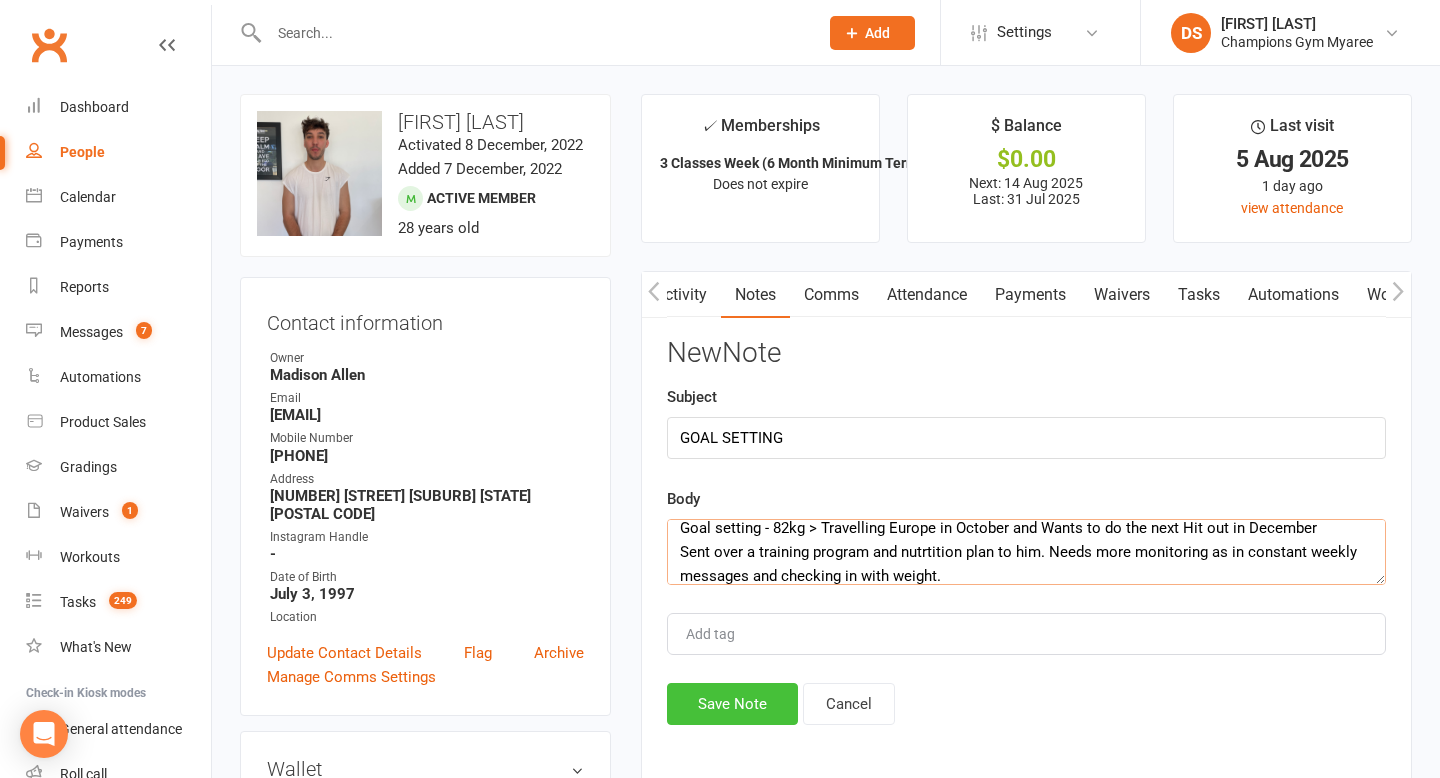 type on "Goal setting - 82kg > Travelling Europe in October and Wants to do the next Hit out in December
Sent over a training program and nutrtition plan to him. Needs more monitoring as in constant weekly messages and checking in with weight." 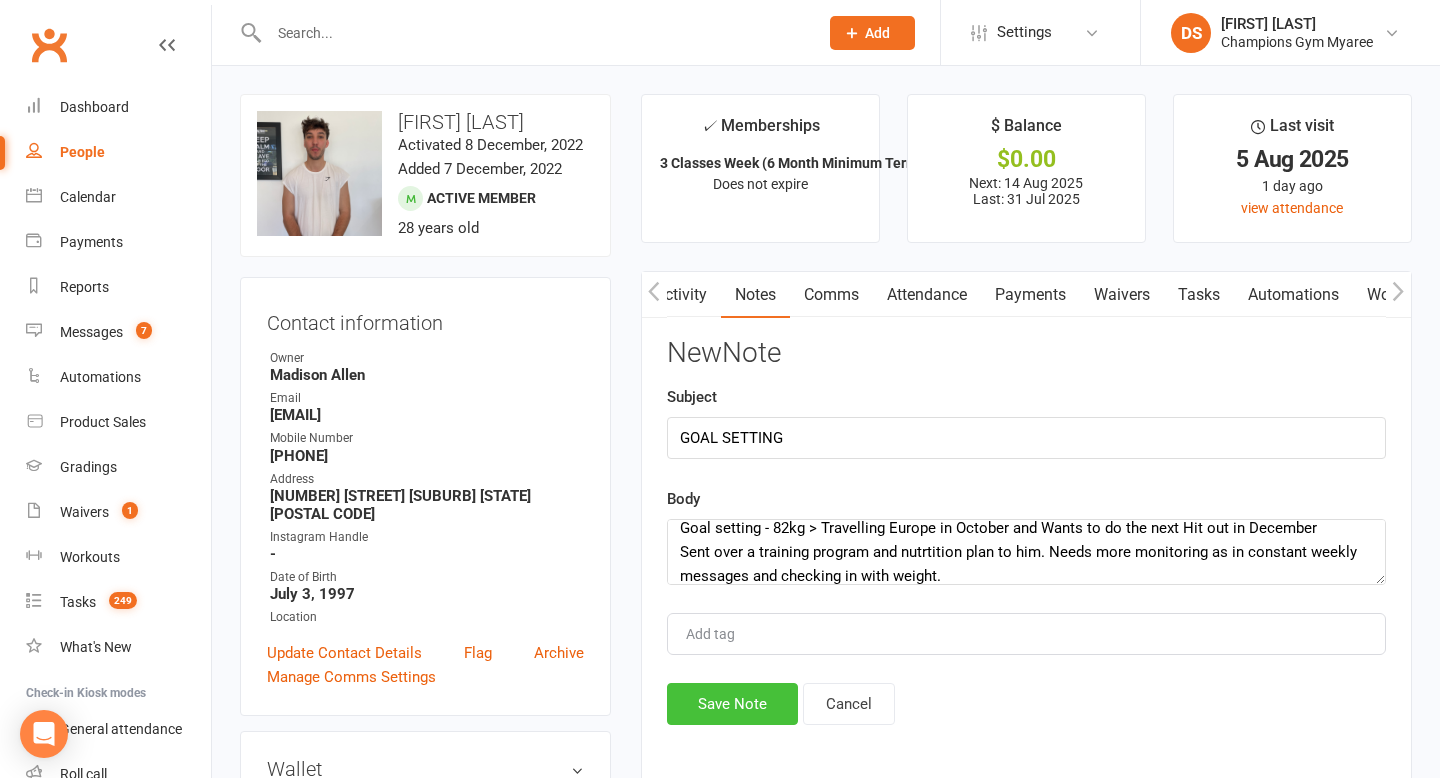 click on "Save Note" at bounding box center [732, 704] 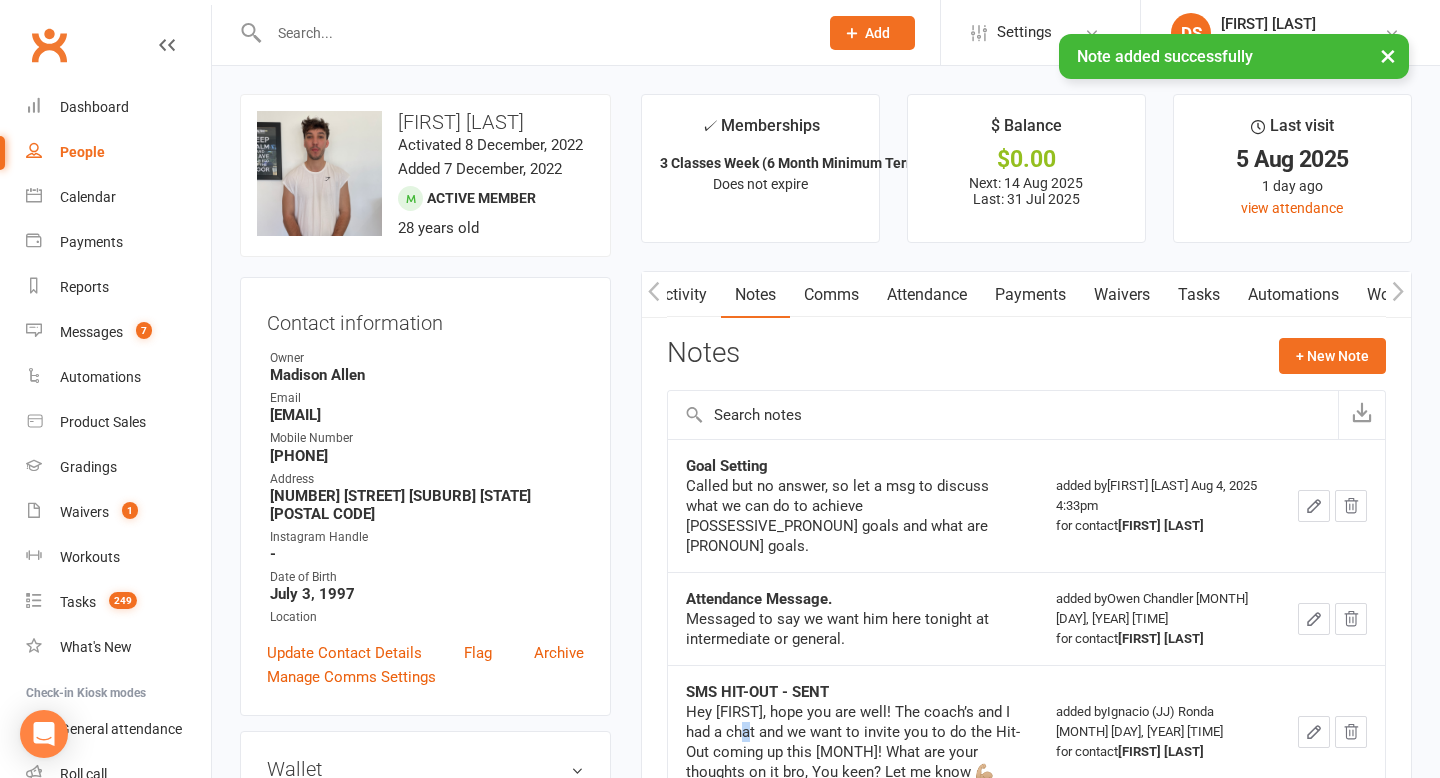 click on "Hey [FIRST], hope you are well! The coach’s and I had a chat and we want to invite you to do the Hit-Out coming up this [MONTH]! What are your thoughts on it bro, You keen? Let me know 💪🏼" at bounding box center [853, 742] 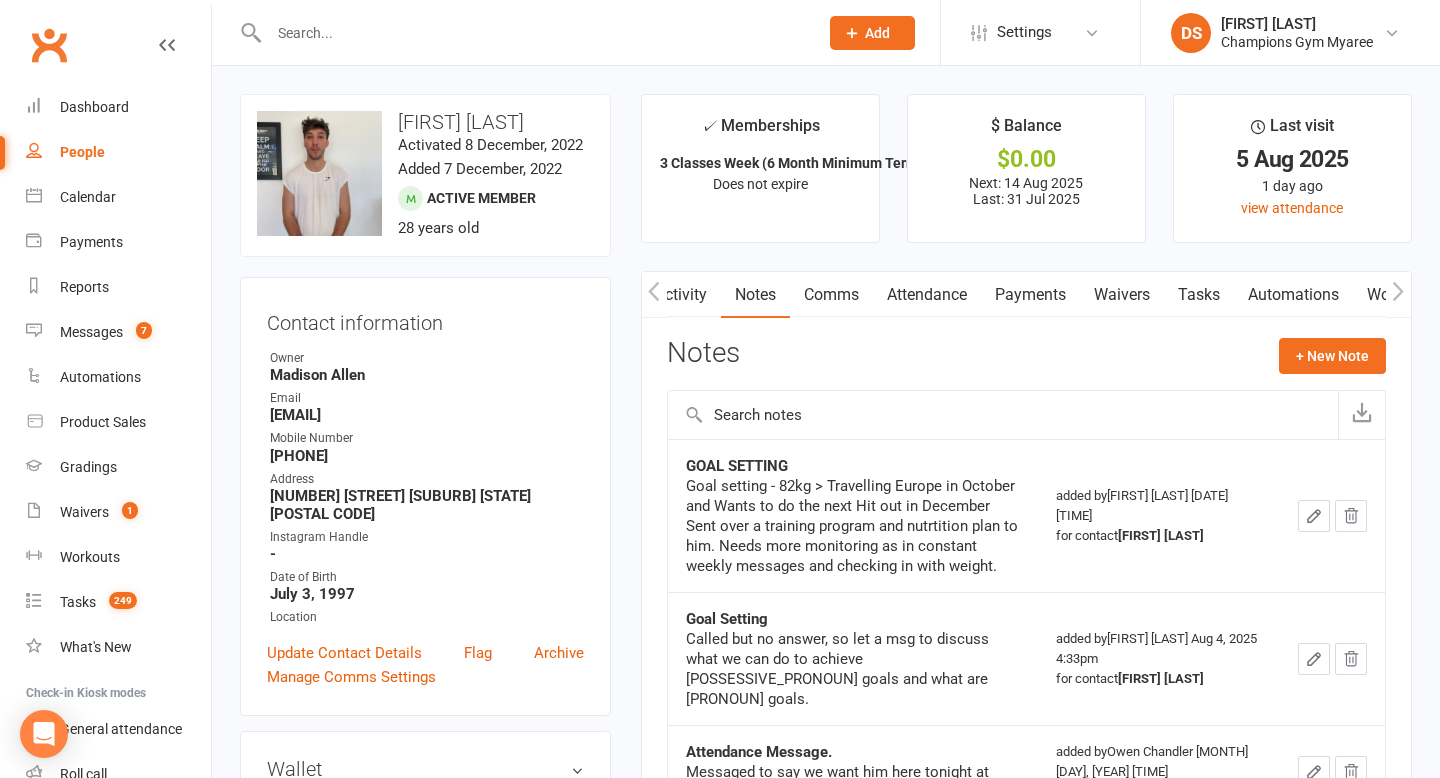 click at bounding box center [533, 33] 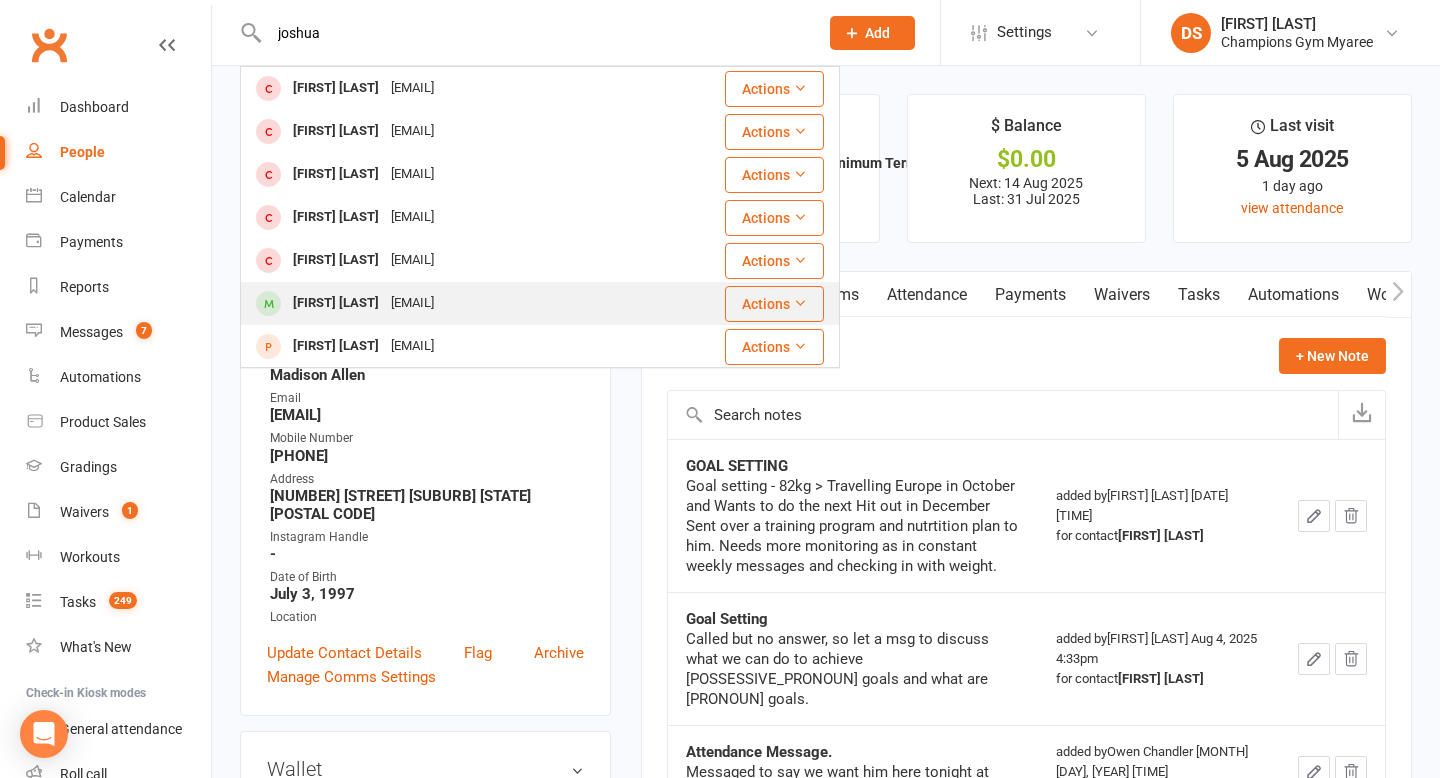 type on "joshua" 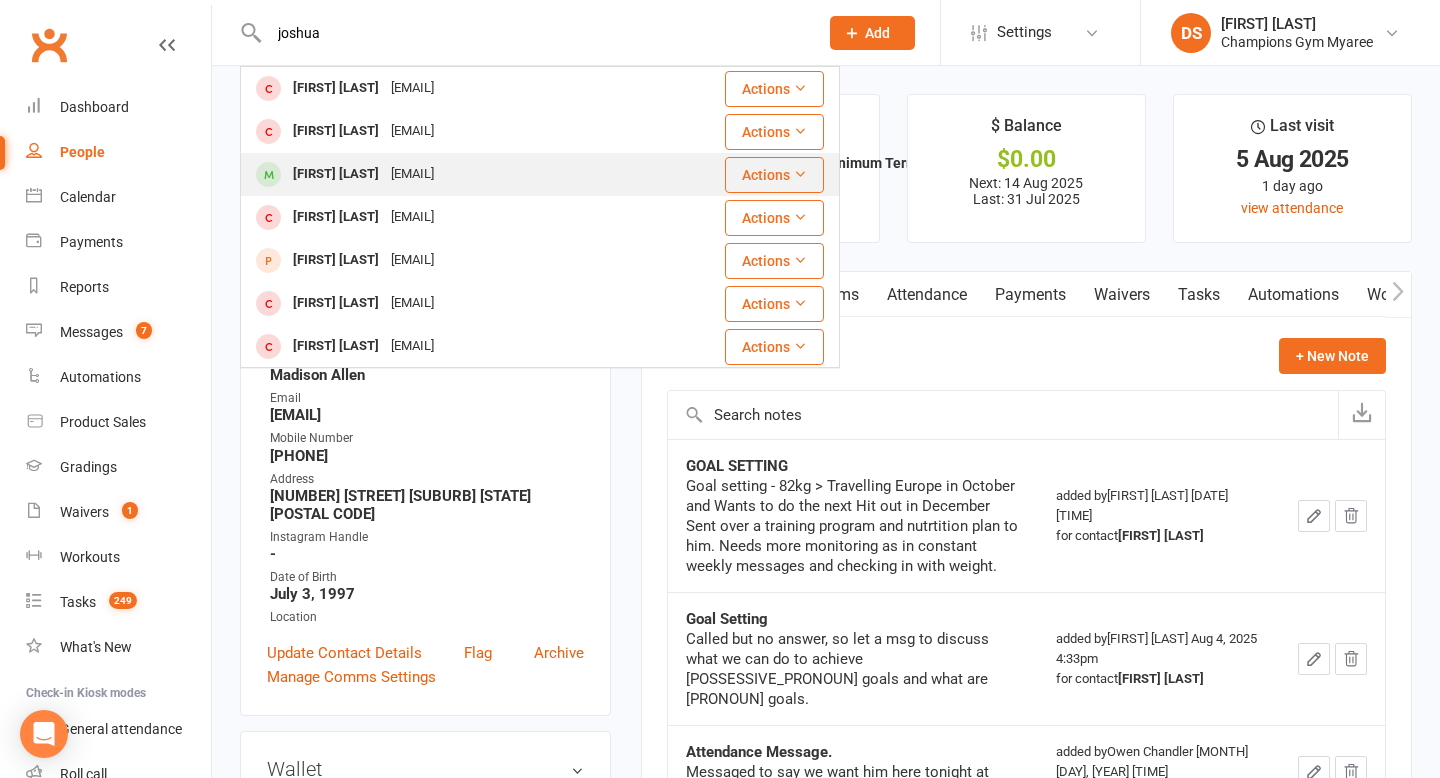 click on "[FIRST] [LAST]" at bounding box center (336, 174) 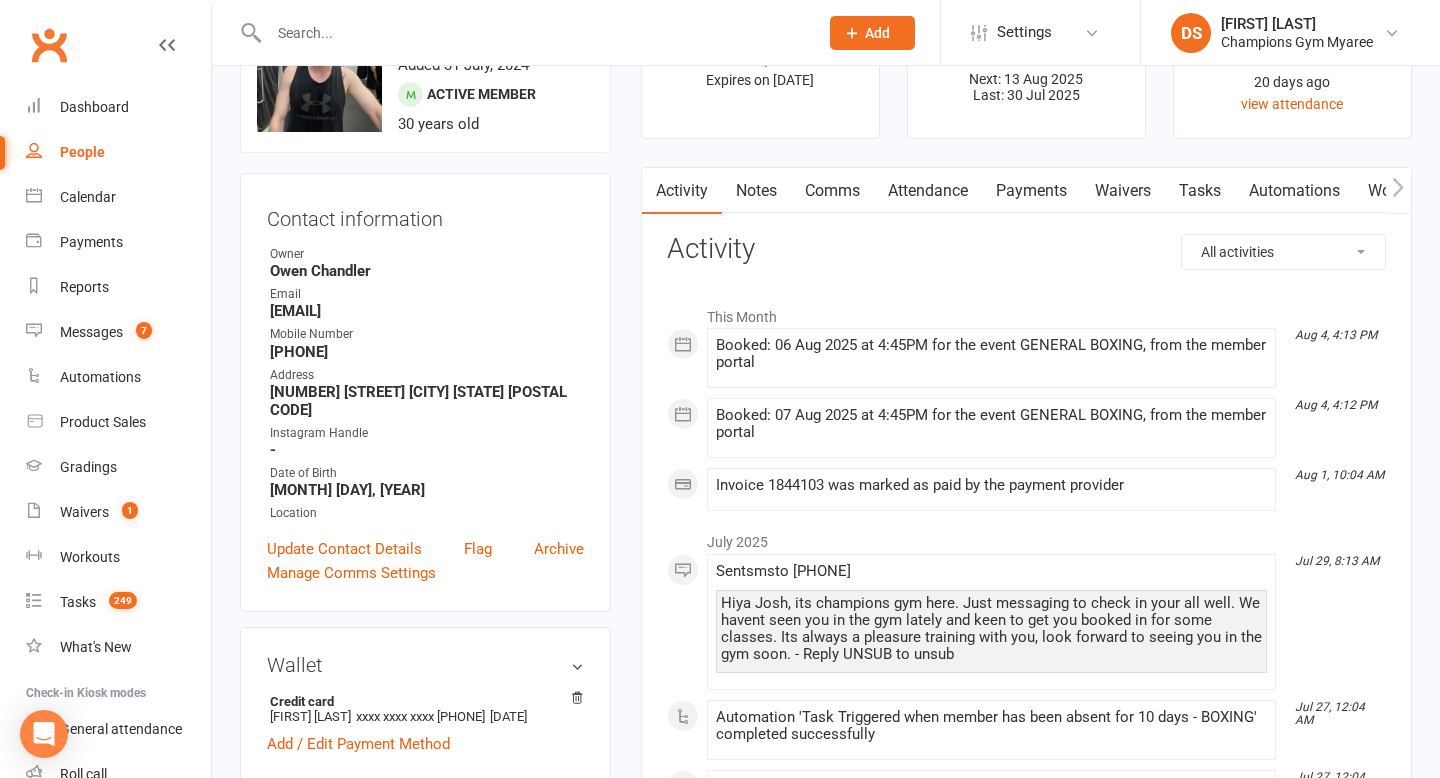 scroll, scrollTop: 106, scrollLeft: 0, axis: vertical 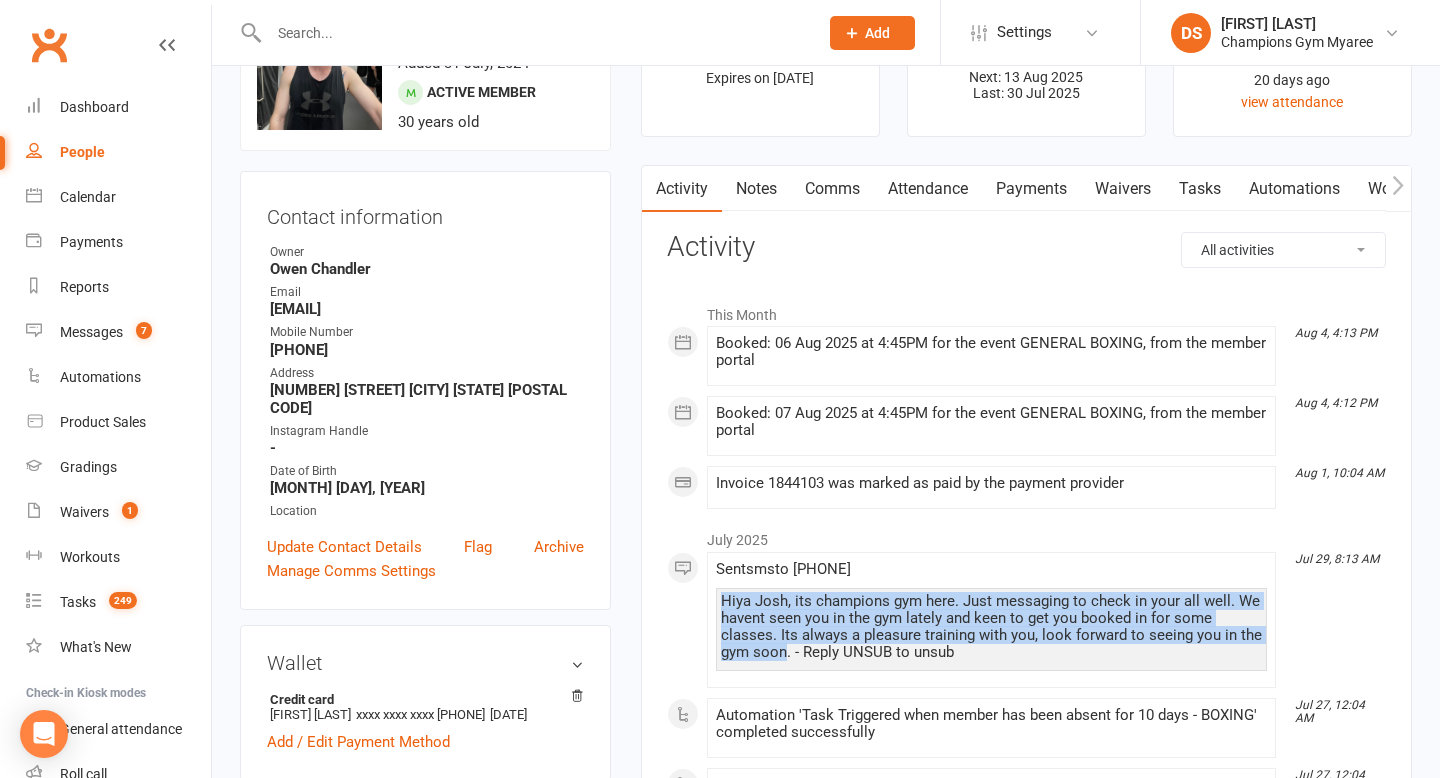 drag, startPoint x: 788, startPoint y: 653, endPoint x: 700, endPoint y: 595, distance: 105.3945 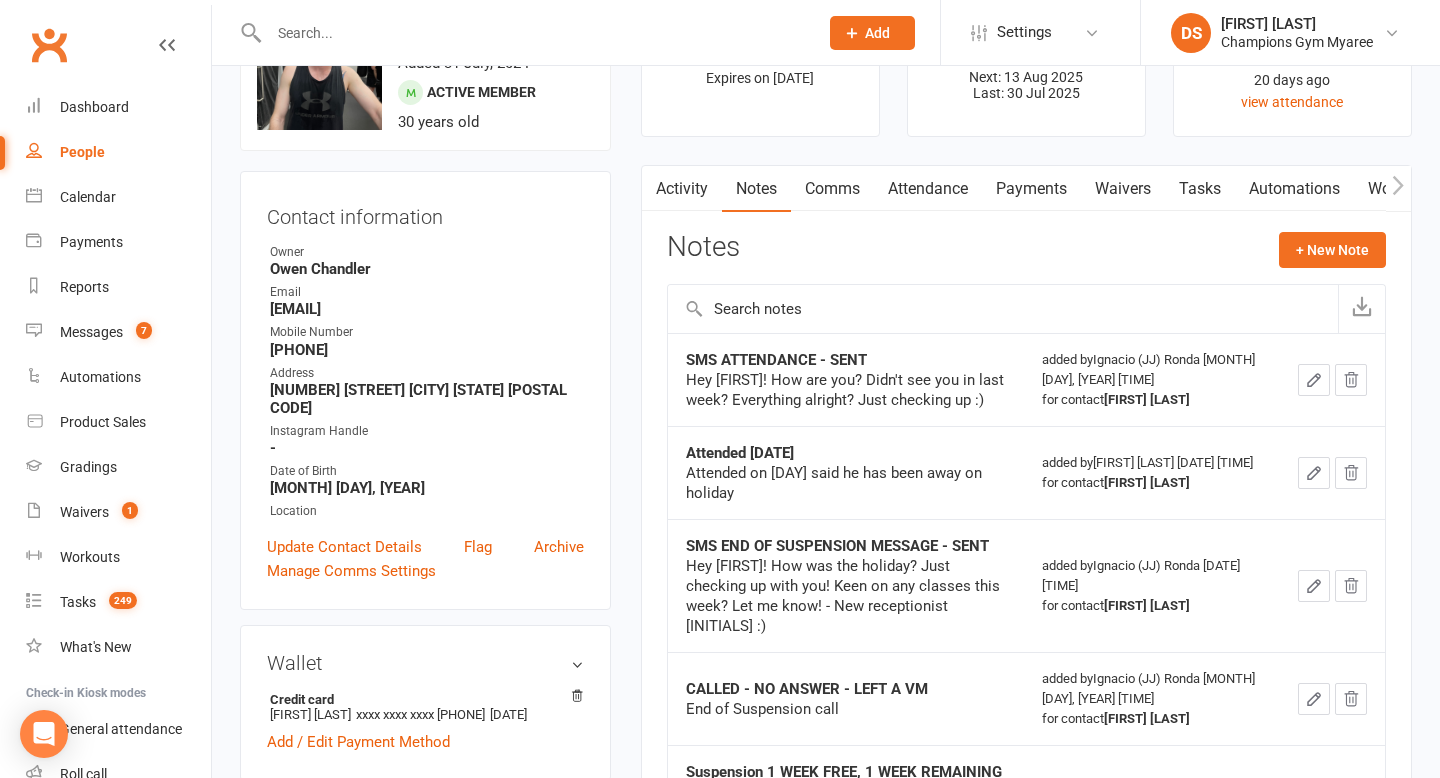 click on "Comms" at bounding box center (832, 189) 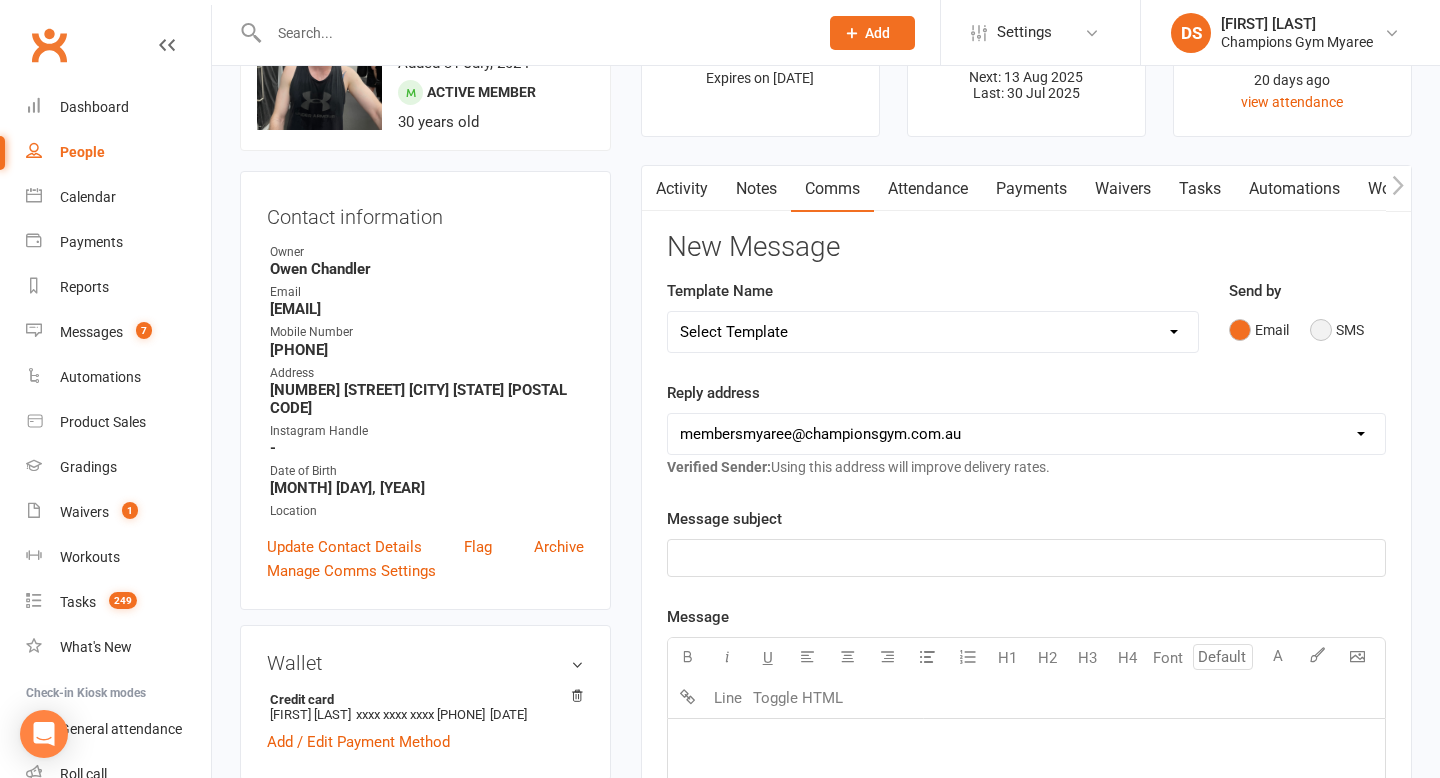click on "SMS" at bounding box center (1337, 330) 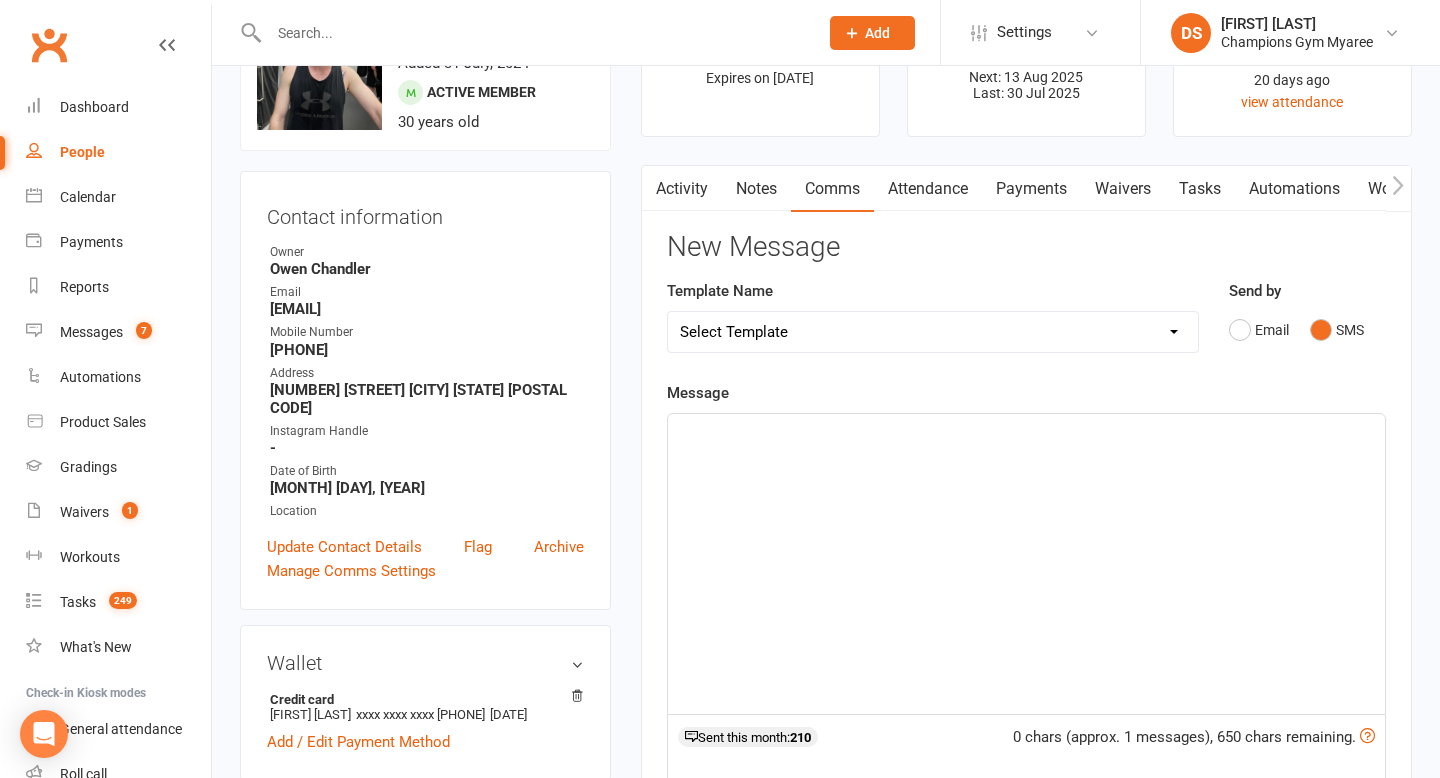 click on "﻿" 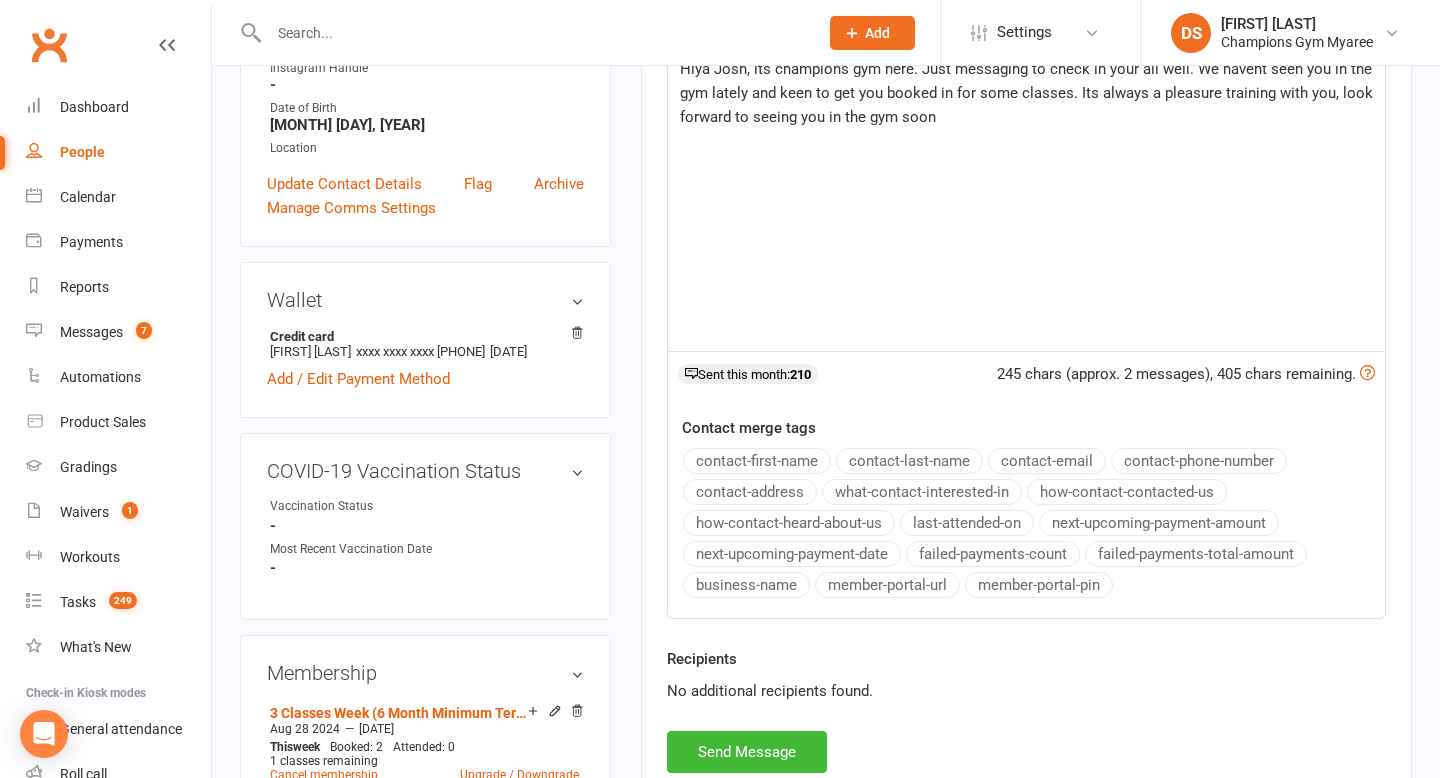 scroll, scrollTop: 474, scrollLeft: 0, axis: vertical 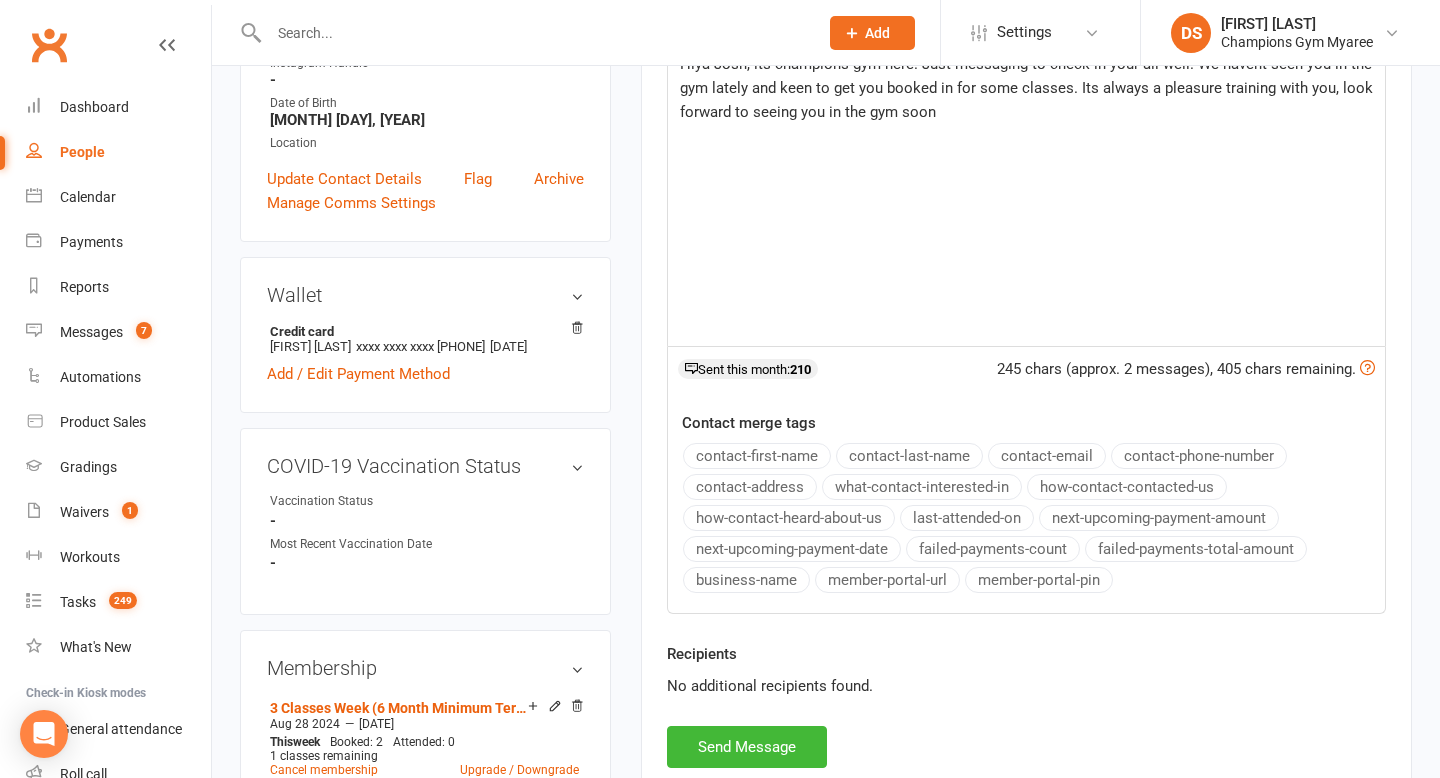 click on "Activity Notes Comms Attendance Payments Waivers Tasks Automations Workouts Gradings / Promotions Assessments Credit balance
New Message Template Name Select Template [Email] A. First Timer Trial [Email] CG Class Pass - Email to Previous Members [Email] Club Cleanliness [Email] Essential Packs Upsell [Email] 2024 Price Increase [Email] A special Gift for You [Email] CG Escapes 2026 - Koh Samui [Email] Champ Life Awards - Nominations [SMS] Class Cancelled [SMS] Class No Show [SMS] Clubworx login details sms [Email] Clubworx login- Welcome to CG [Email] COVID-19 Vaccination Mandate [SMS] Facebook group invite [Email] Facebook Page Invite [SMS] First Class SMS [SMS] First Timer Trial - Day before 1st class [Email] Glove upsell [SMS] Google review Request [Email] [Grading] Exemption Letter, Boxing [Email] [Grading] Exemption Letter, Muay Thai [SMS] [Grading] SMS To RSVP [Email] [Grading] Variation to Membership Email [Email] Halloween Dress Up Reminder Email [SMS] Halloween Dress Up Reminder SMS Send by Email" at bounding box center [1026, 297] 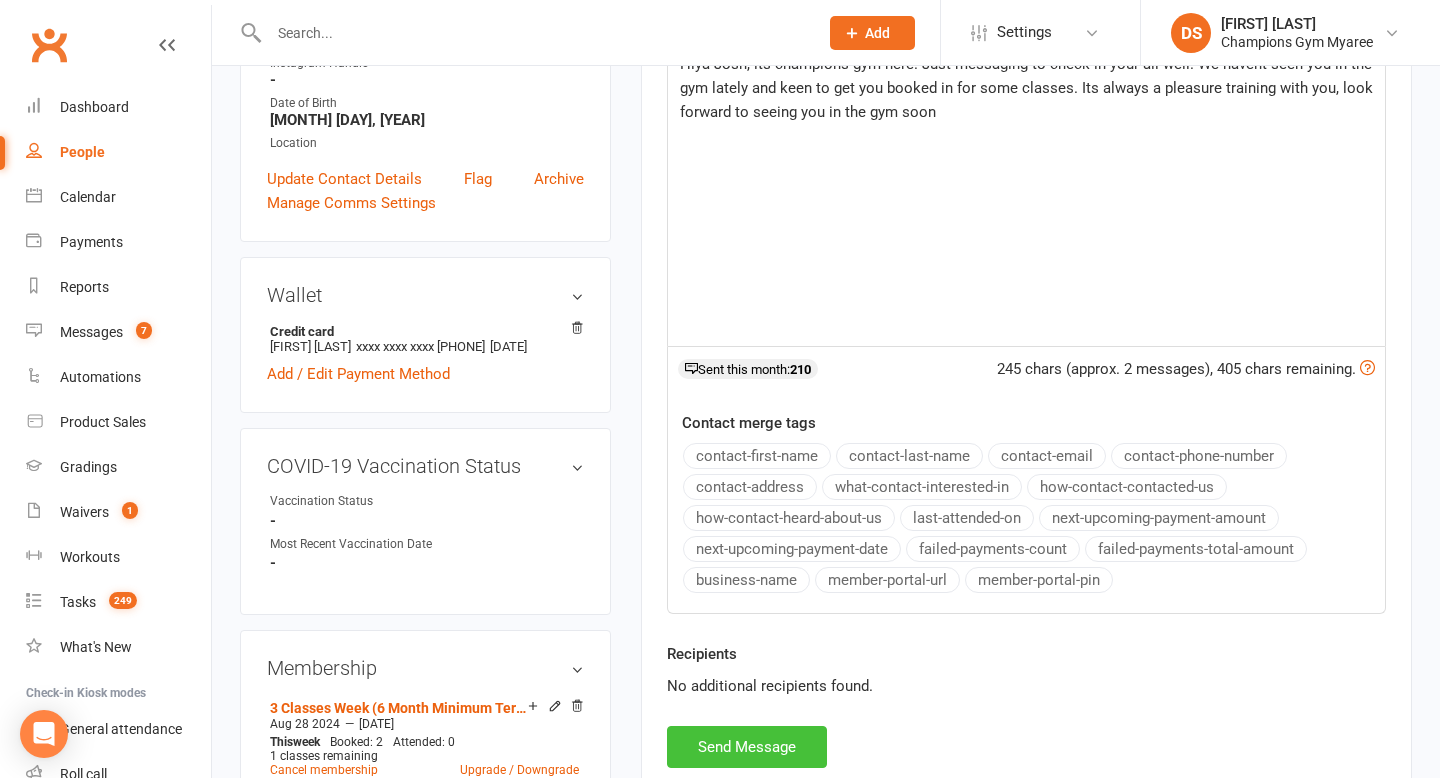 click on "Send Message" at bounding box center (747, 747) 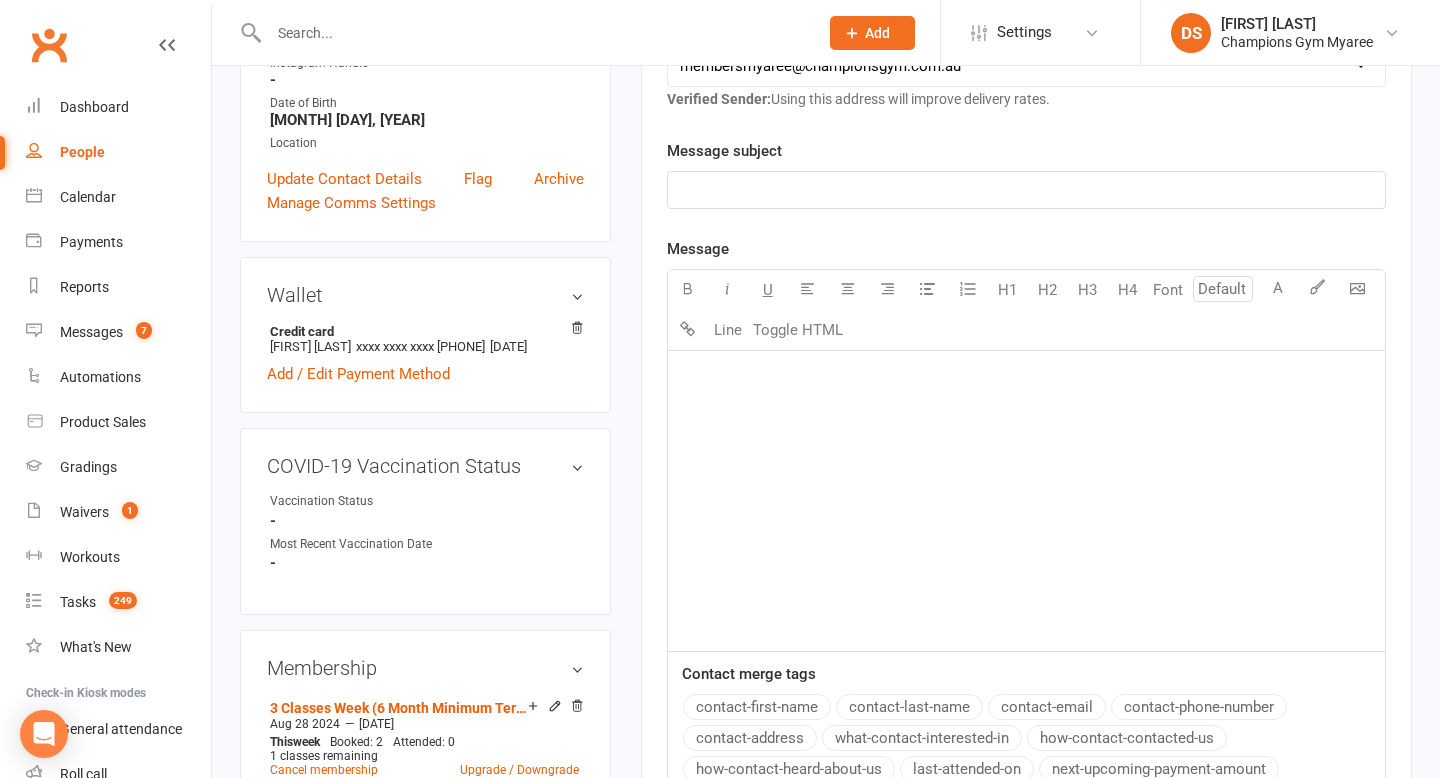 click at bounding box center (533, 33) 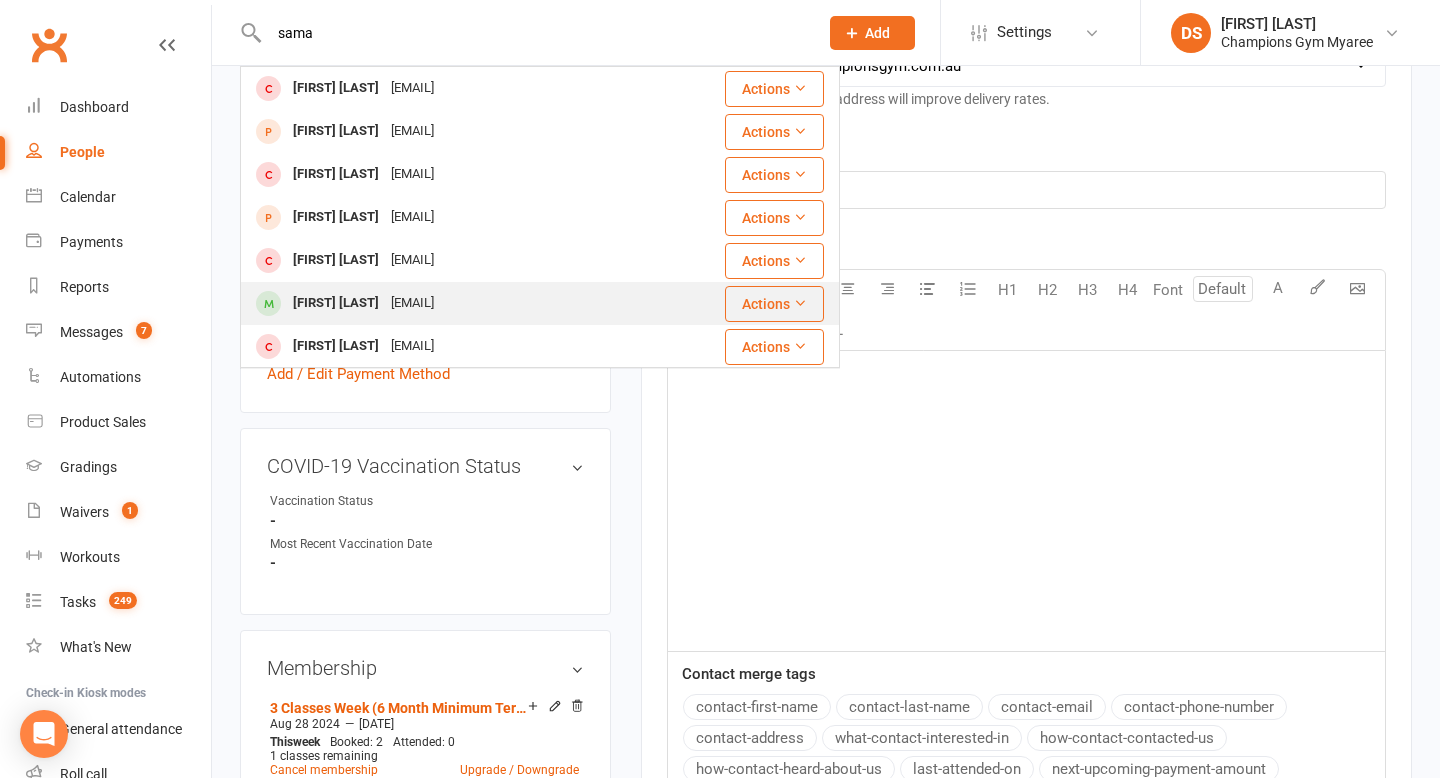 type on "sama" 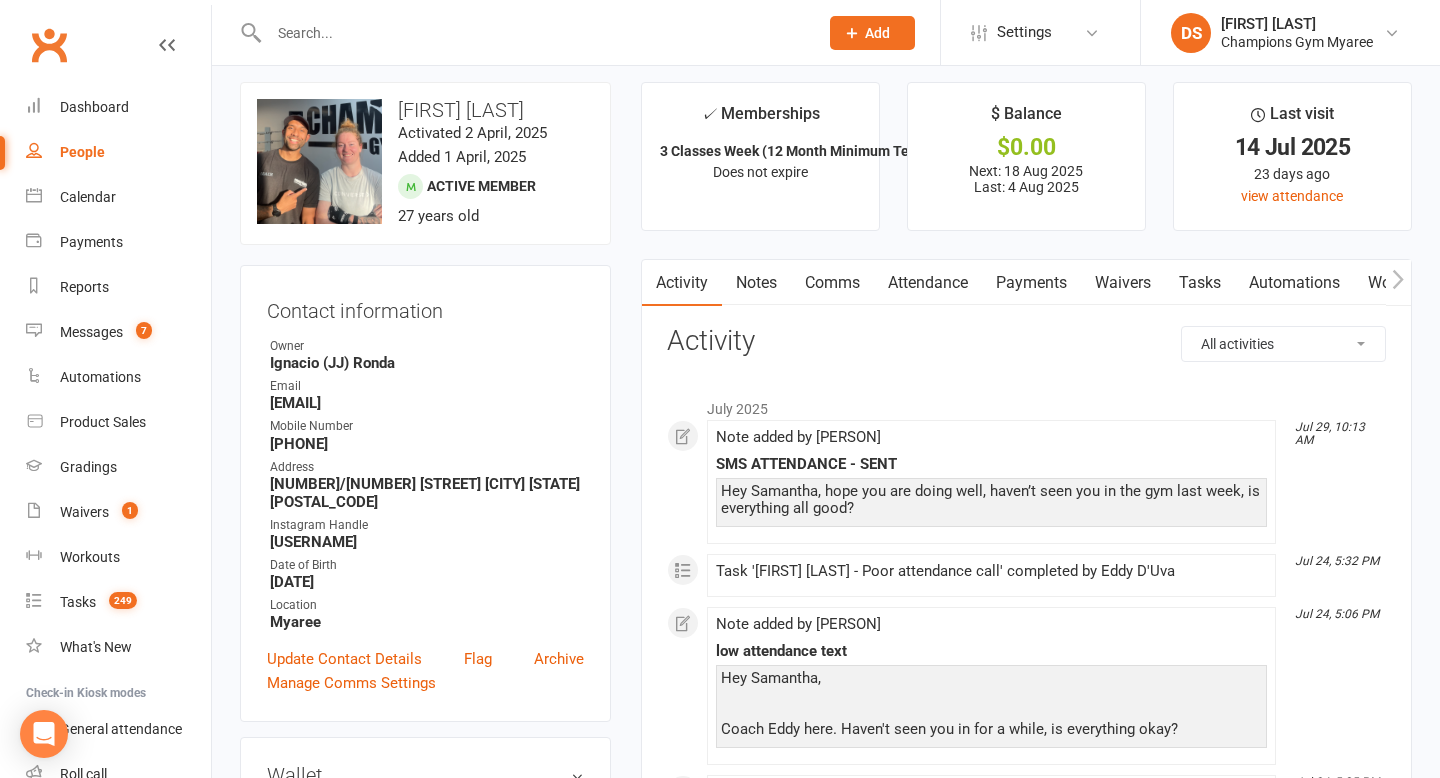 scroll, scrollTop: 14, scrollLeft: 0, axis: vertical 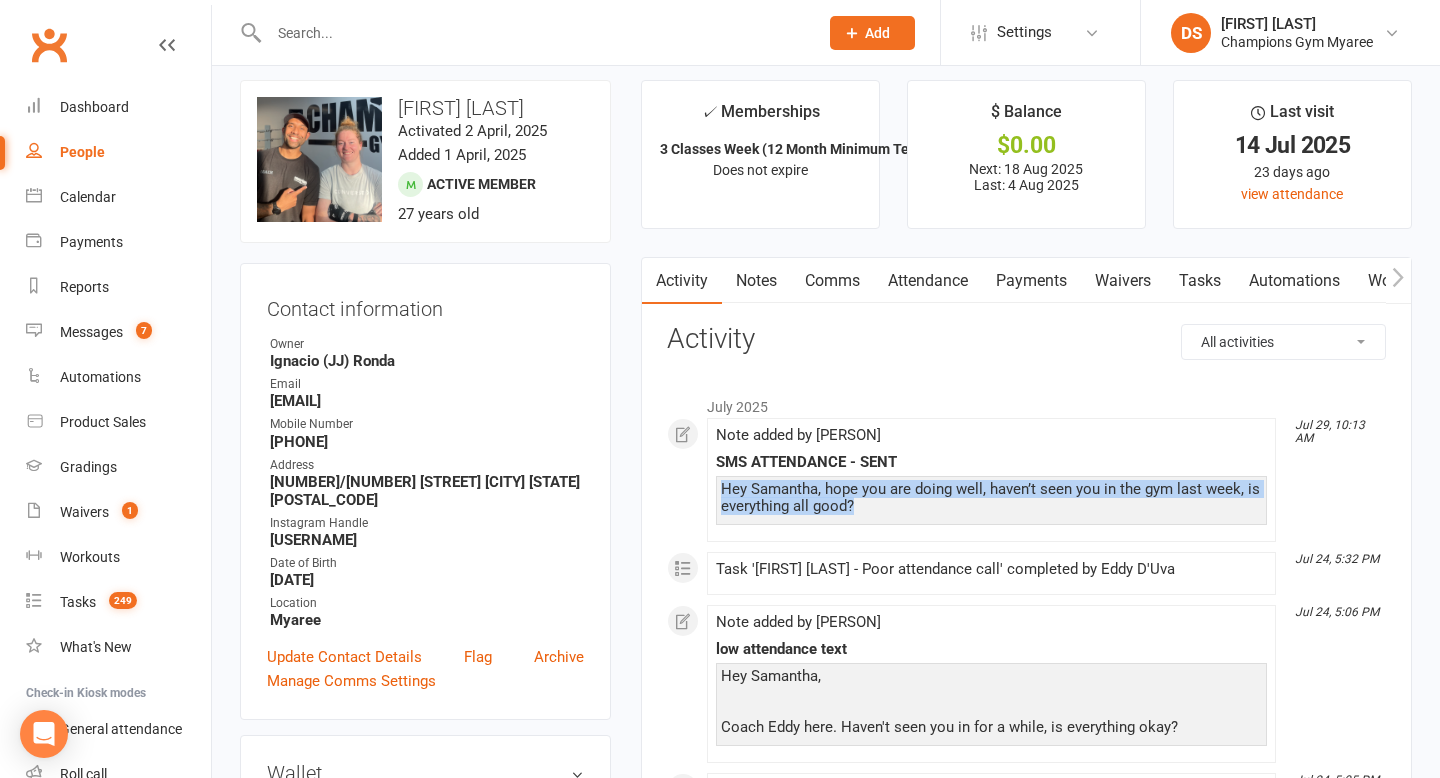 drag, startPoint x: 853, startPoint y: 512, endPoint x: 708, endPoint y: 489, distance: 146.8128 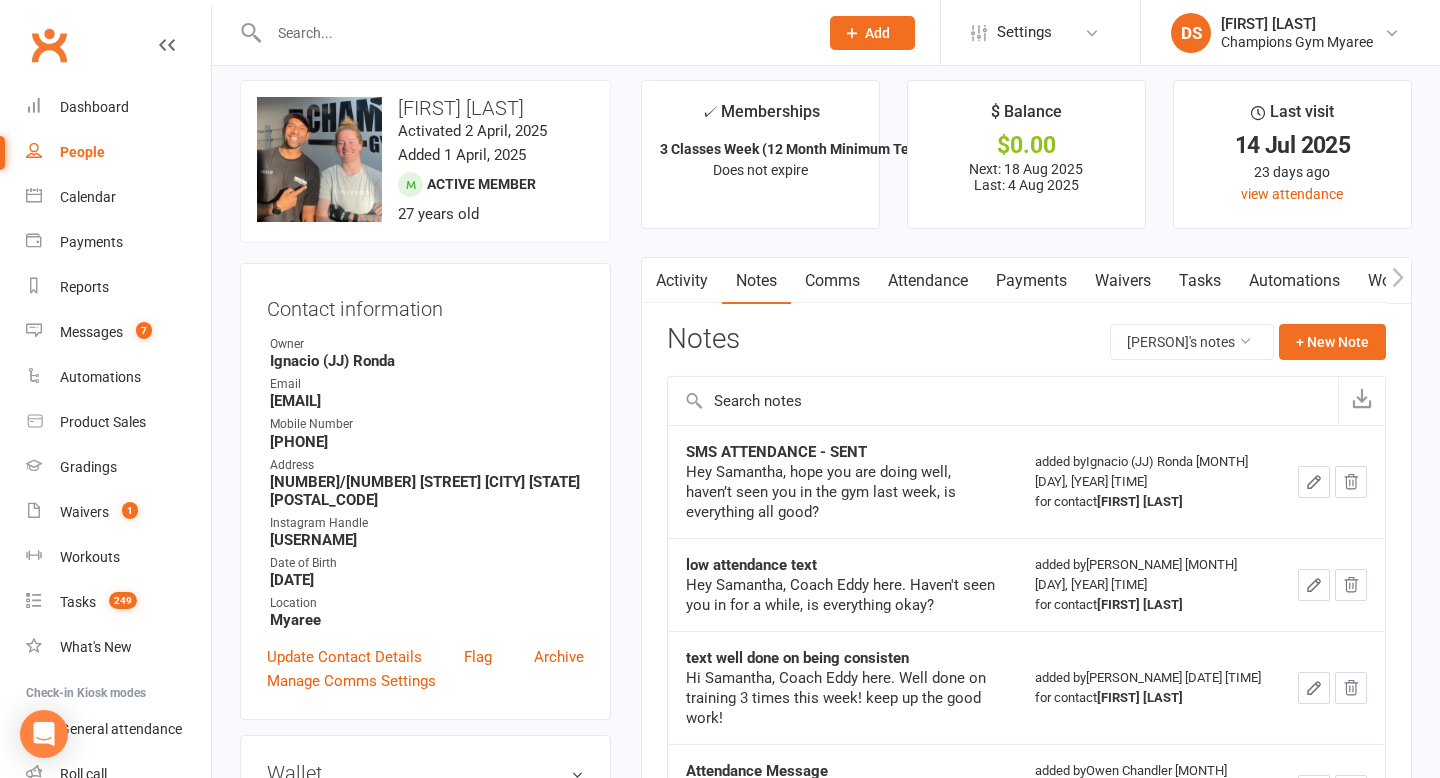 click on "Comms" at bounding box center [832, 281] 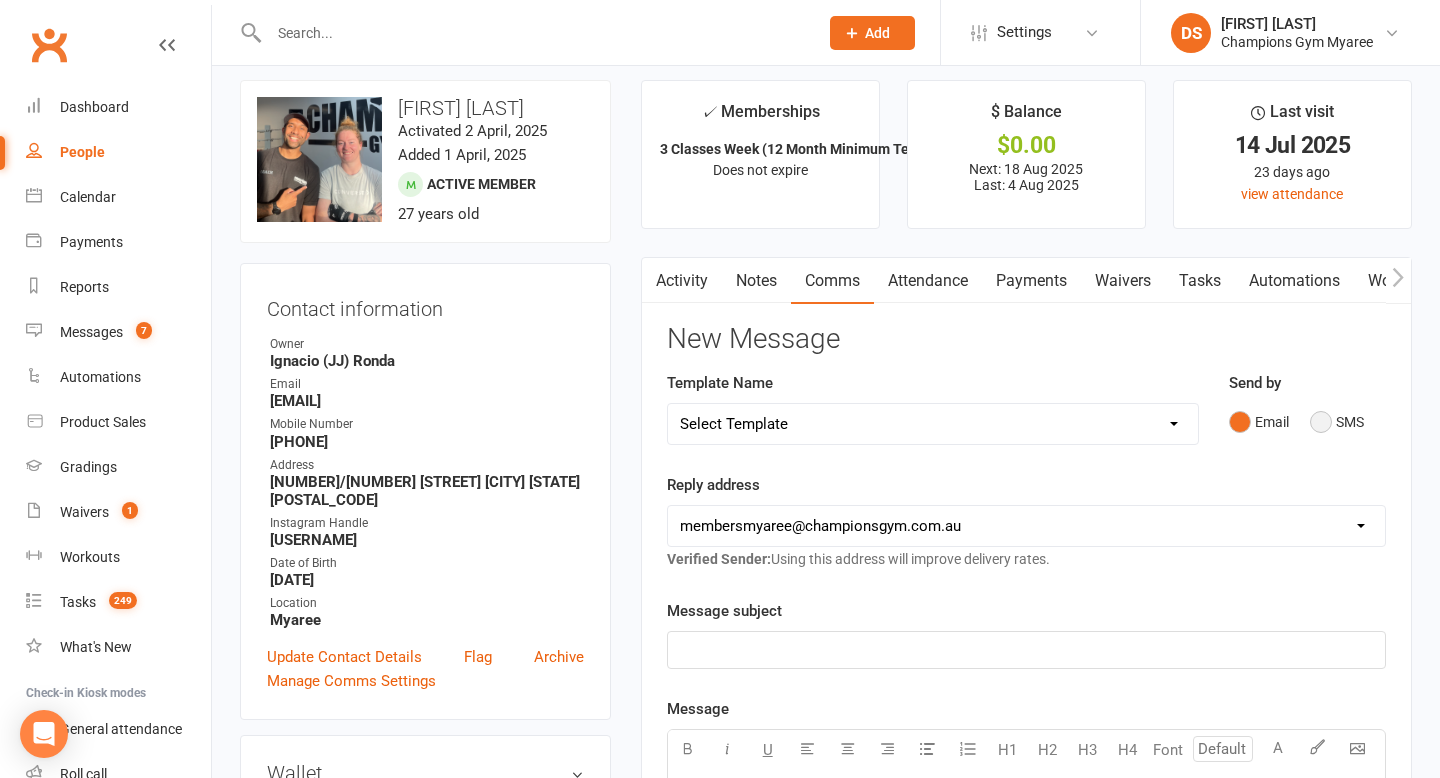 click on "SMS" at bounding box center (1337, 422) 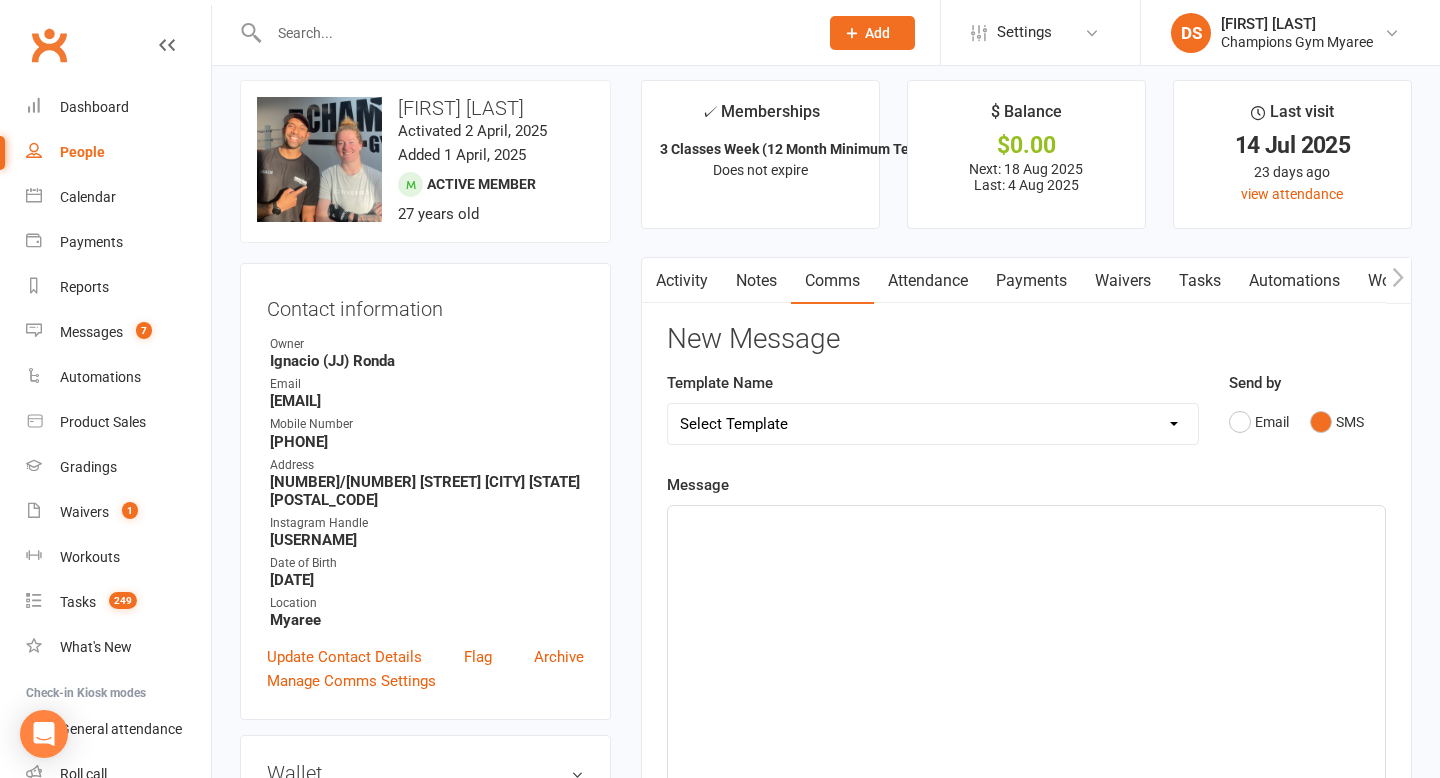 click on "﻿" 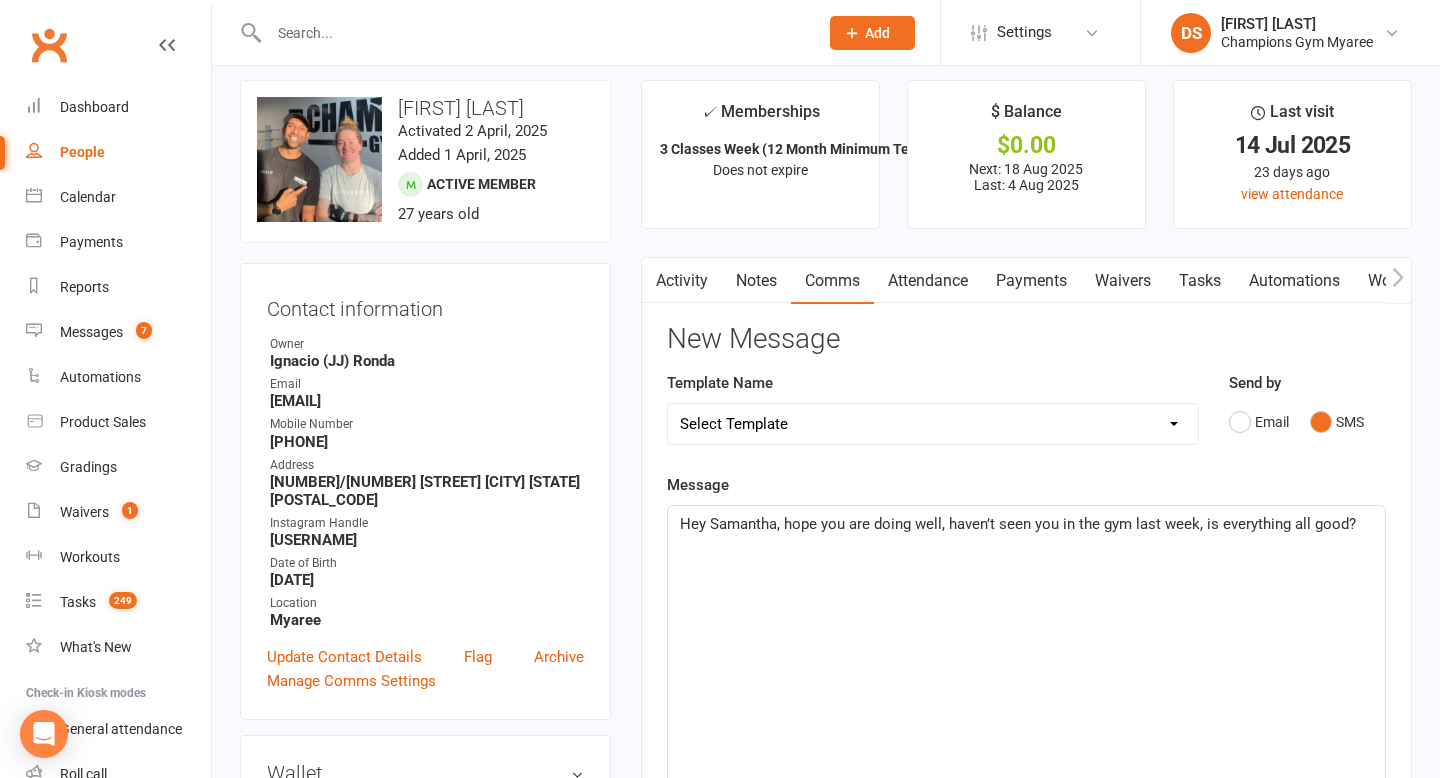 type 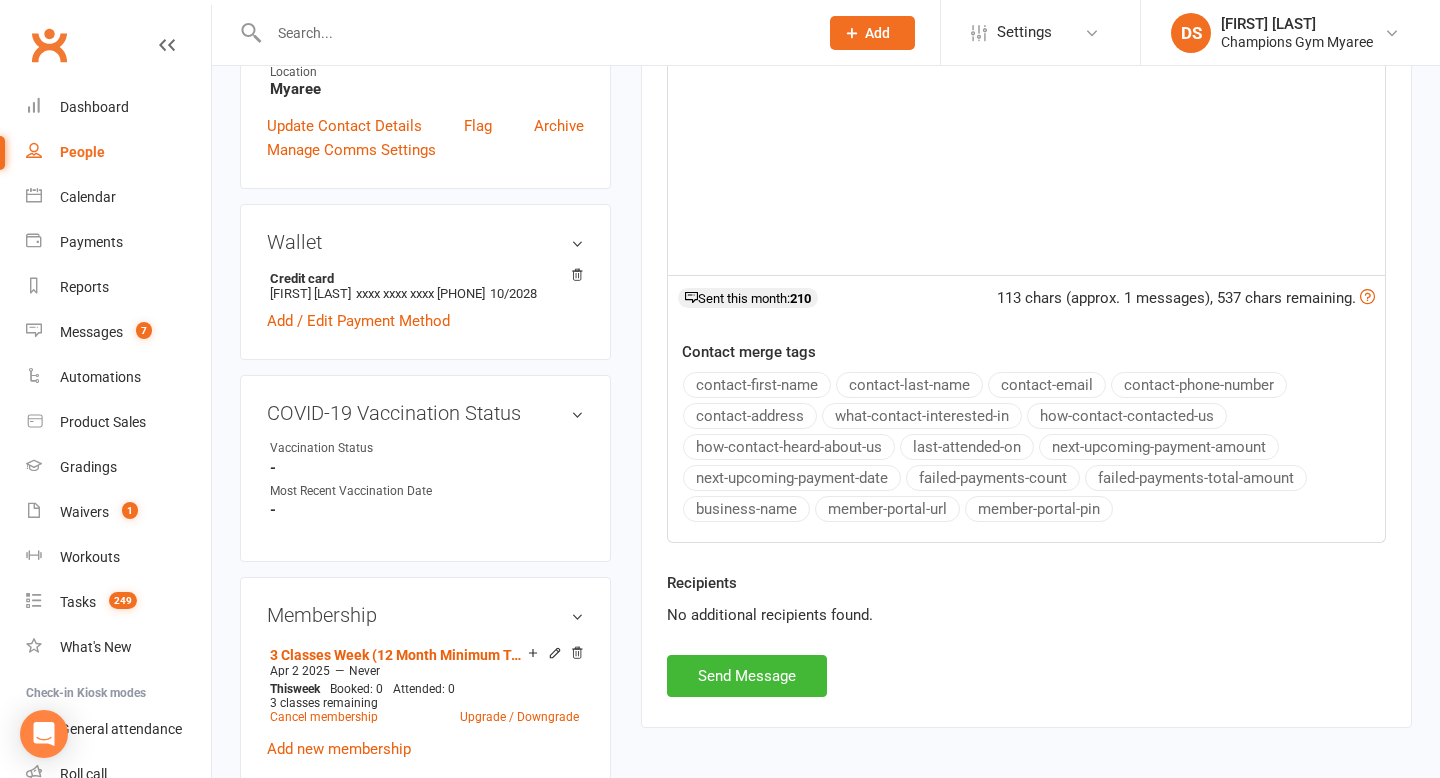 scroll, scrollTop: 569, scrollLeft: 0, axis: vertical 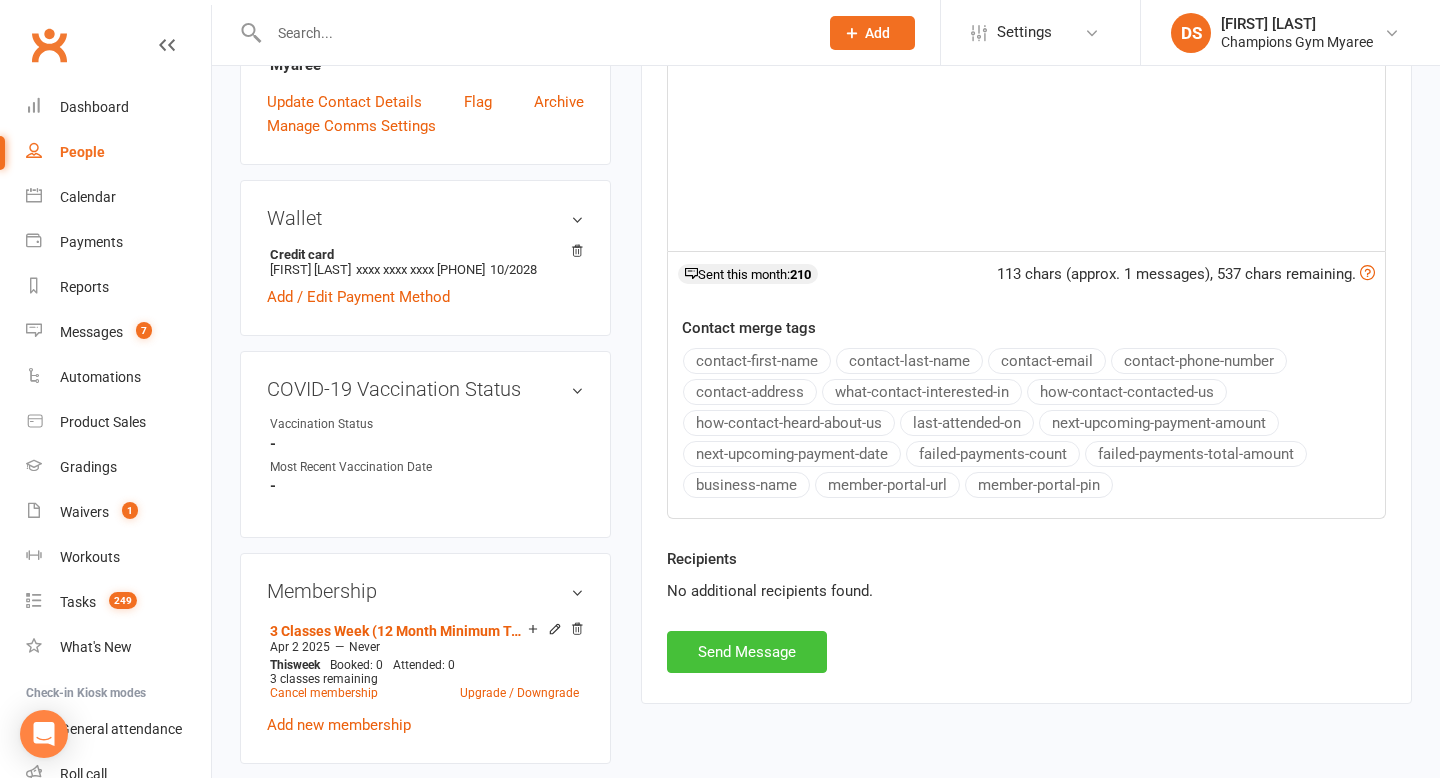 click on "Send Message" at bounding box center (747, 652) 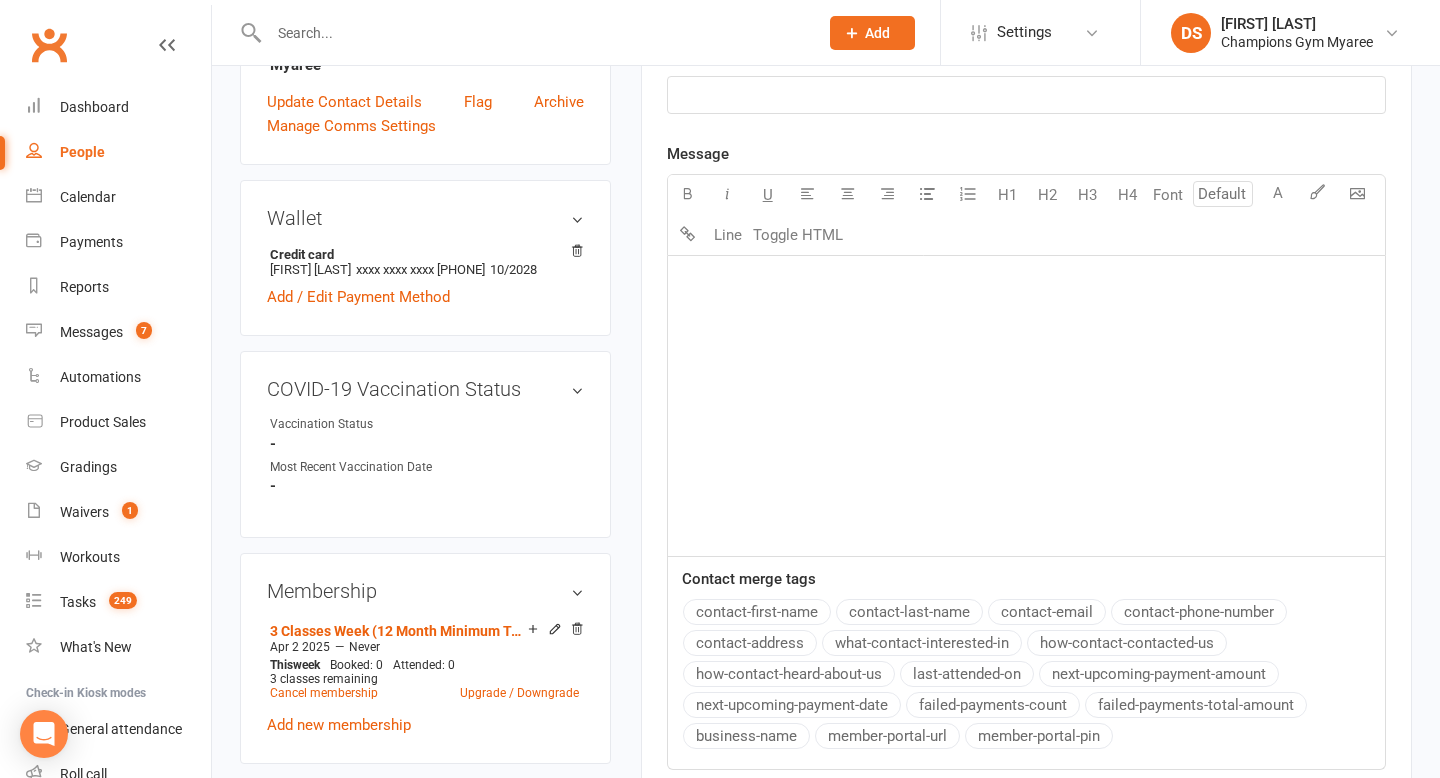 click at bounding box center (533, 33) 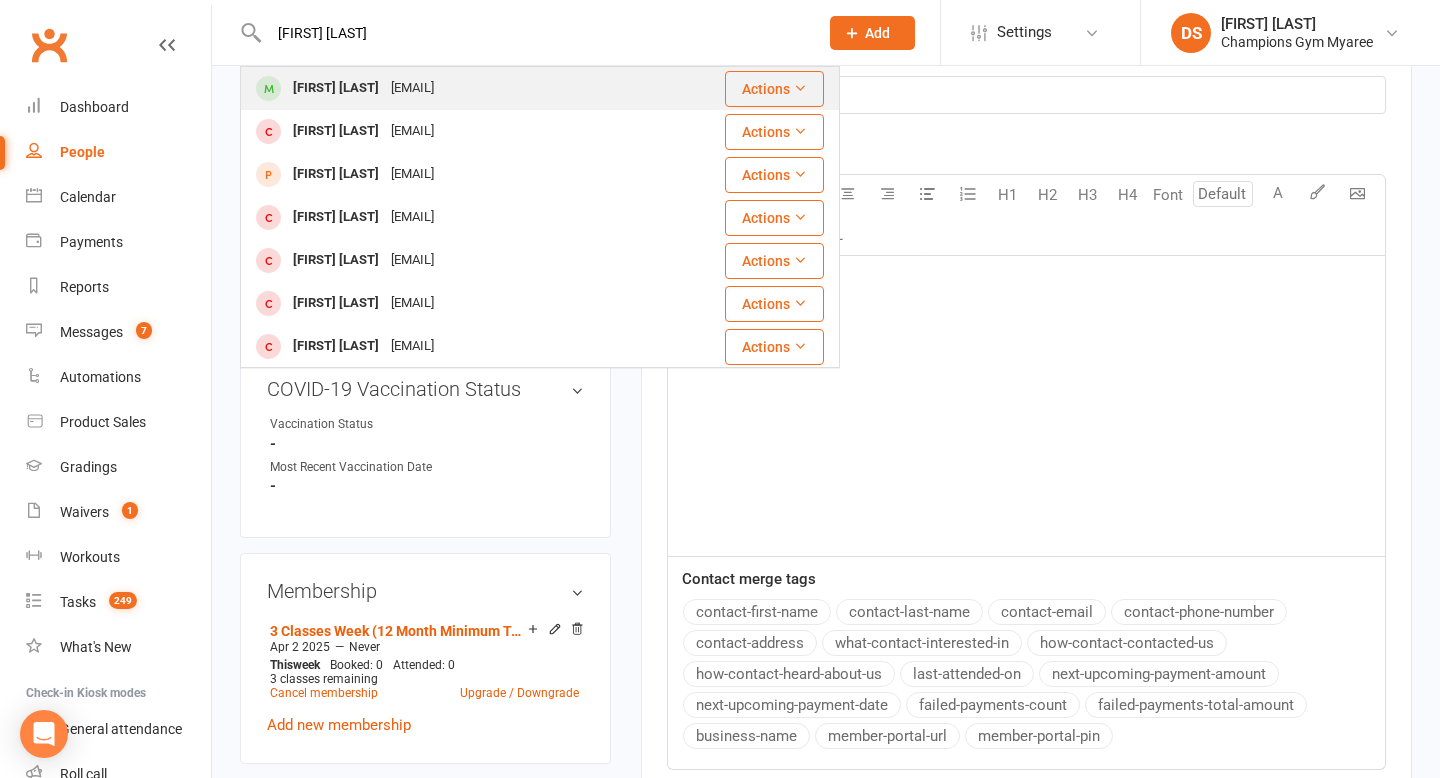 type on "[FIRST] [LAST]" 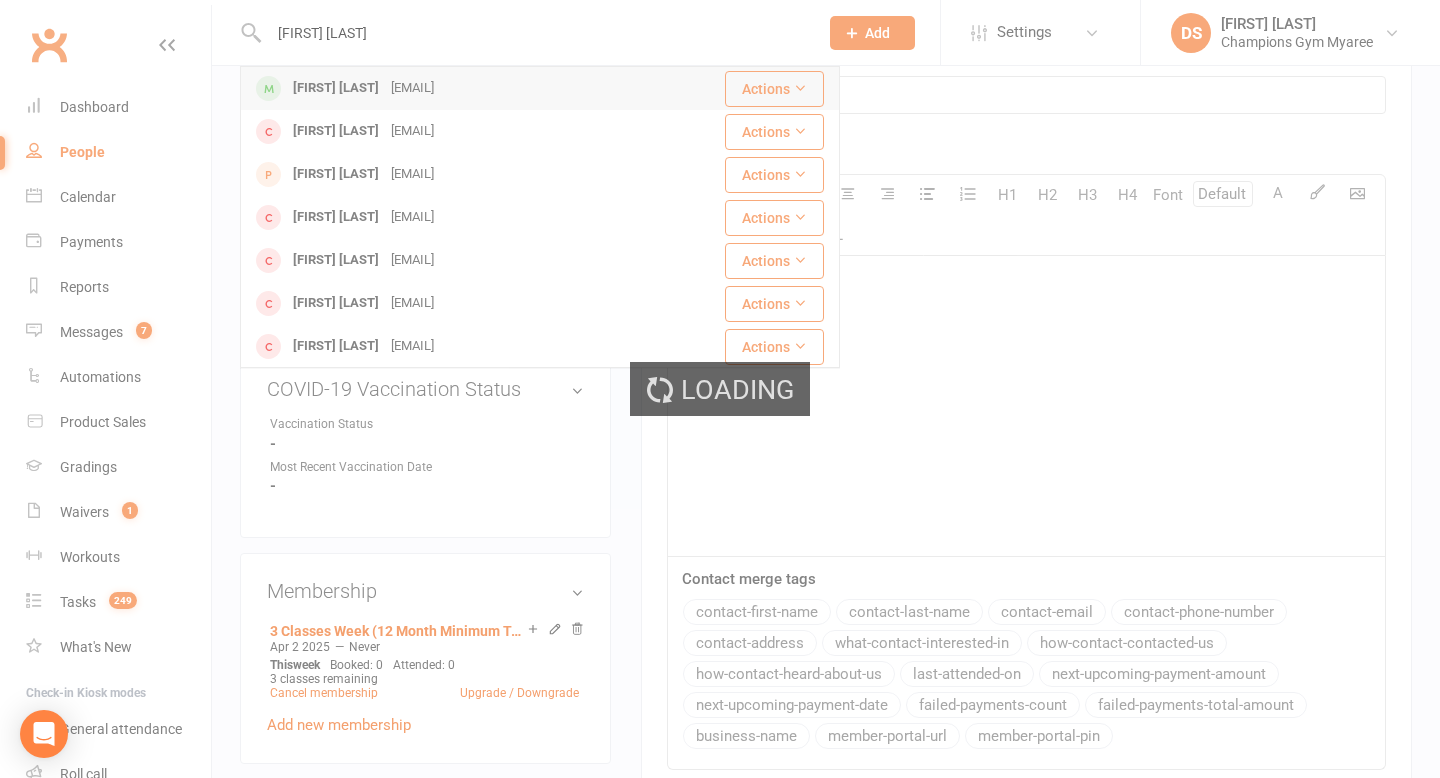 type 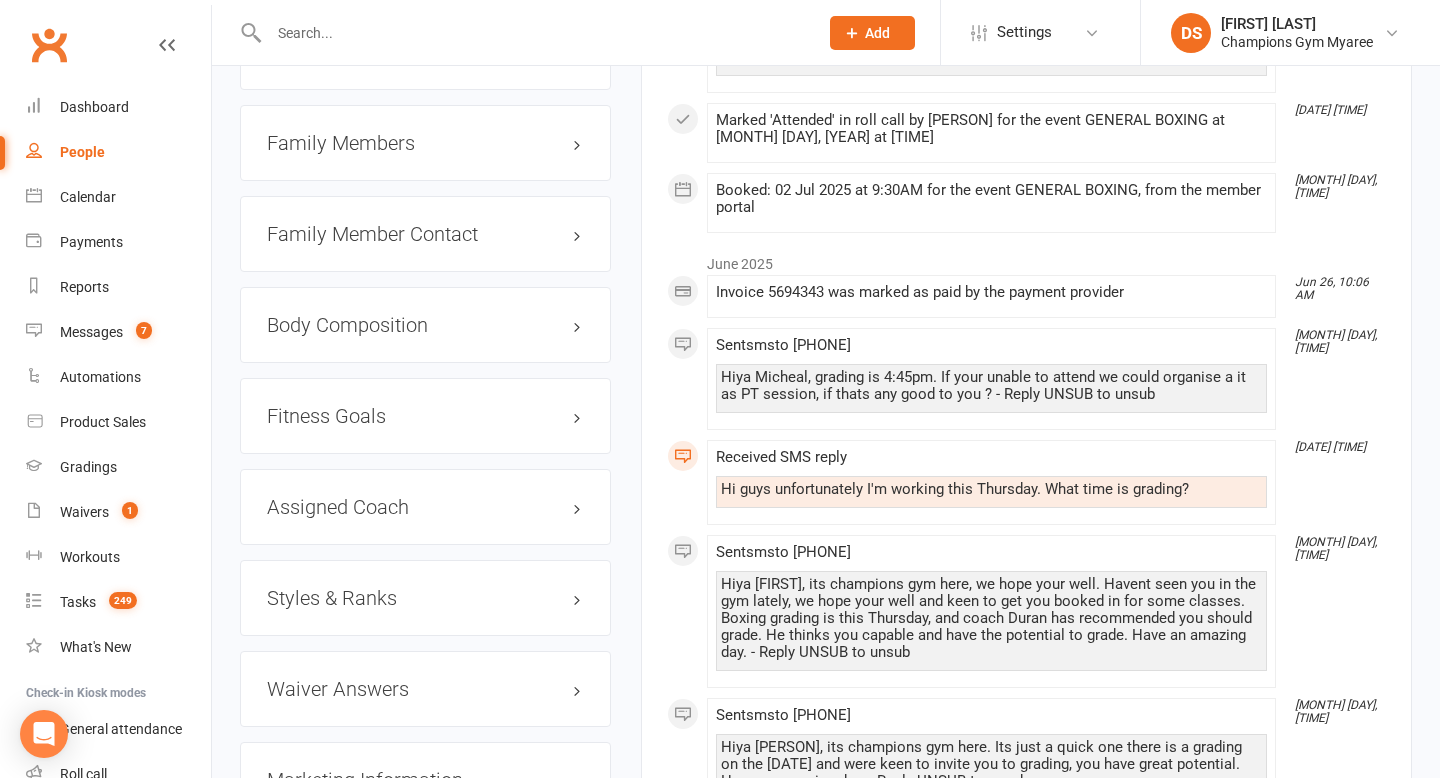 scroll, scrollTop: 1818, scrollLeft: 0, axis: vertical 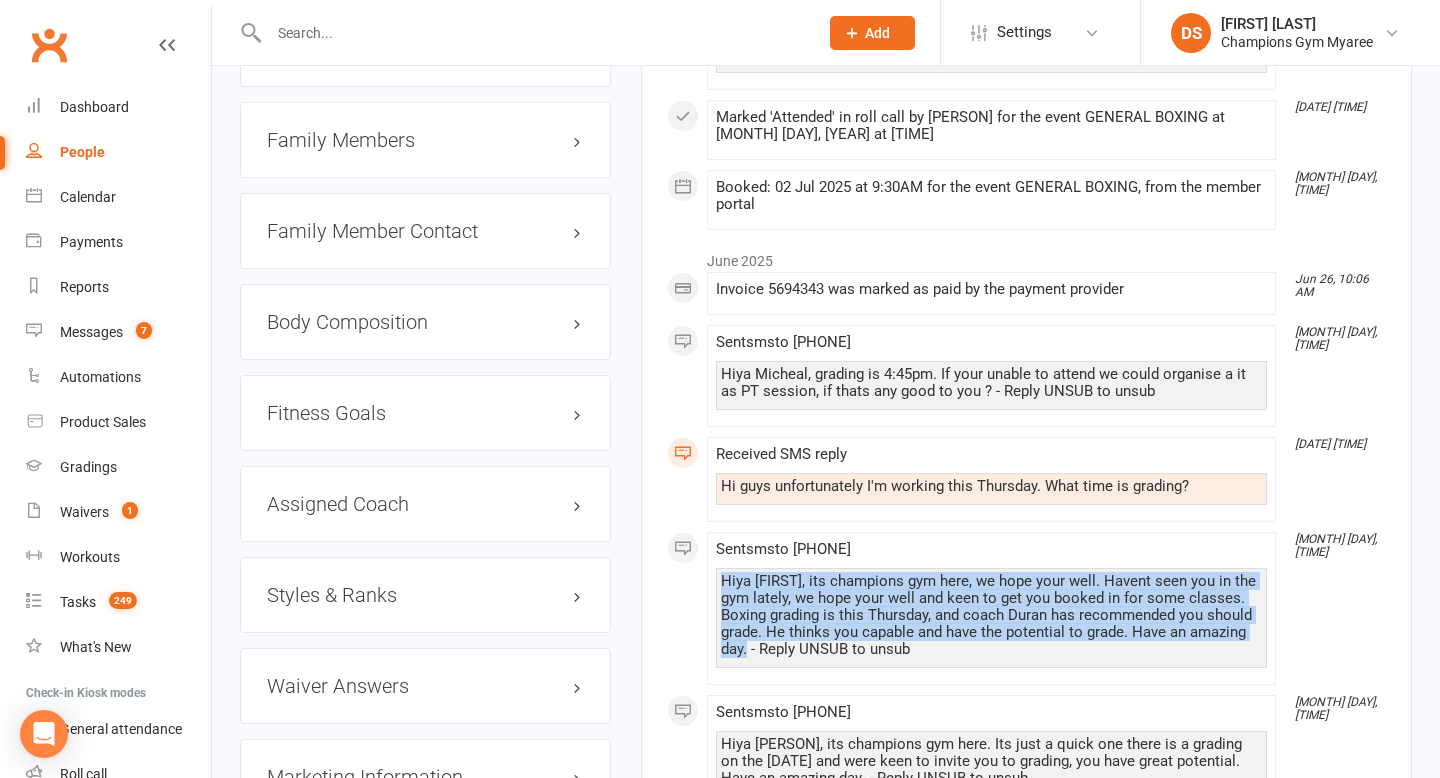 drag, startPoint x: 745, startPoint y: 651, endPoint x: 698, endPoint y: 573, distance: 91.06591 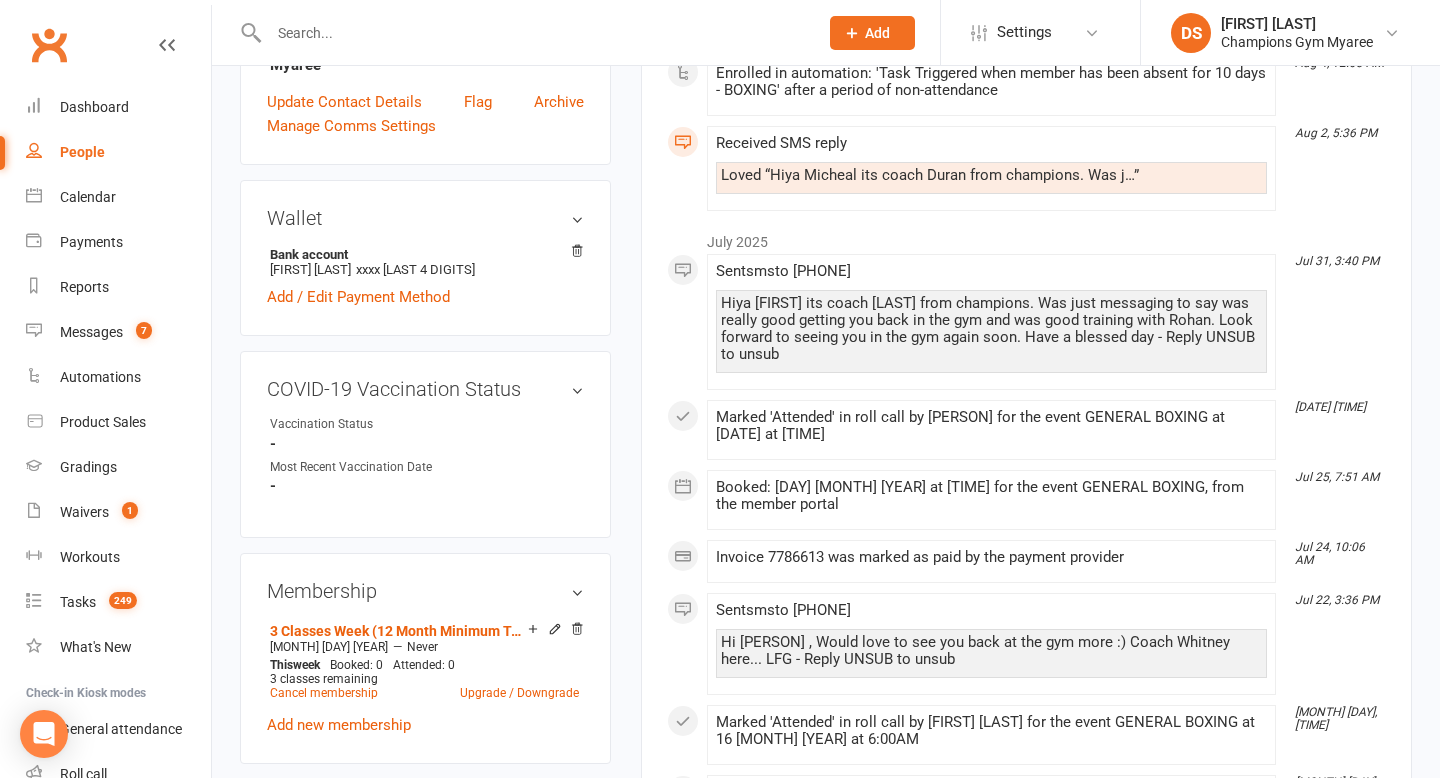 scroll, scrollTop: 0, scrollLeft: 0, axis: both 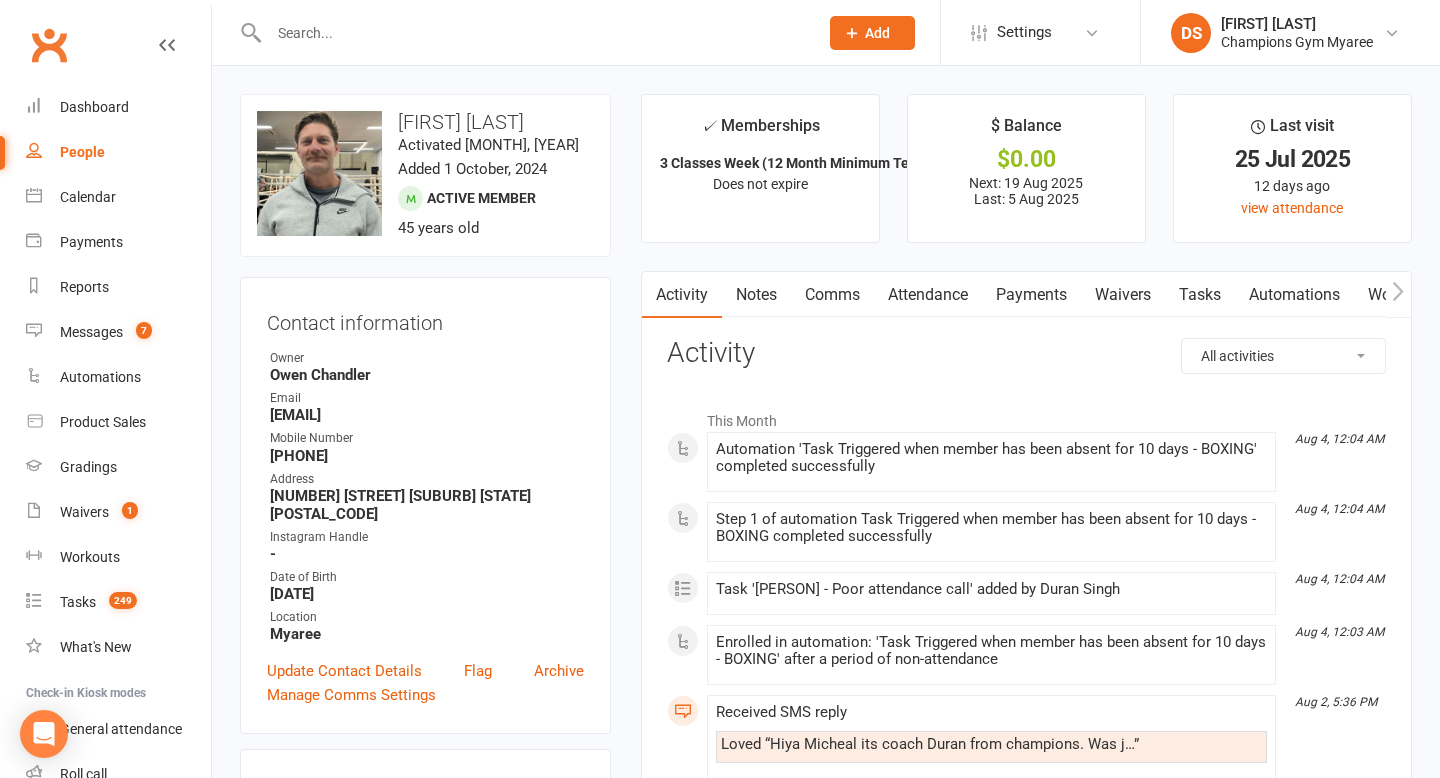 click on "Notes" at bounding box center (756, 295) 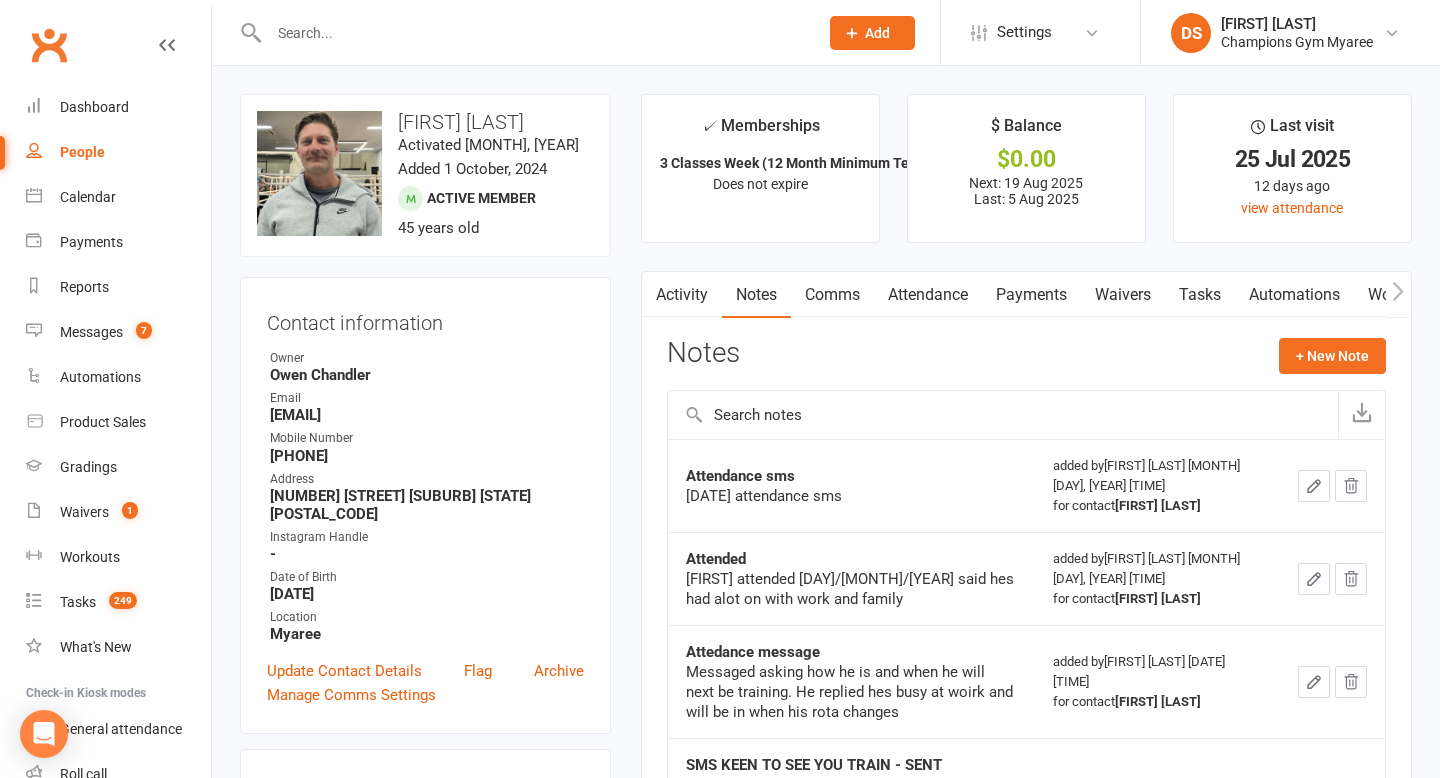 click on "Comms" at bounding box center [832, 295] 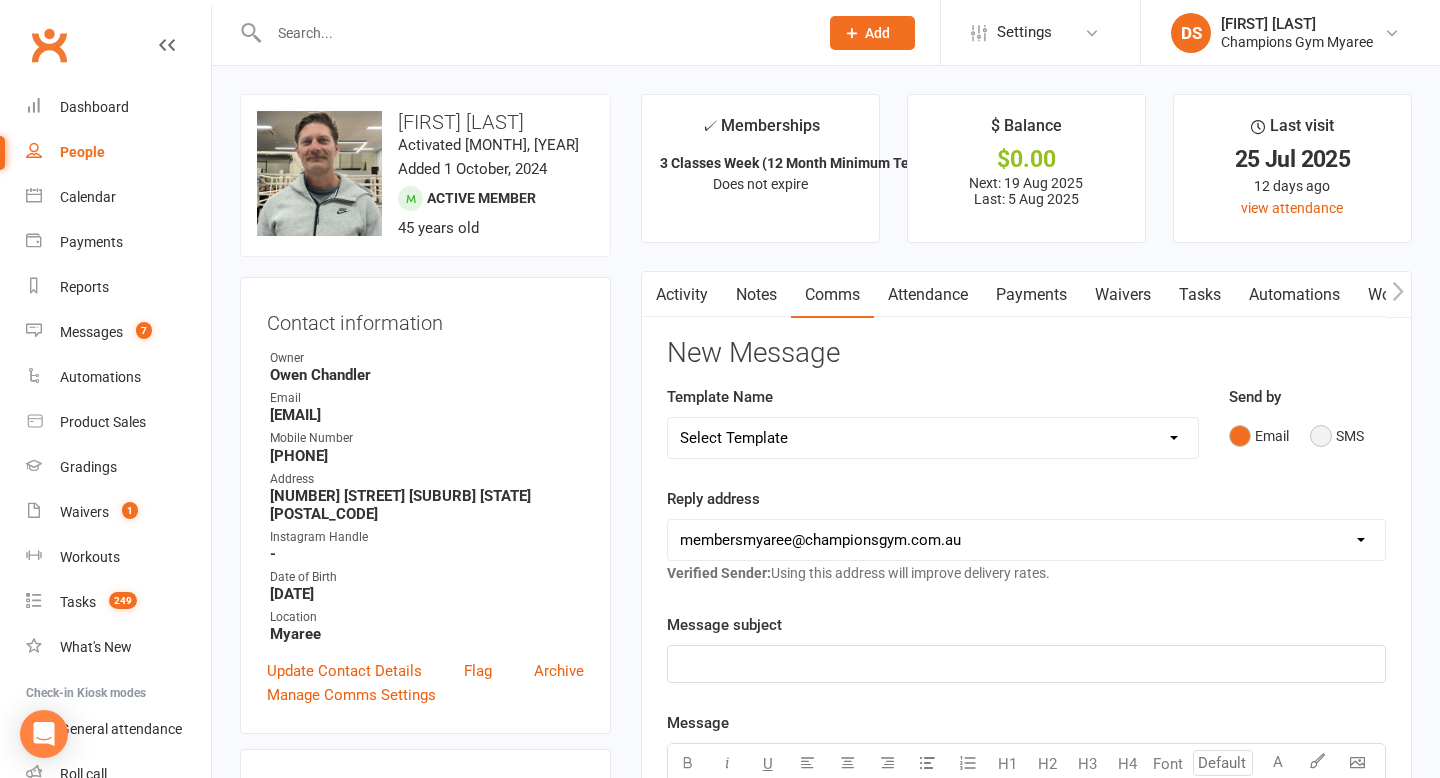 click on "SMS" at bounding box center [1337, 436] 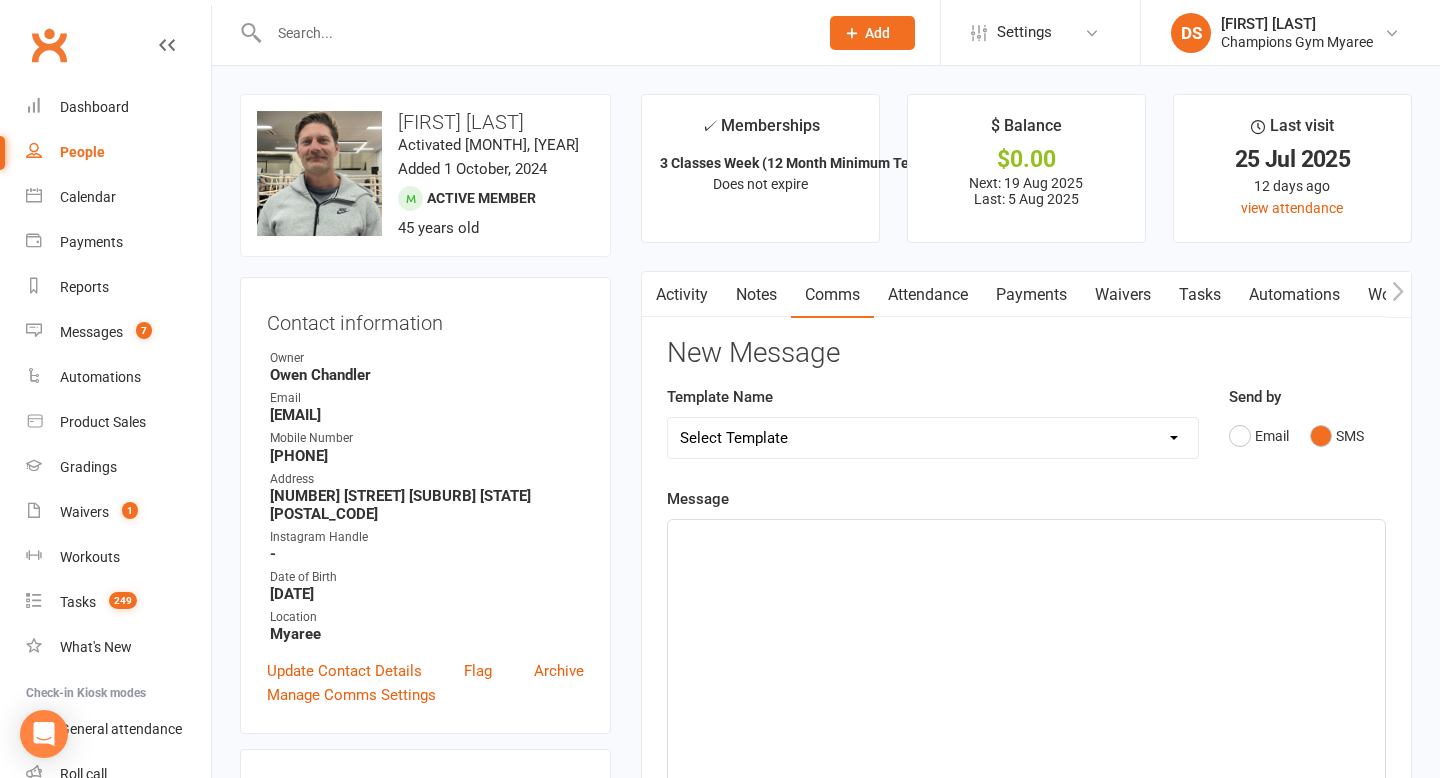 click on "﻿" 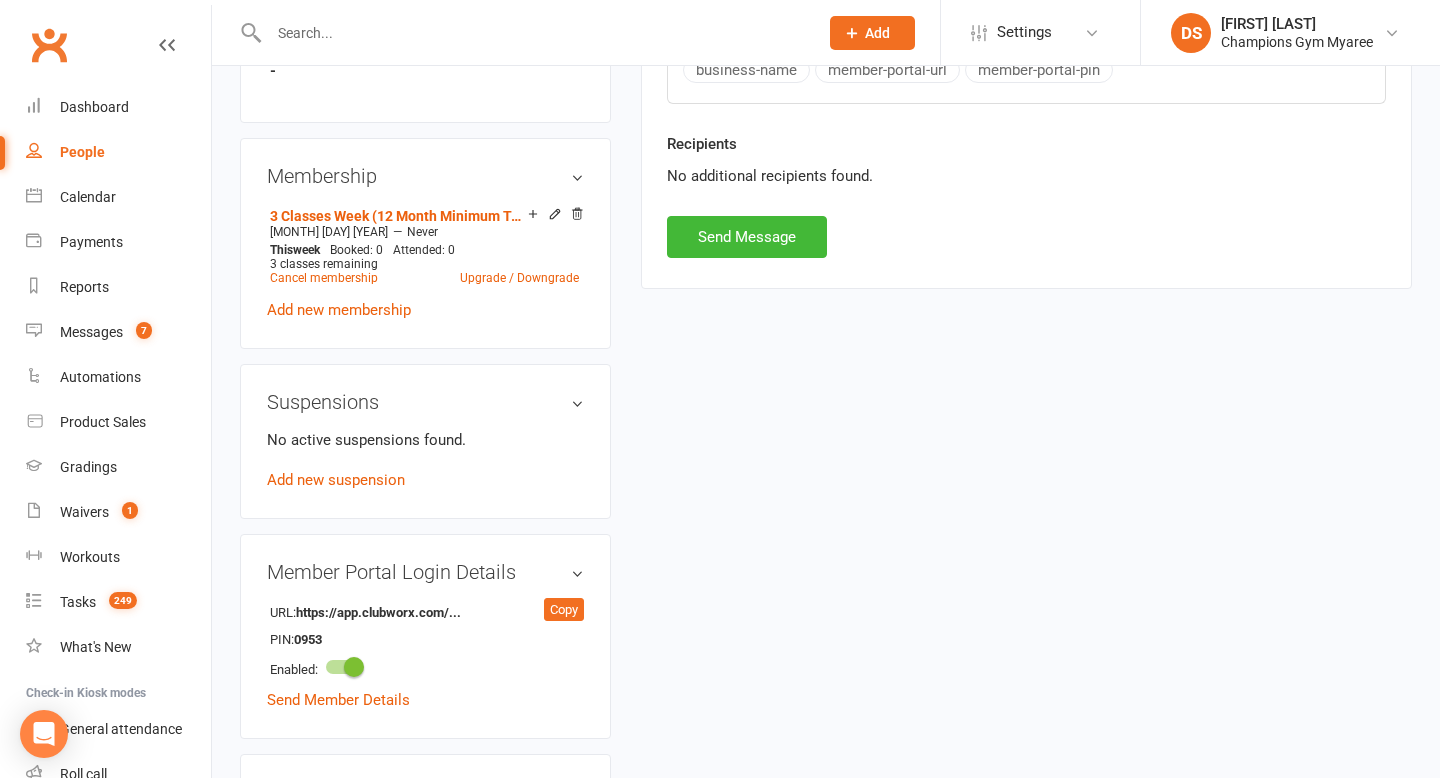 scroll, scrollTop: 853, scrollLeft: 0, axis: vertical 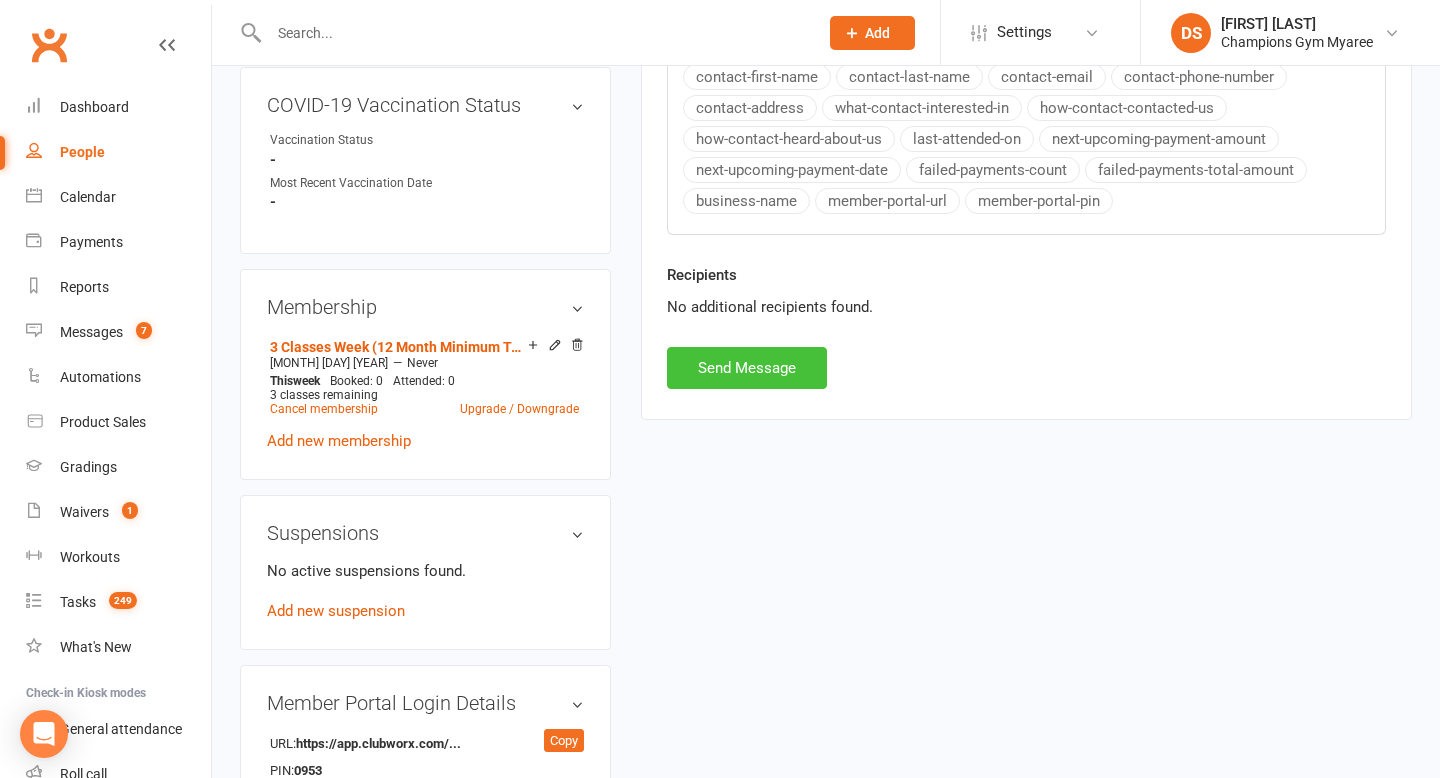 click on "Send Message" at bounding box center [747, 368] 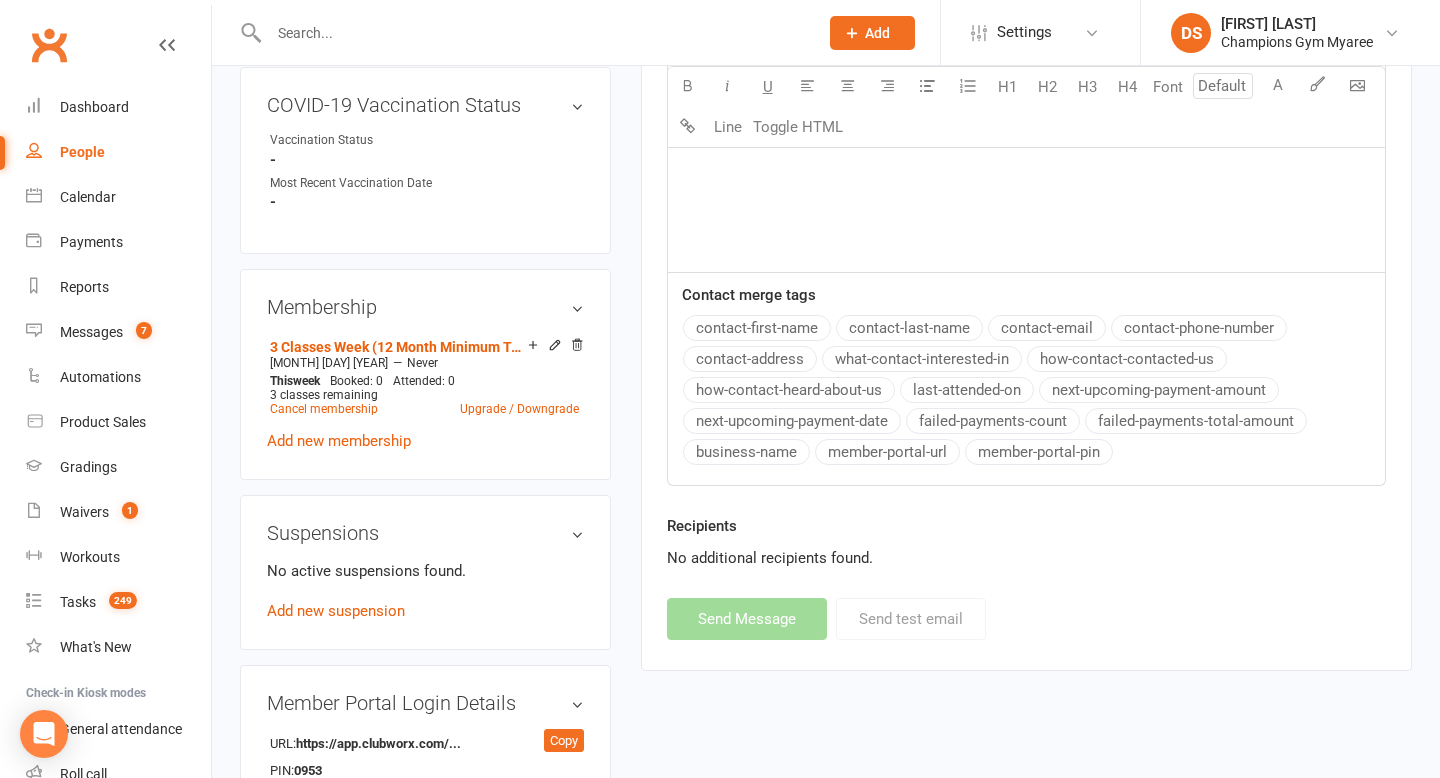 click on "Recipients No additional recipients found." at bounding box center [1026, 556] 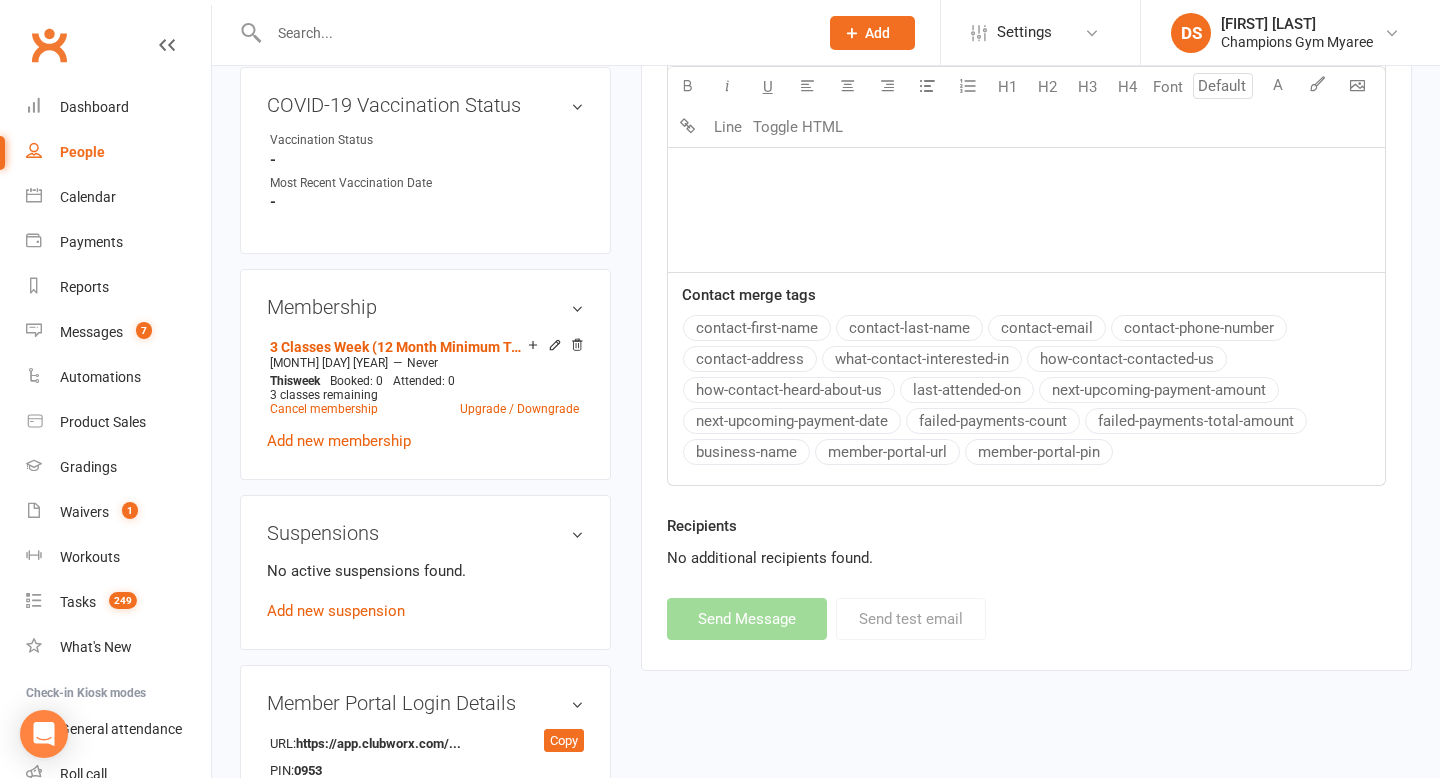 scroll, scrollTop: 0, scrollLeft: 0, axis: both 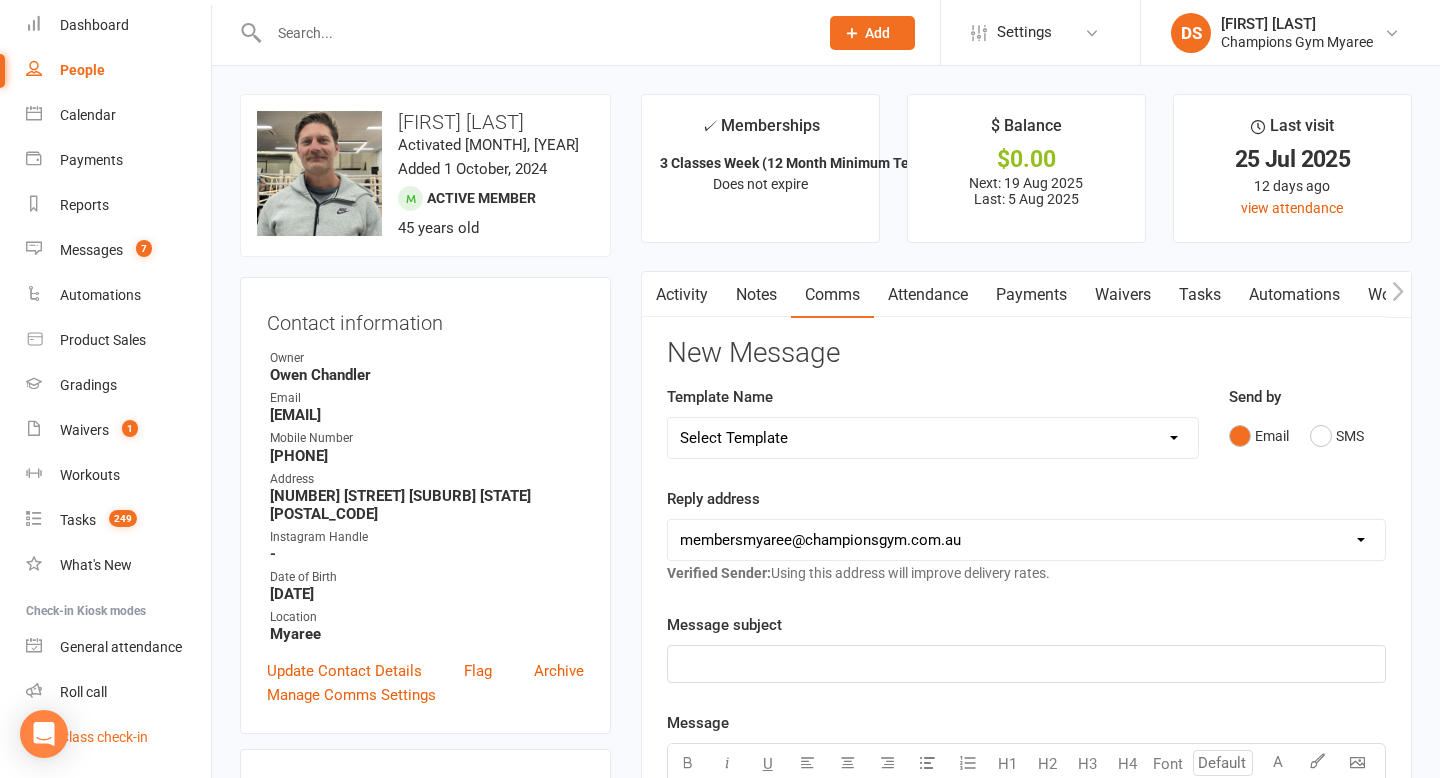 click on "Class check-in" at bounding box center (118, 737) 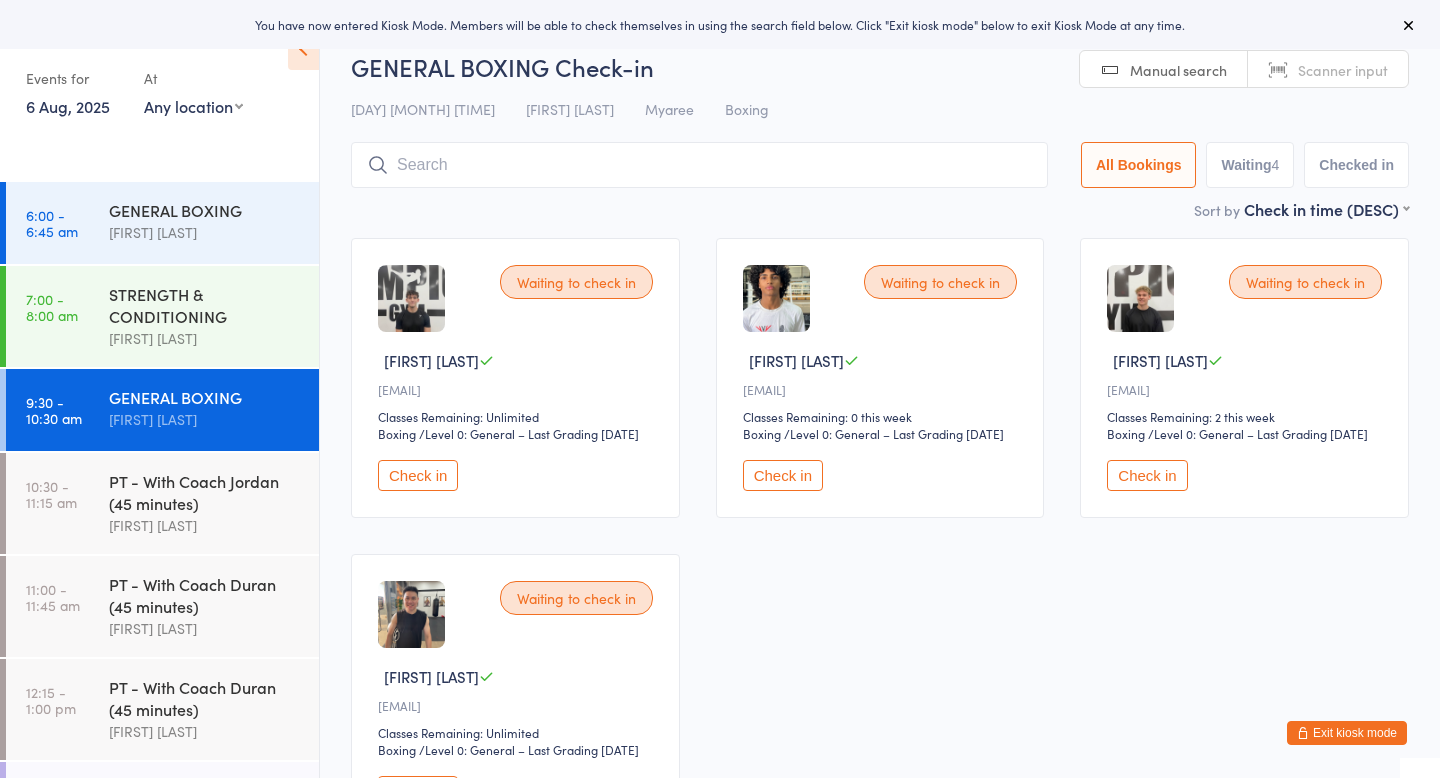 scroll, scrollTop: 0, scrollLeft: 0, axis: both 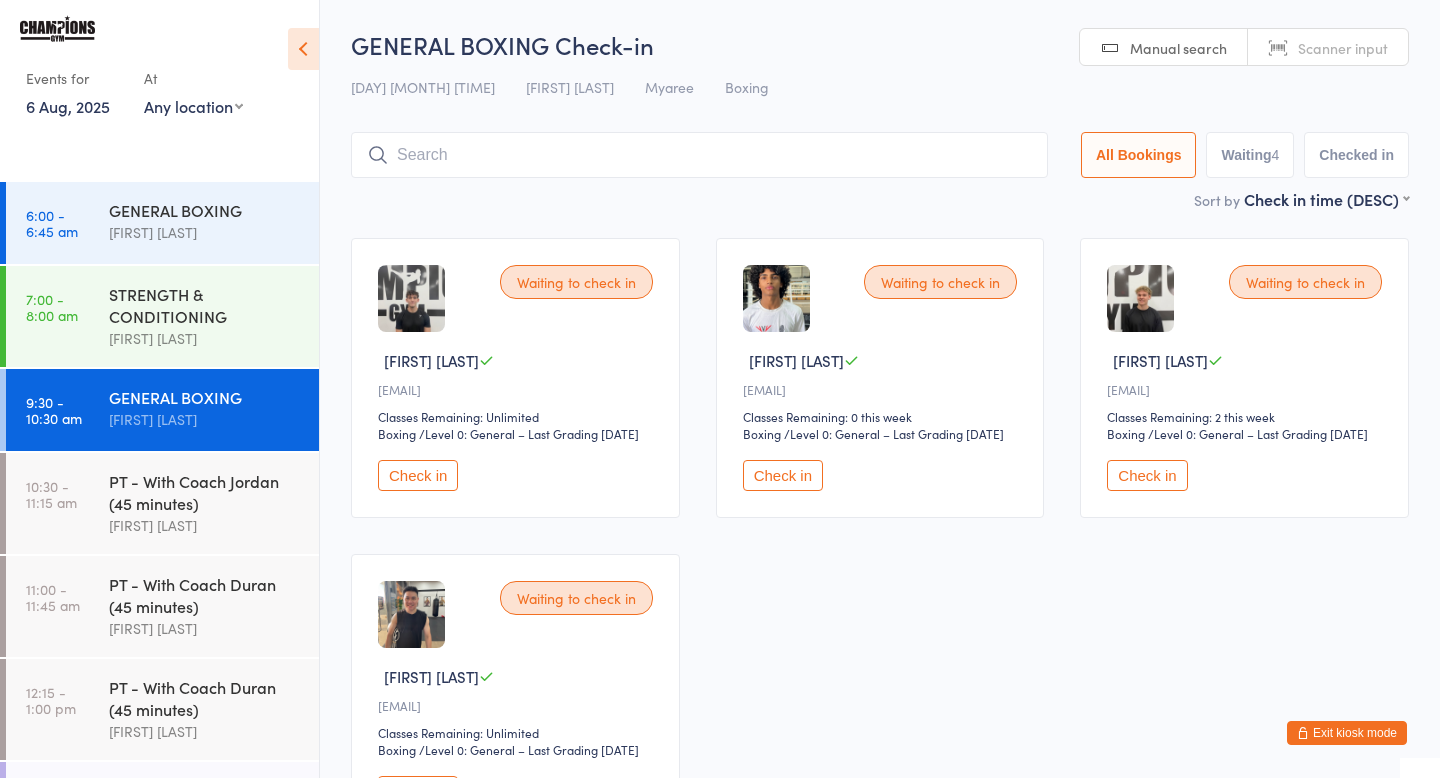 click on "Exit kiosk mode" at bounding box center [1347, 733] 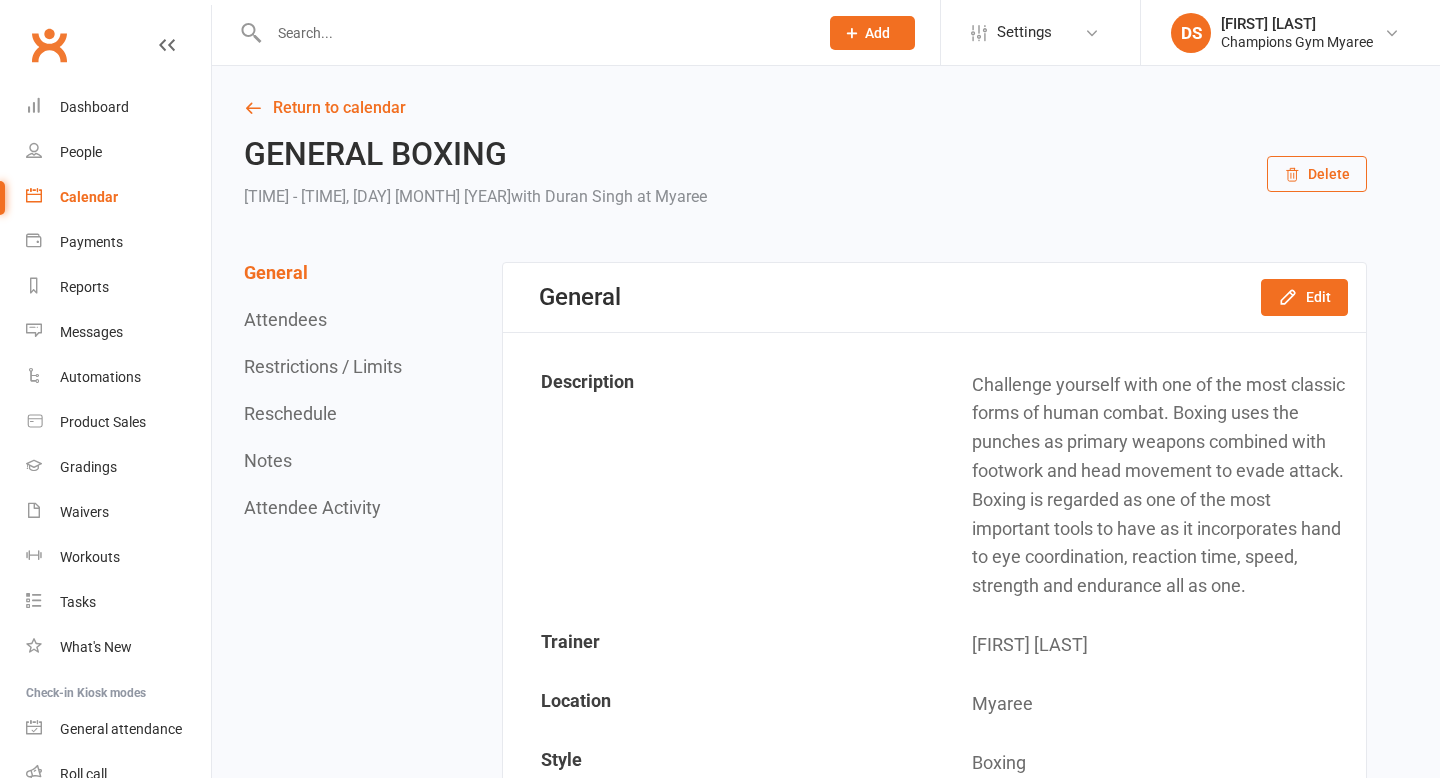 scroll, scrollTop: 0, scrollLeft: 0, axis: both 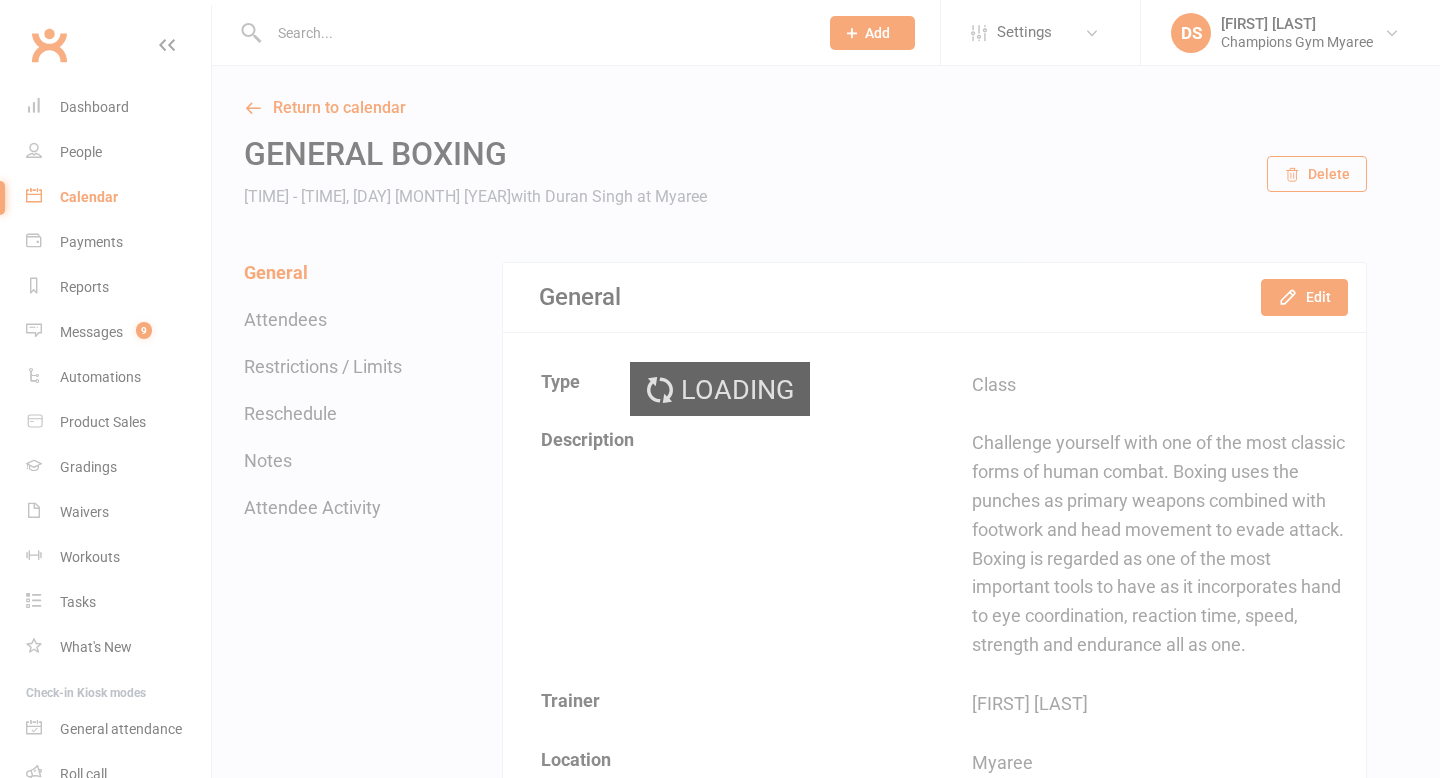 click on "Prospect
Member
Non-attending contact
Class / event
Appointment
Grading event
Task
Membership plan
Bulk message
Add
Settings Membership Plans Event Templates Appointment Types Website Image Library Customize Contacts DS Duran Singh Champions Gym Myaree Signed in as: Champions Gym Myaree Switch to: Champions Gym Highgate My profile Help Terms & conditions  Privacy policy  Sign out Clubworx Dashboard People Calendar Payments Reports Messages   9 Automations   Product Sales Gradings   Waivers   Workouts   Tasks   What's New Check-in Kiosk modes General attendance Roll call Class check-in × × × Return to calendar GENERAL BOXING 9:30AM - 10:30AM, Wednesday August 6, 2025  with Duran Singh   at Myaree   Delete General Attendees Reschedule Yes" at bounding box center (720, 2062) 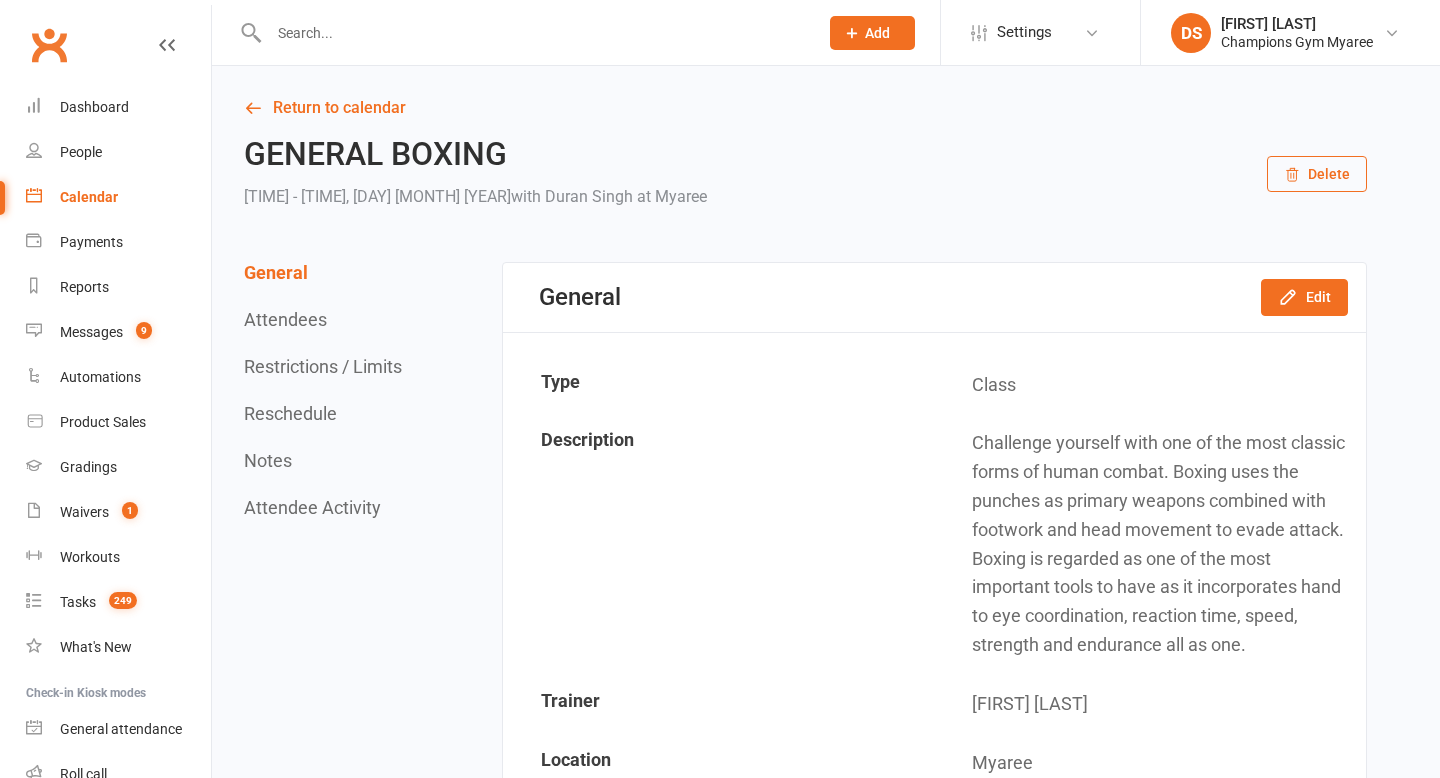 click at bounding box center (533, 33) 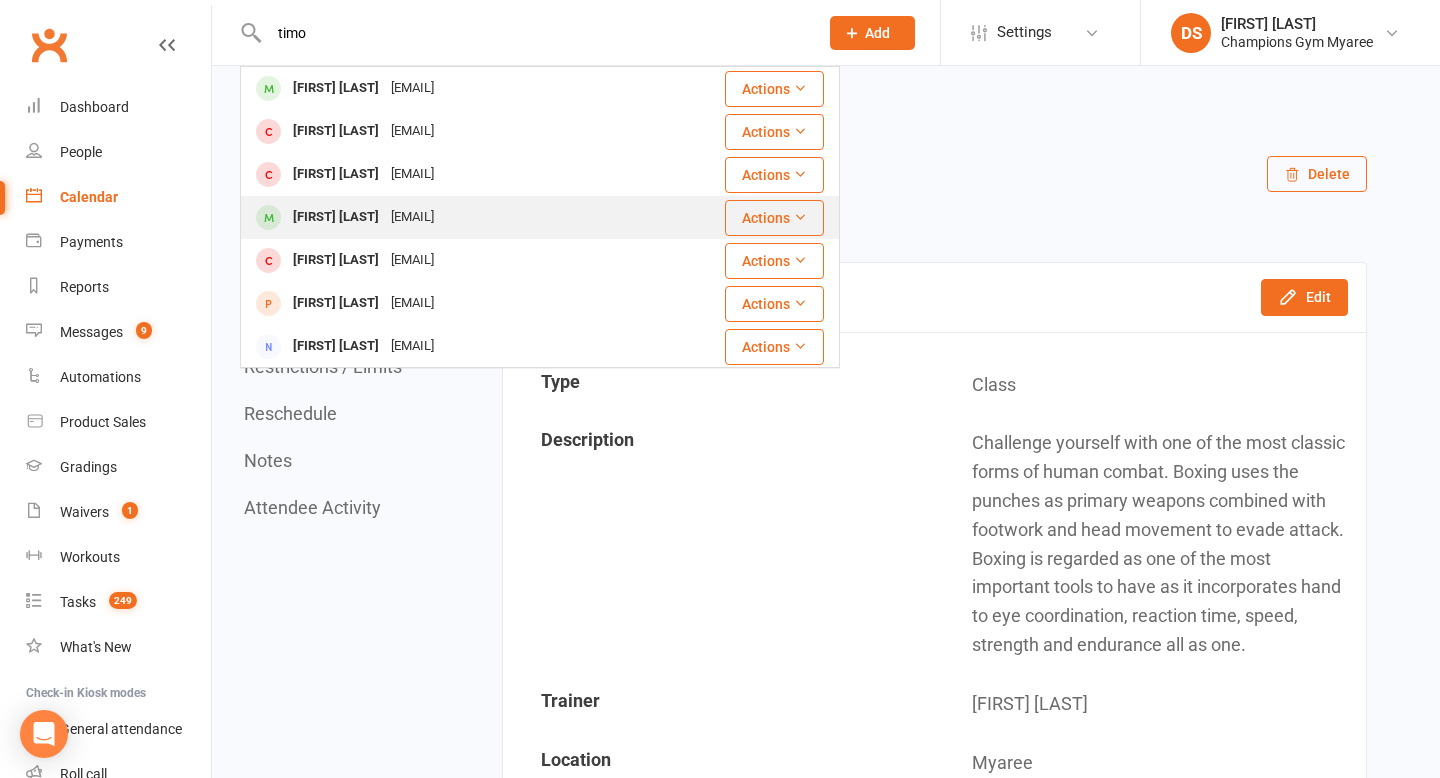 type on "timo" 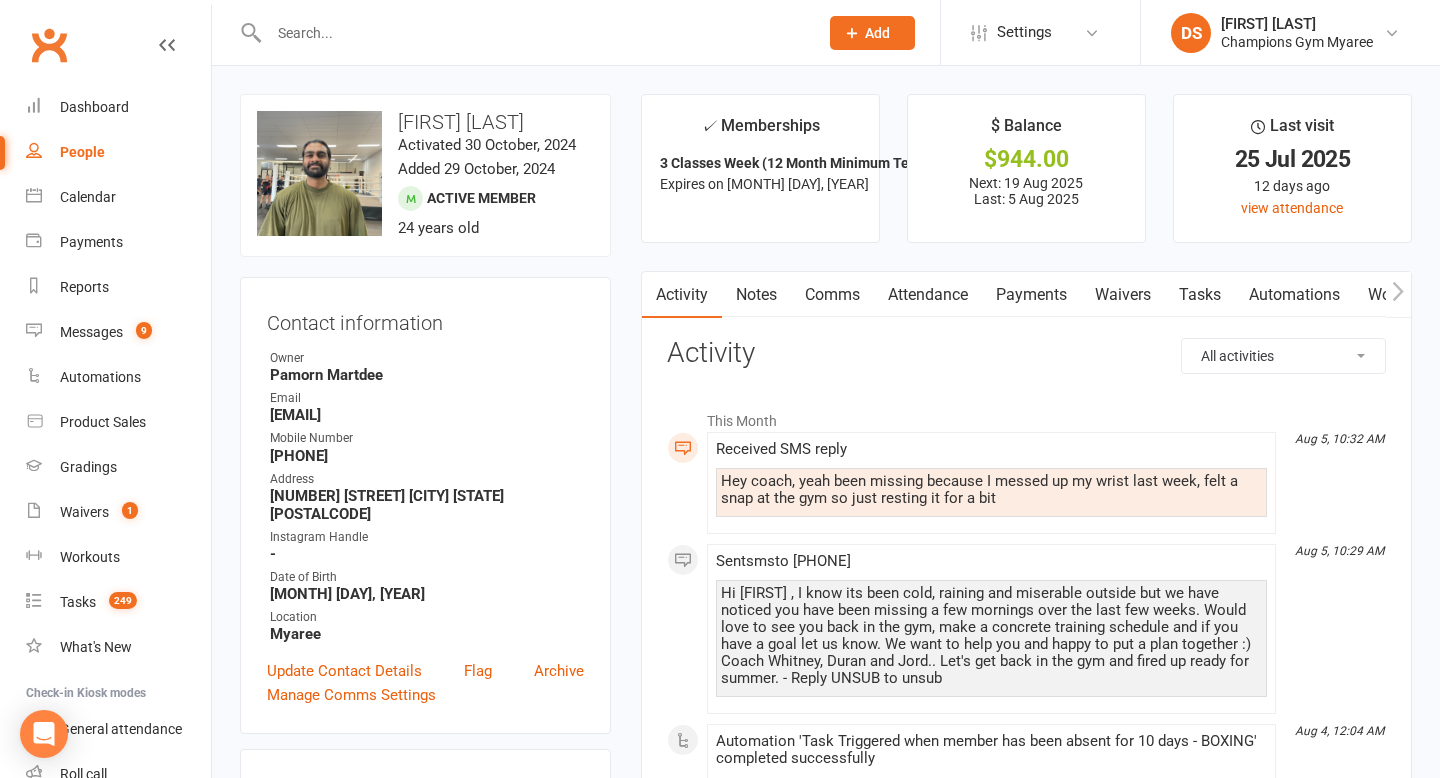 click at bounding box center [533, 33] 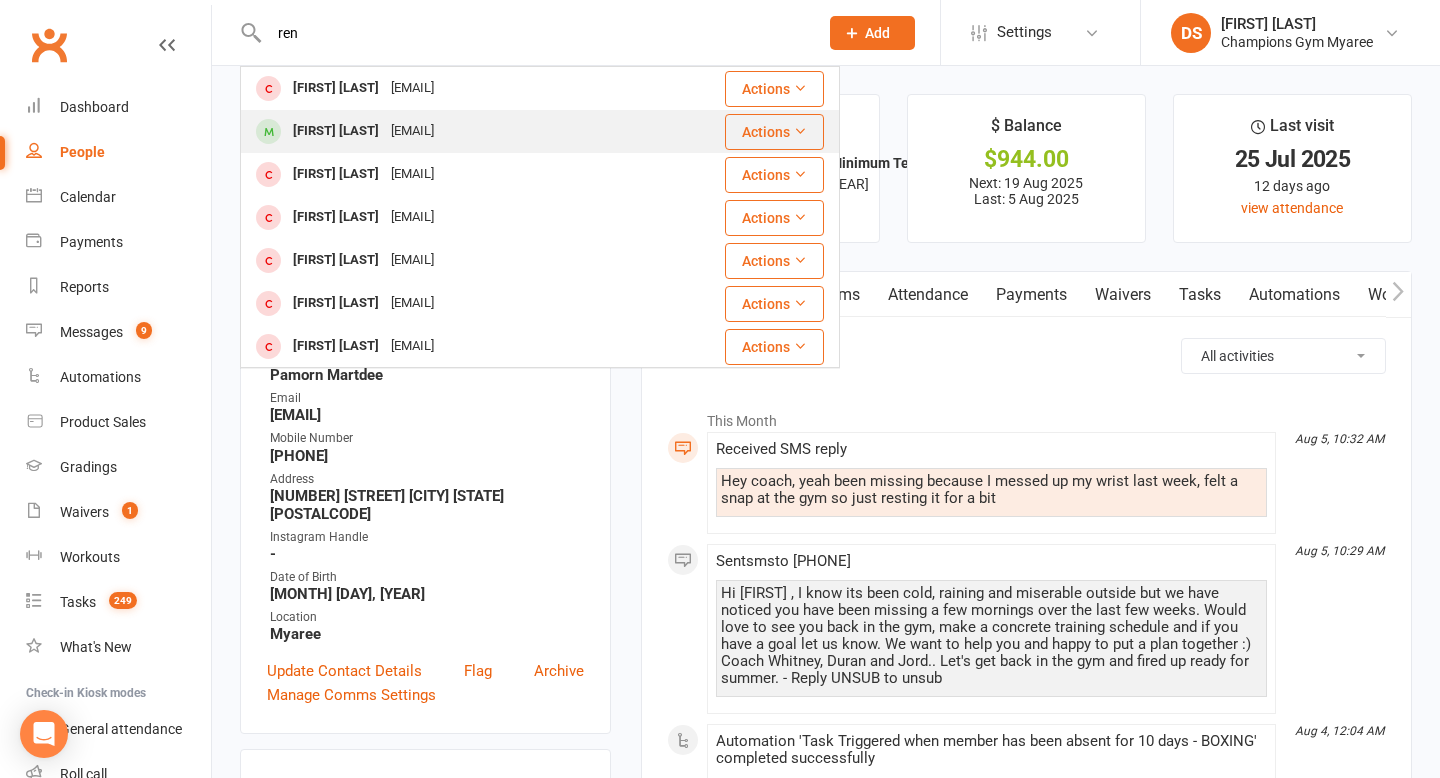 type on "ren" 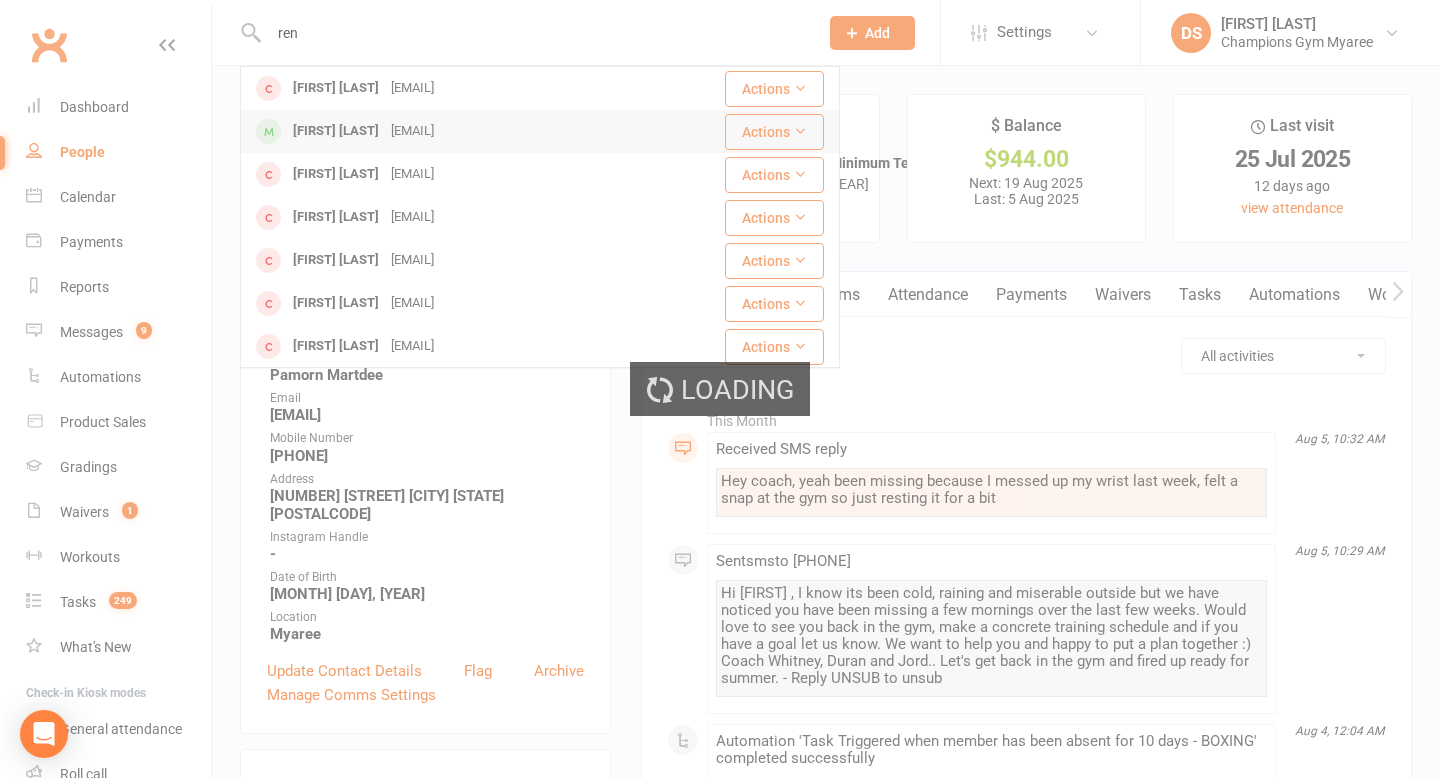 type 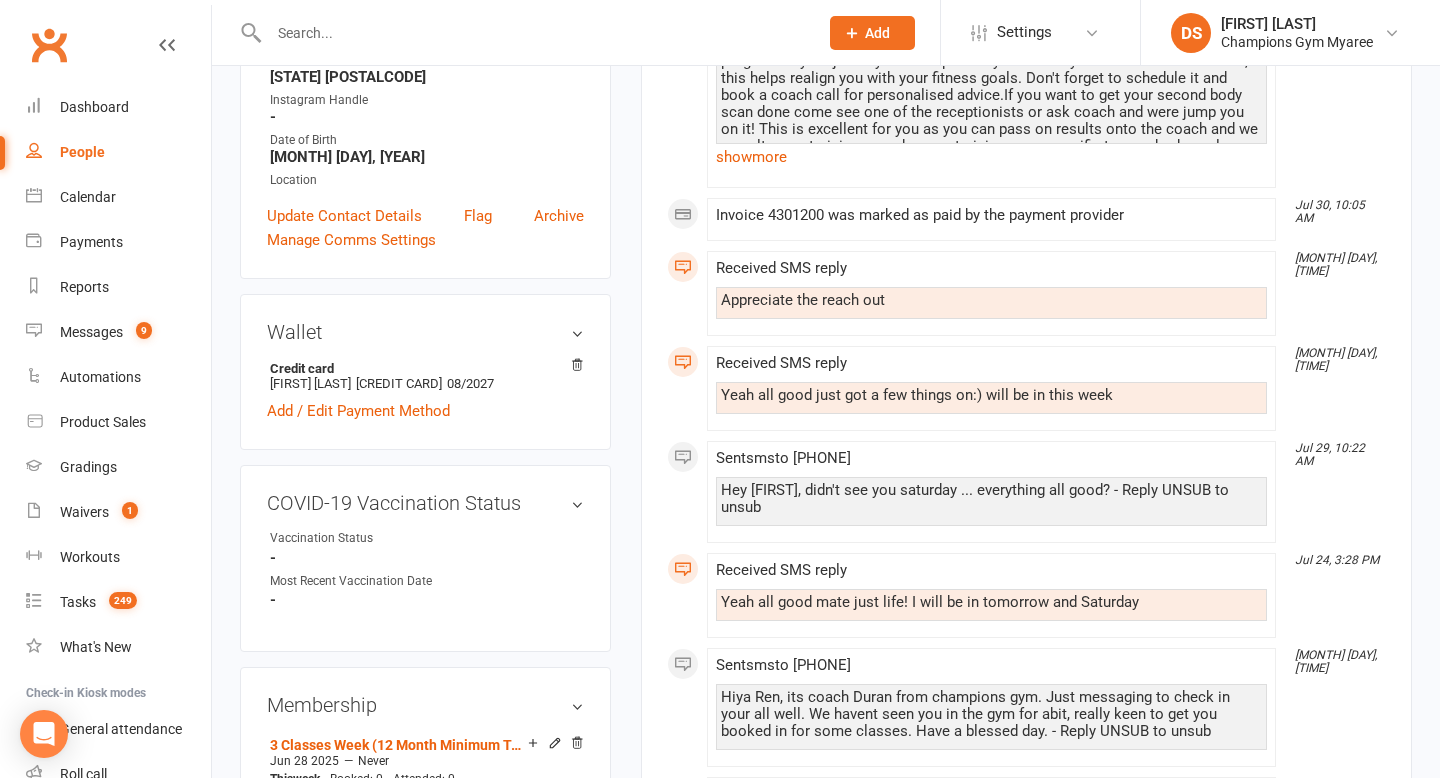 scroll, scrollTop: 457, scrollLeft: 0, axis: vertical 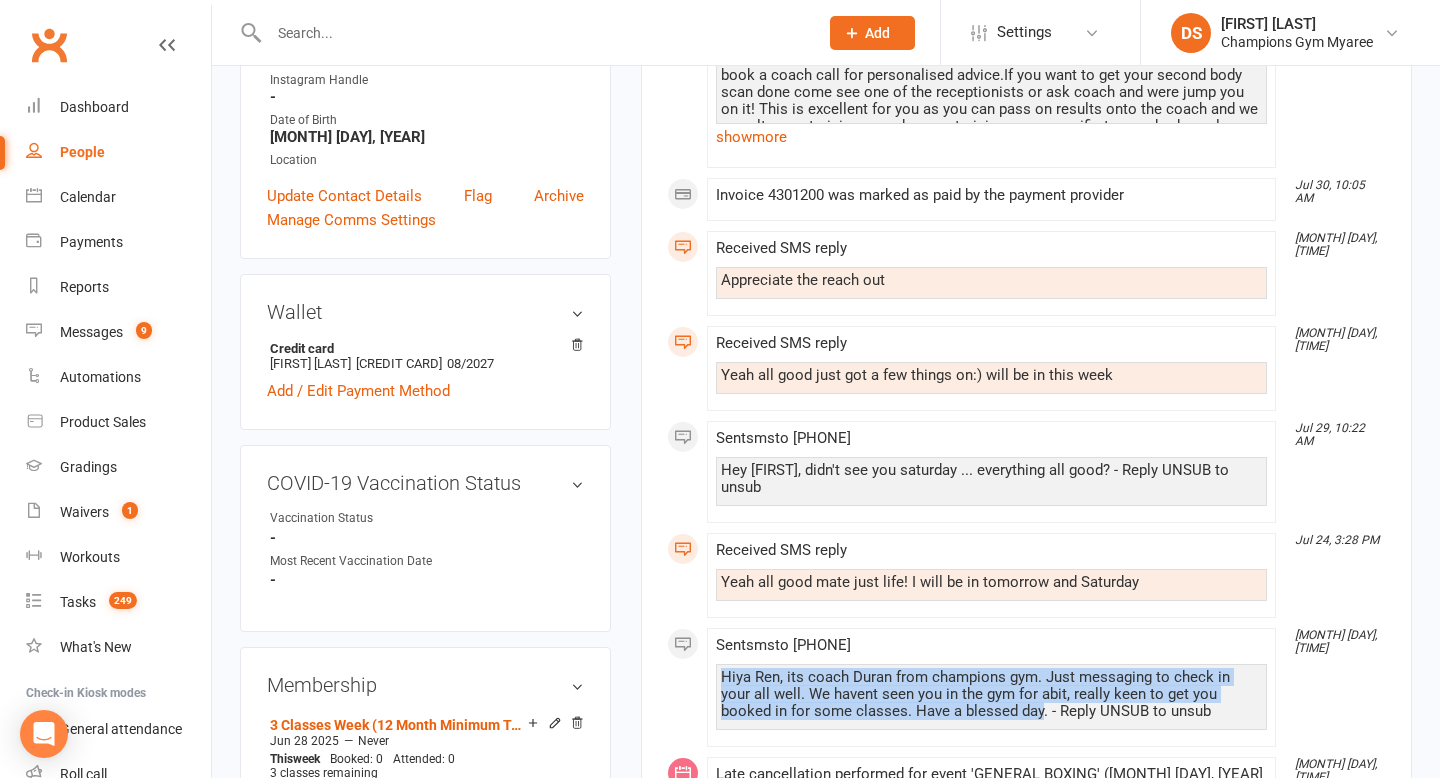 drag, startPoint x: 971, startPoint y: 715, endPoint x: 736, endPoint y: 663, distance: 240.68445 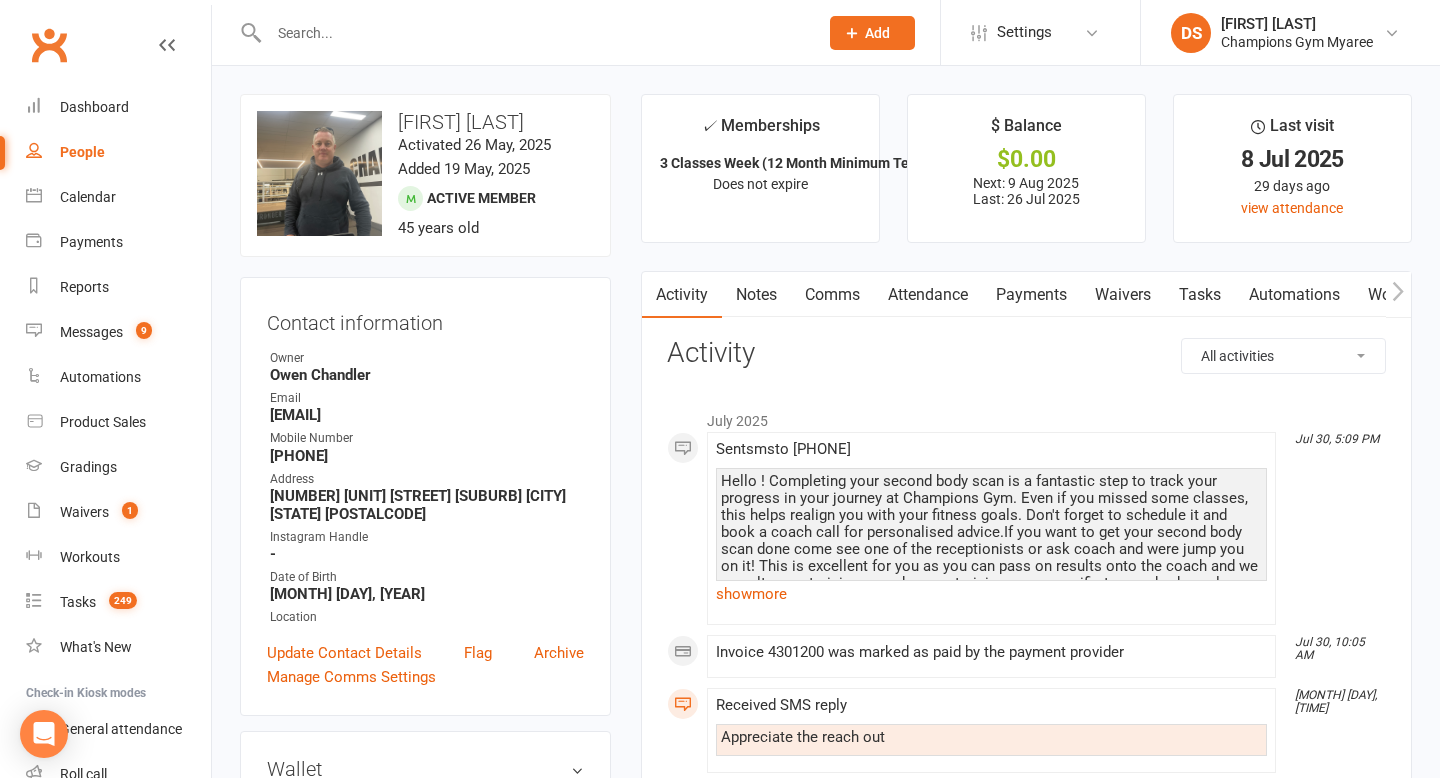 click on "Notes" at bounding box center (756, 295) 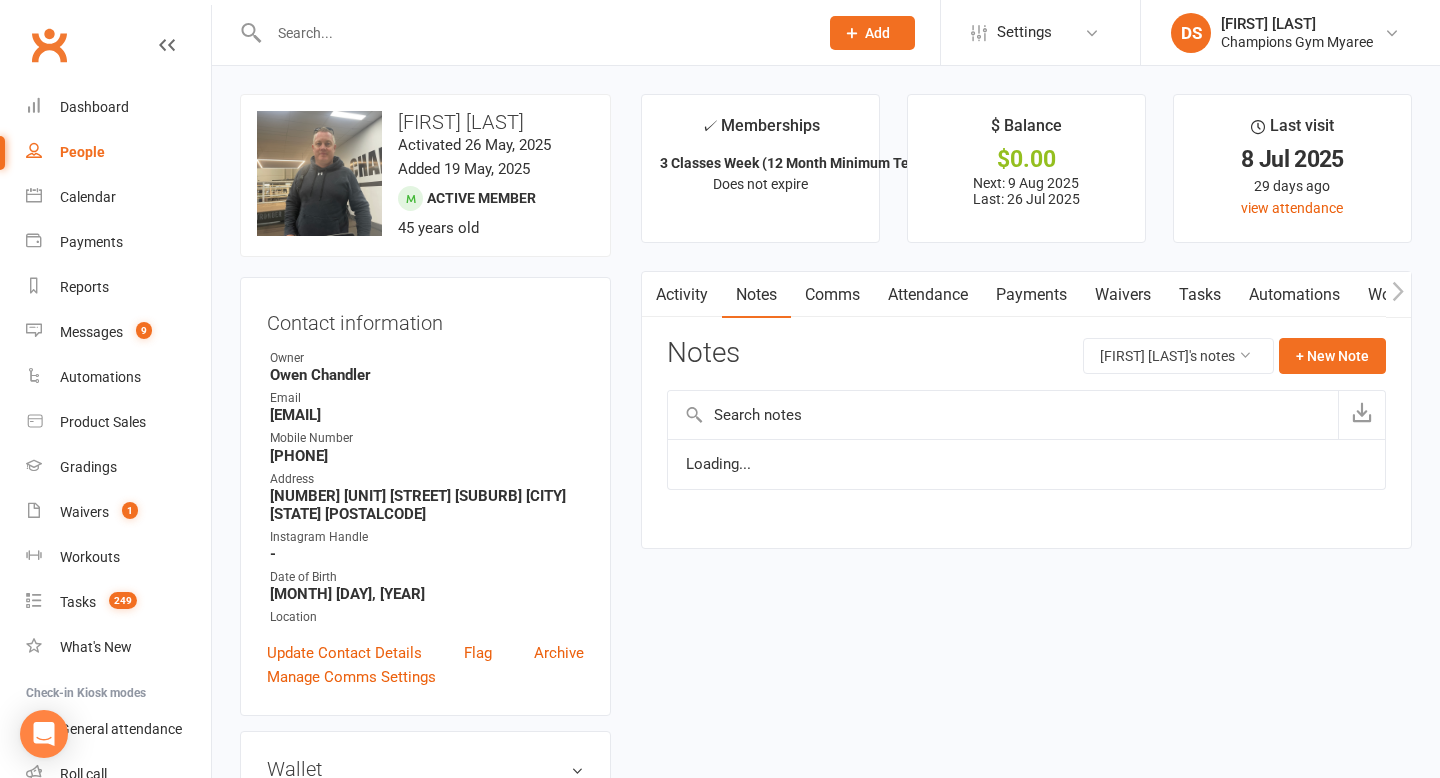 click on "Comms" at bounding box center (832, 295) 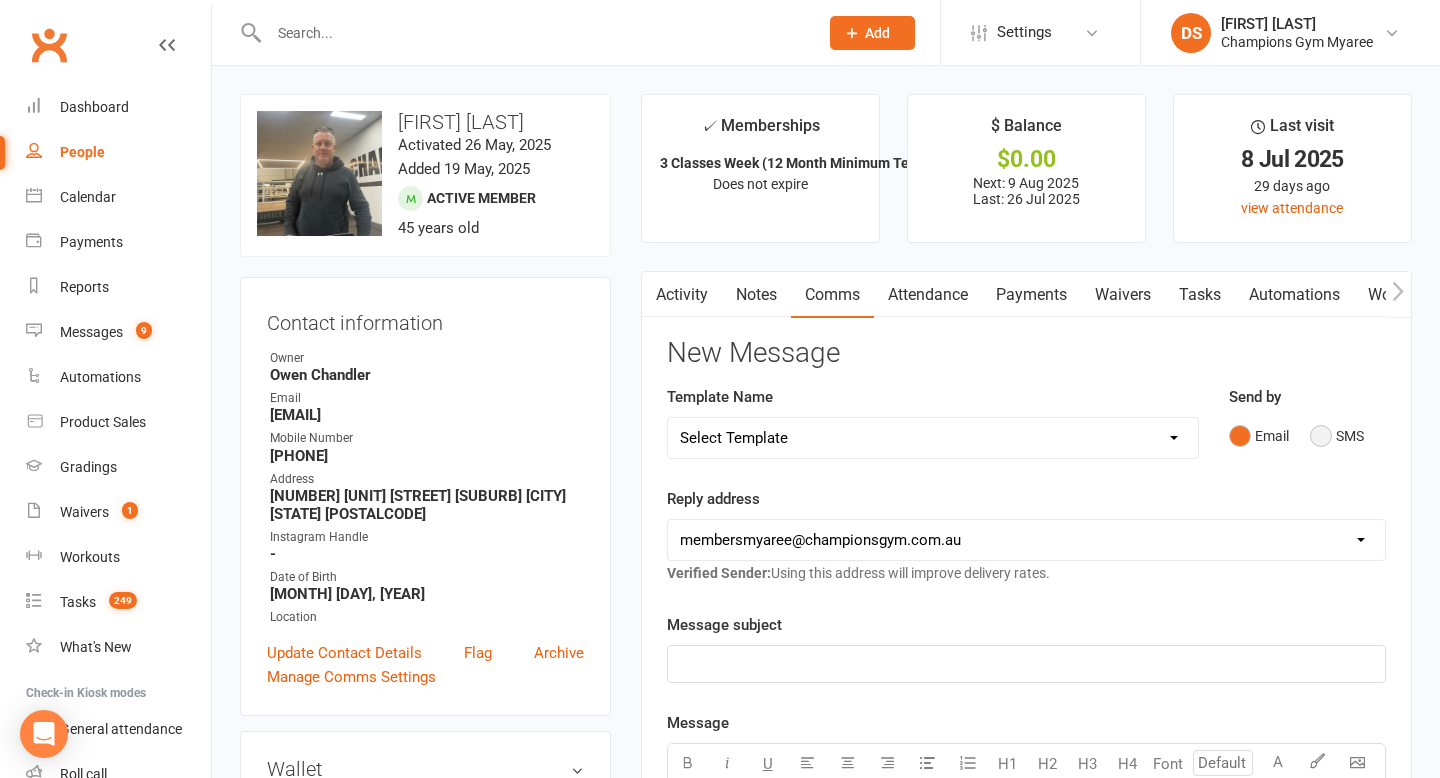 click on "SMS" at bounding box center [1337, 436] 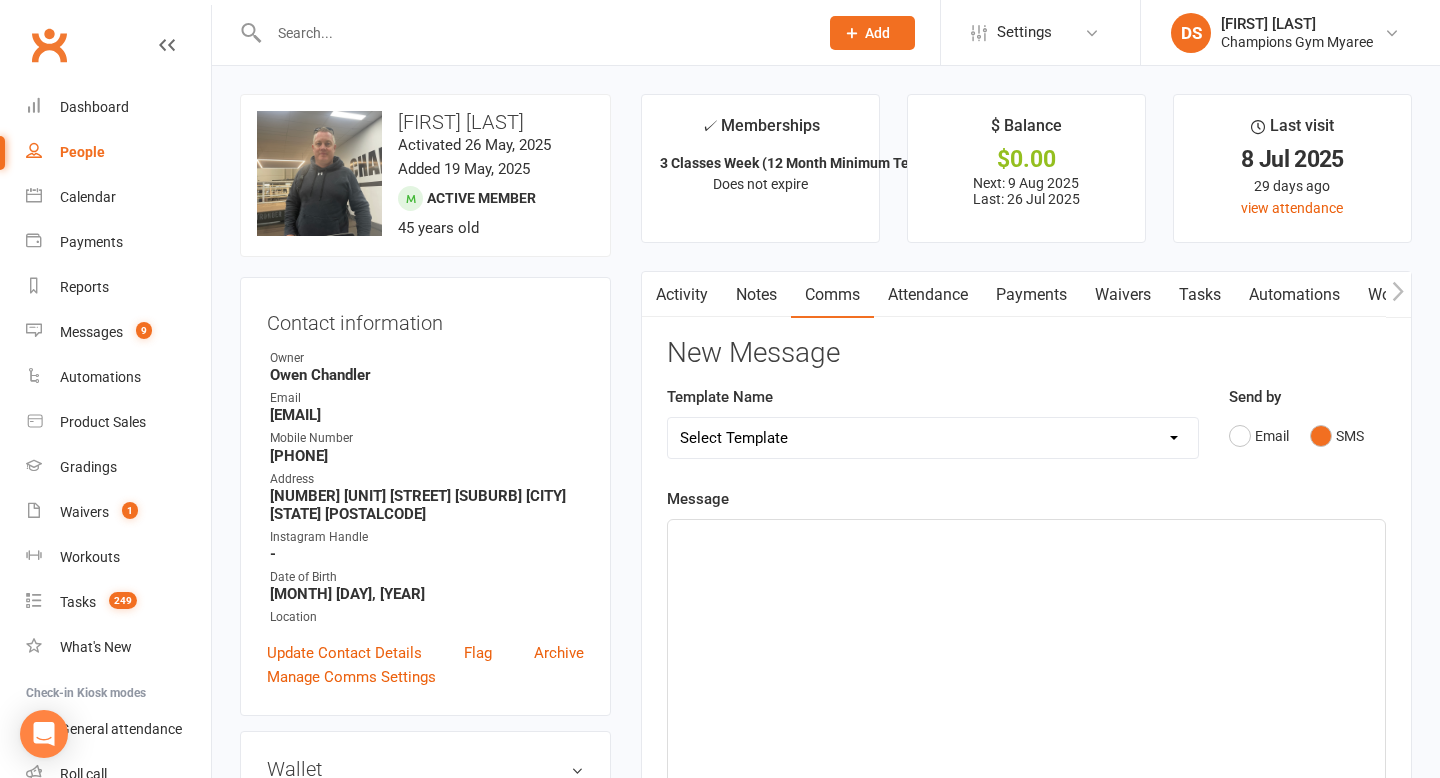 click on "﻿" 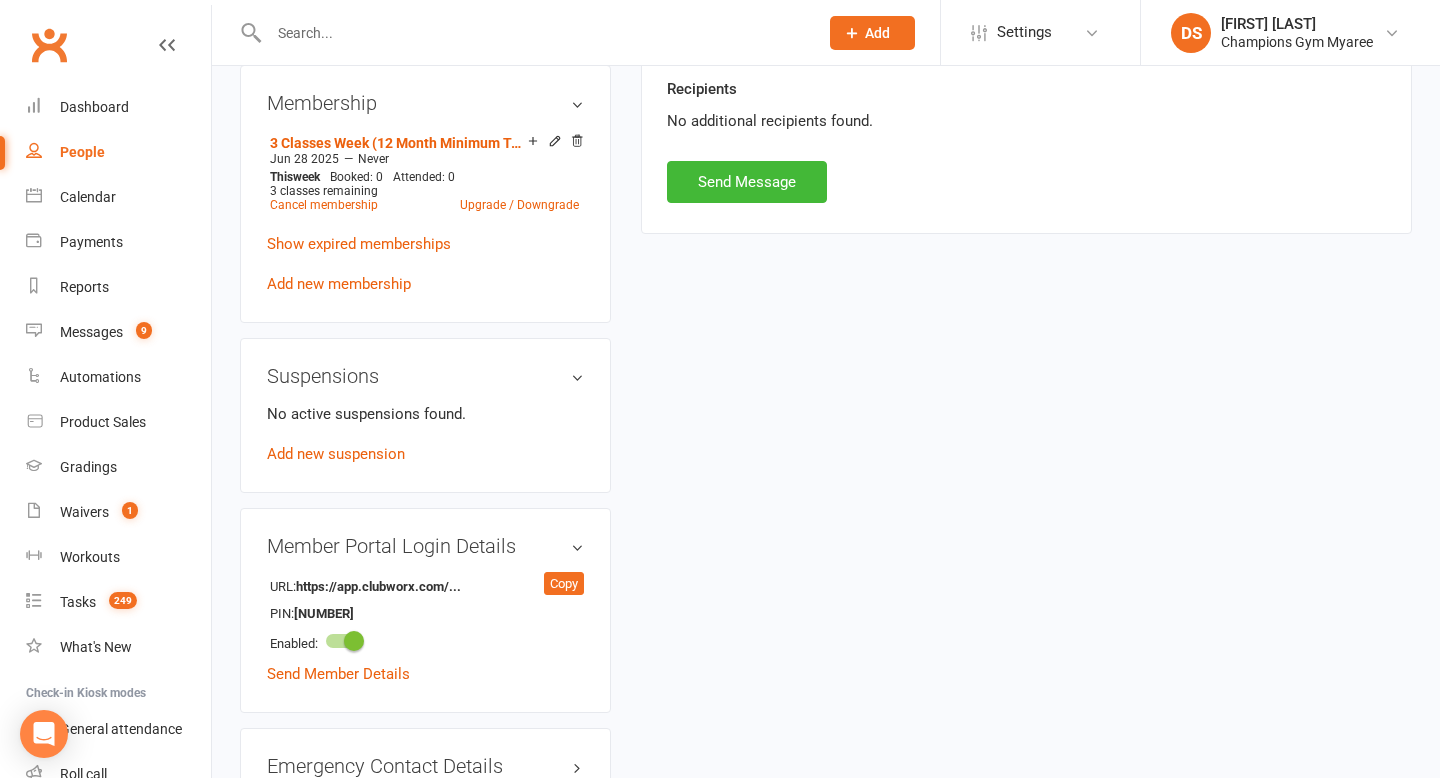 scroll, scrollTop: 985, scrollLeft: 0, axis: vertical 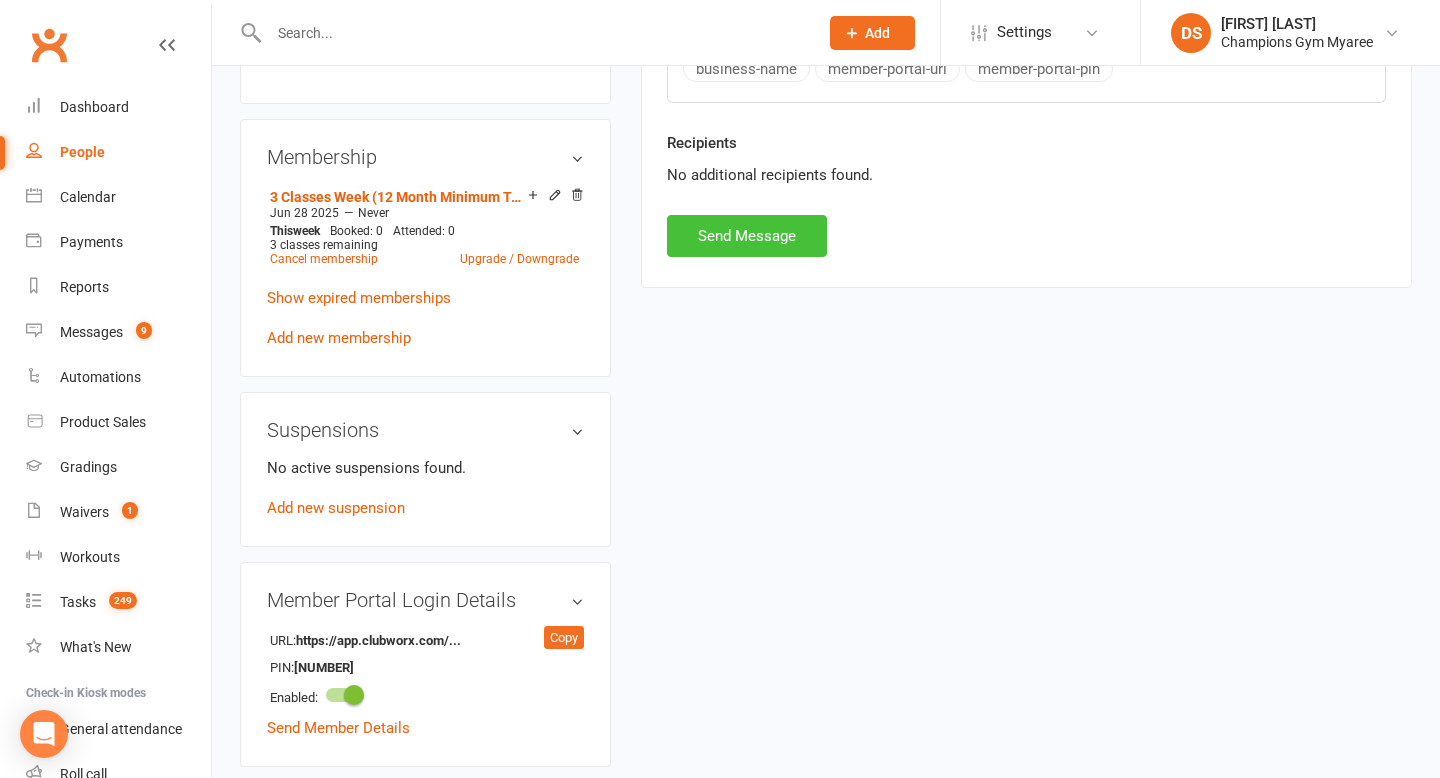 click on "Send Message" at bounding box center (747, 236) 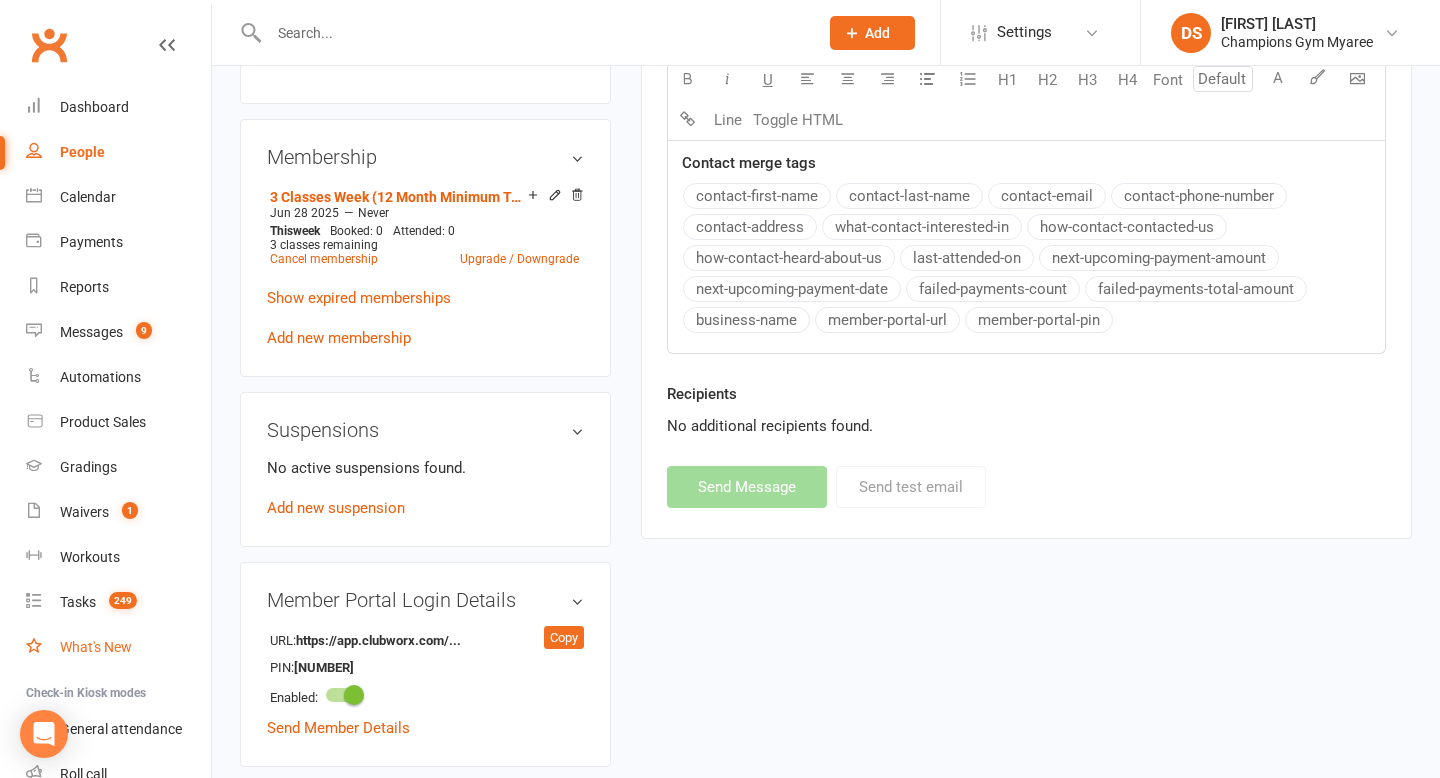 scroll, scrollTop: 139, scrollLeft: 0, axis: vertical 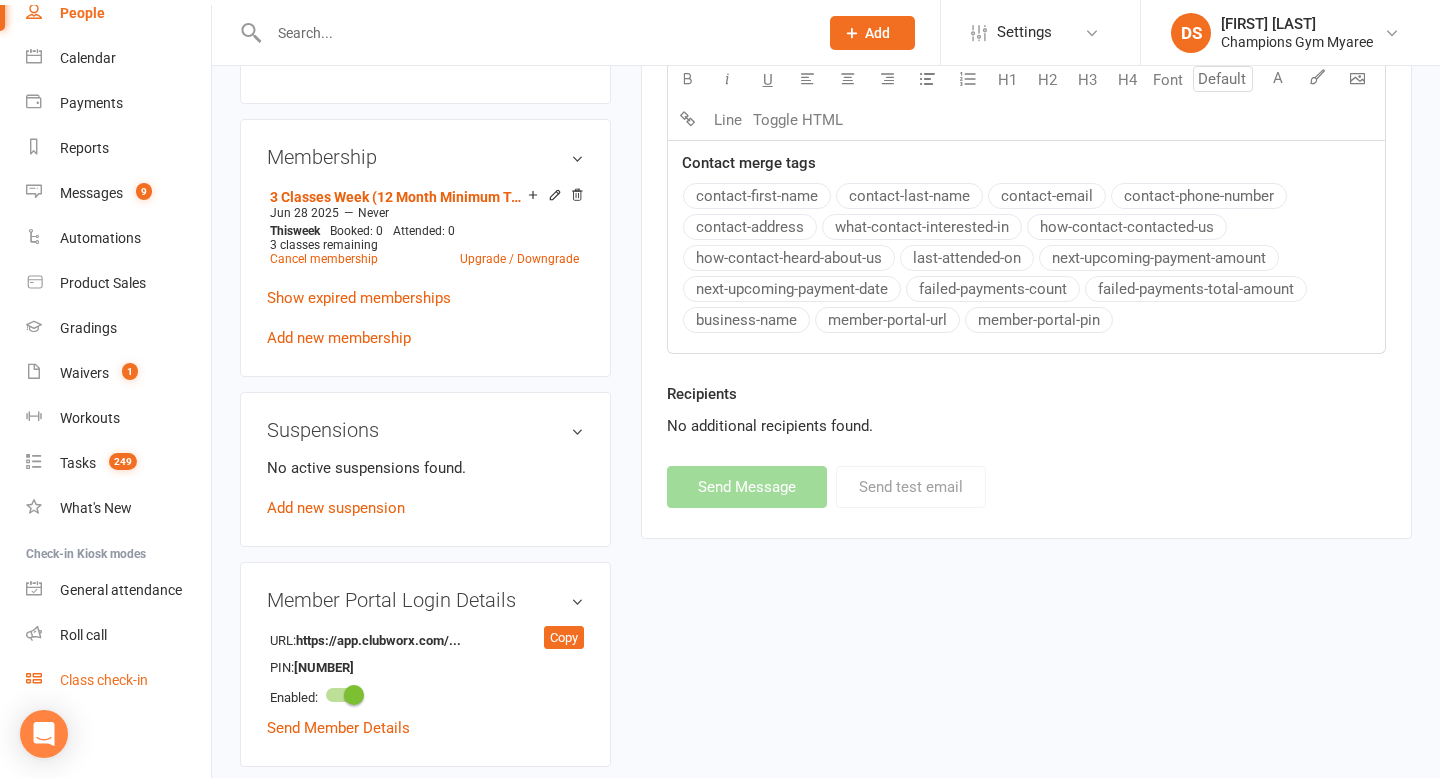 click on "Class check-in" at bounding box center [118, 680] 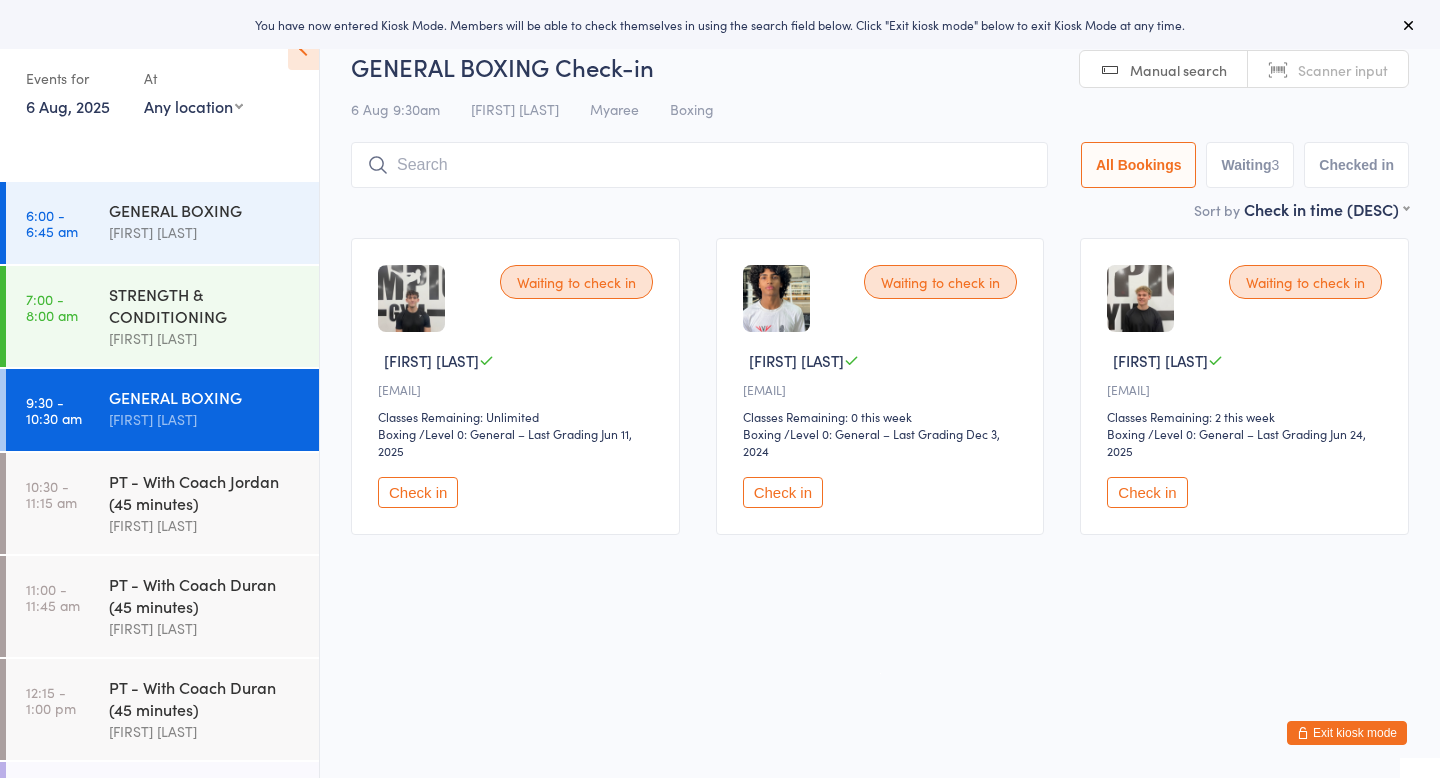 scroll, scrollTop: 0, scrollLeft: 0, axis: both 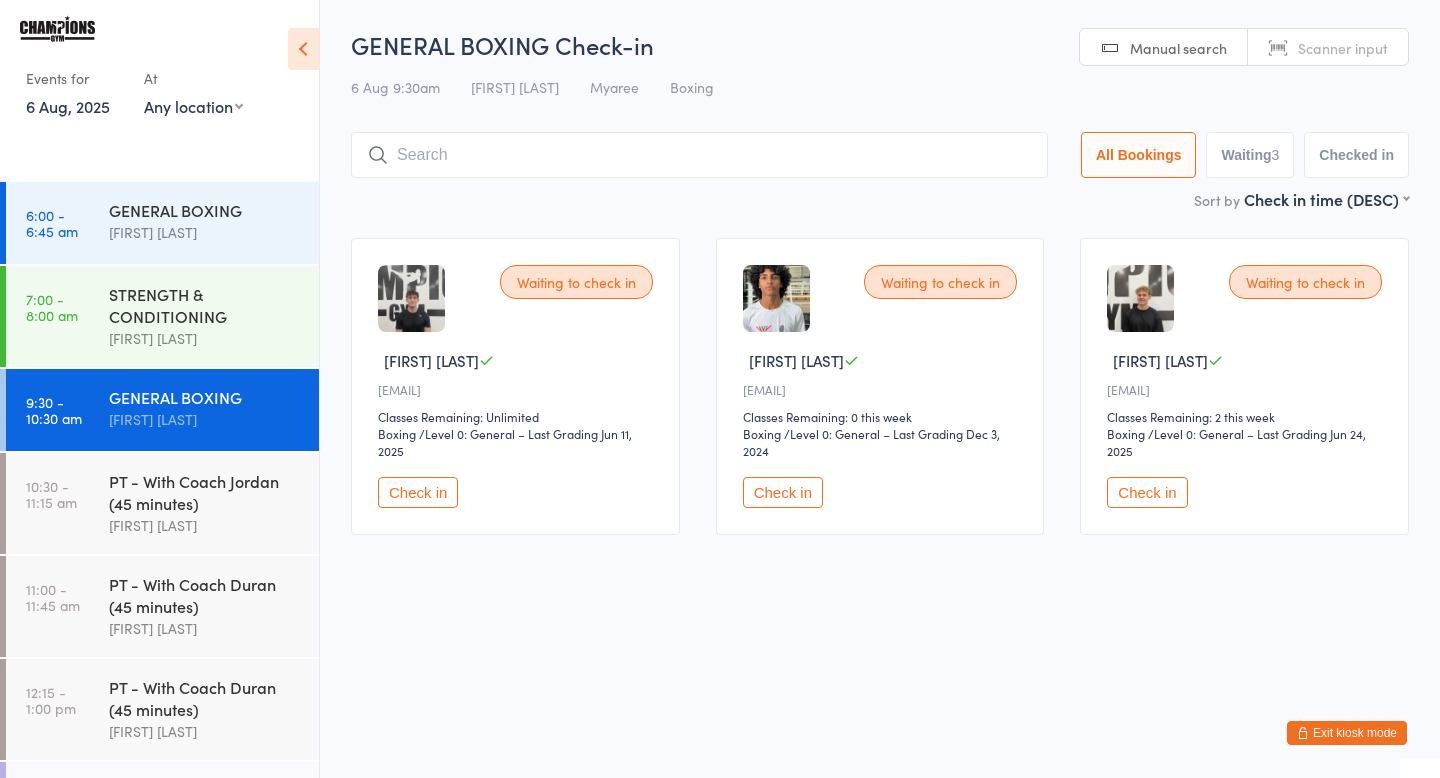 click on "Check in" at bounding box center (1147, 492) 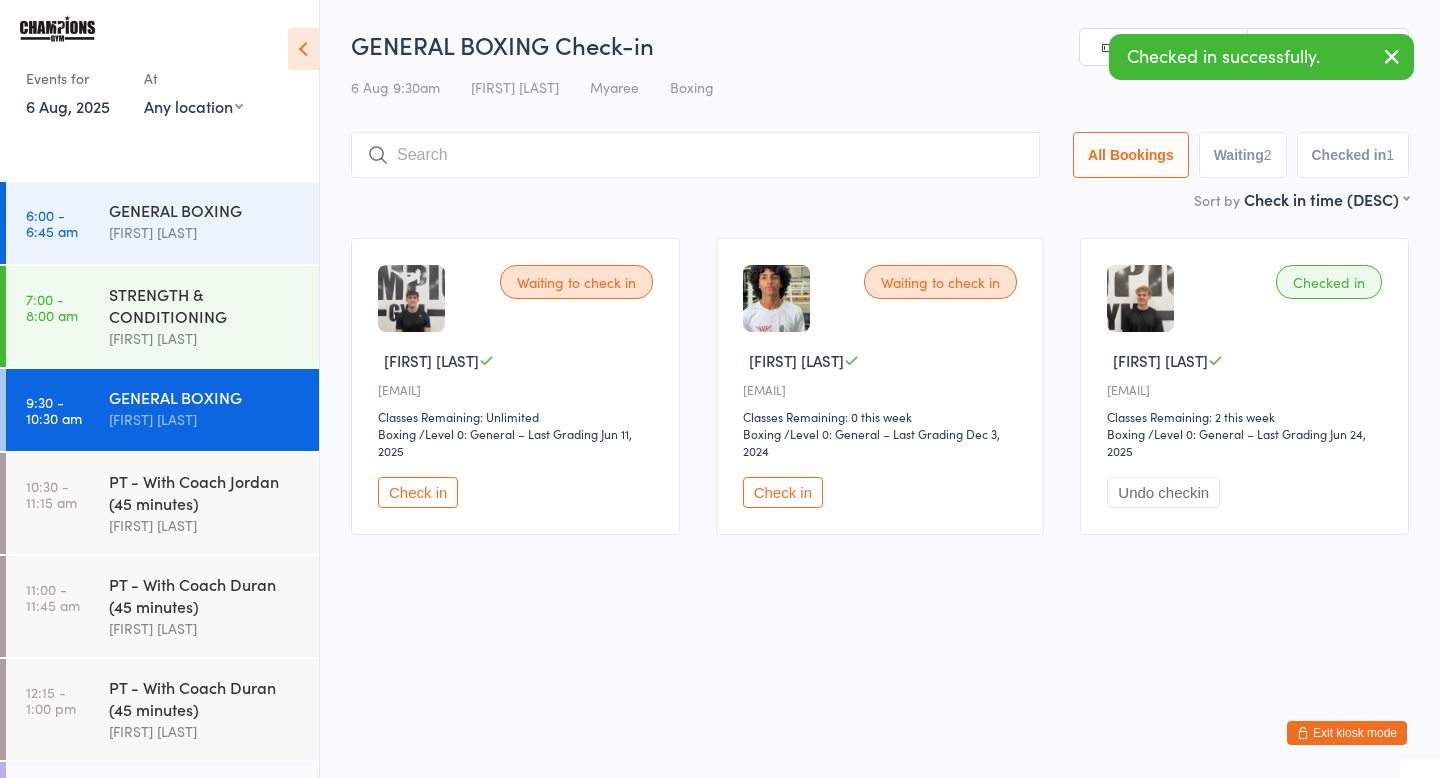 click on "Check in" at bounding box center (783, 492) 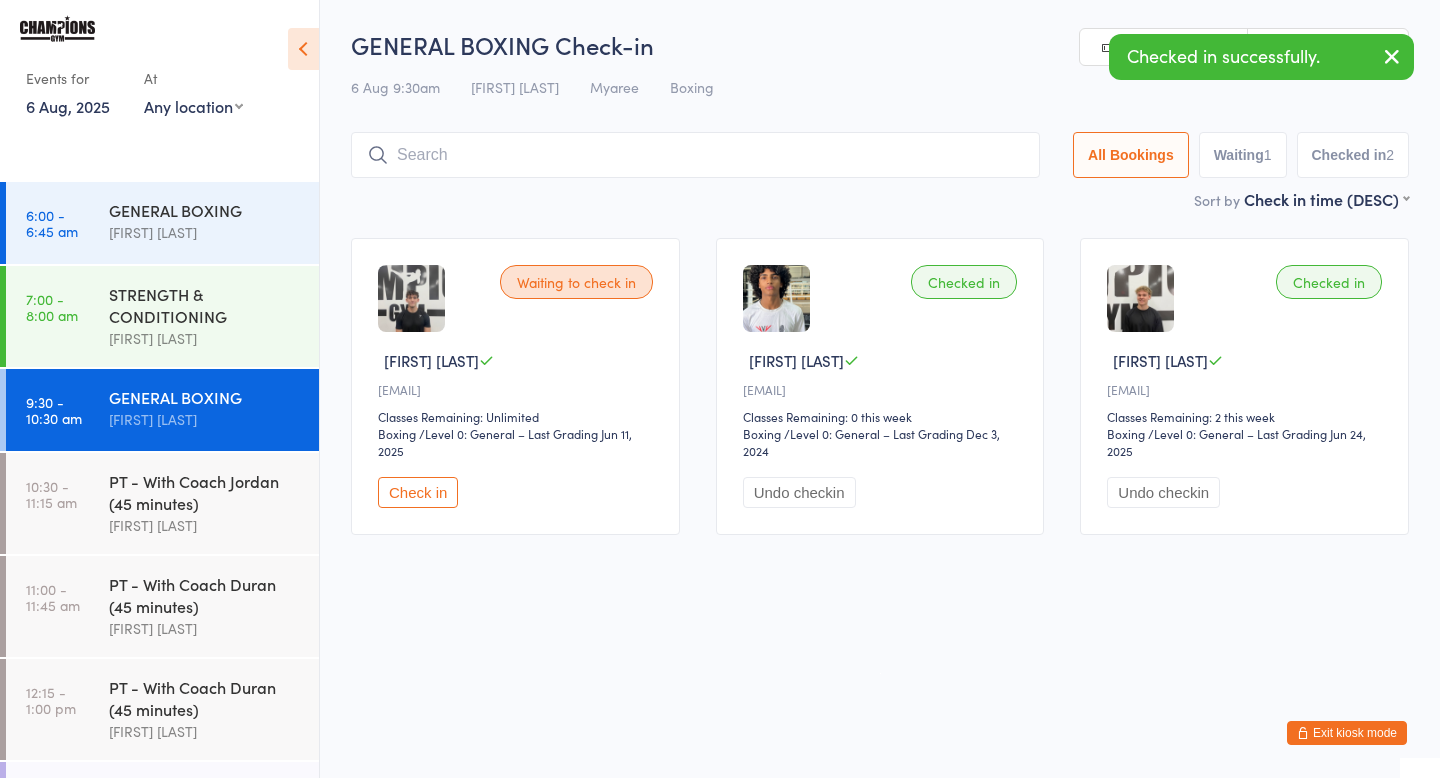 click at bounding box center (695, 155) 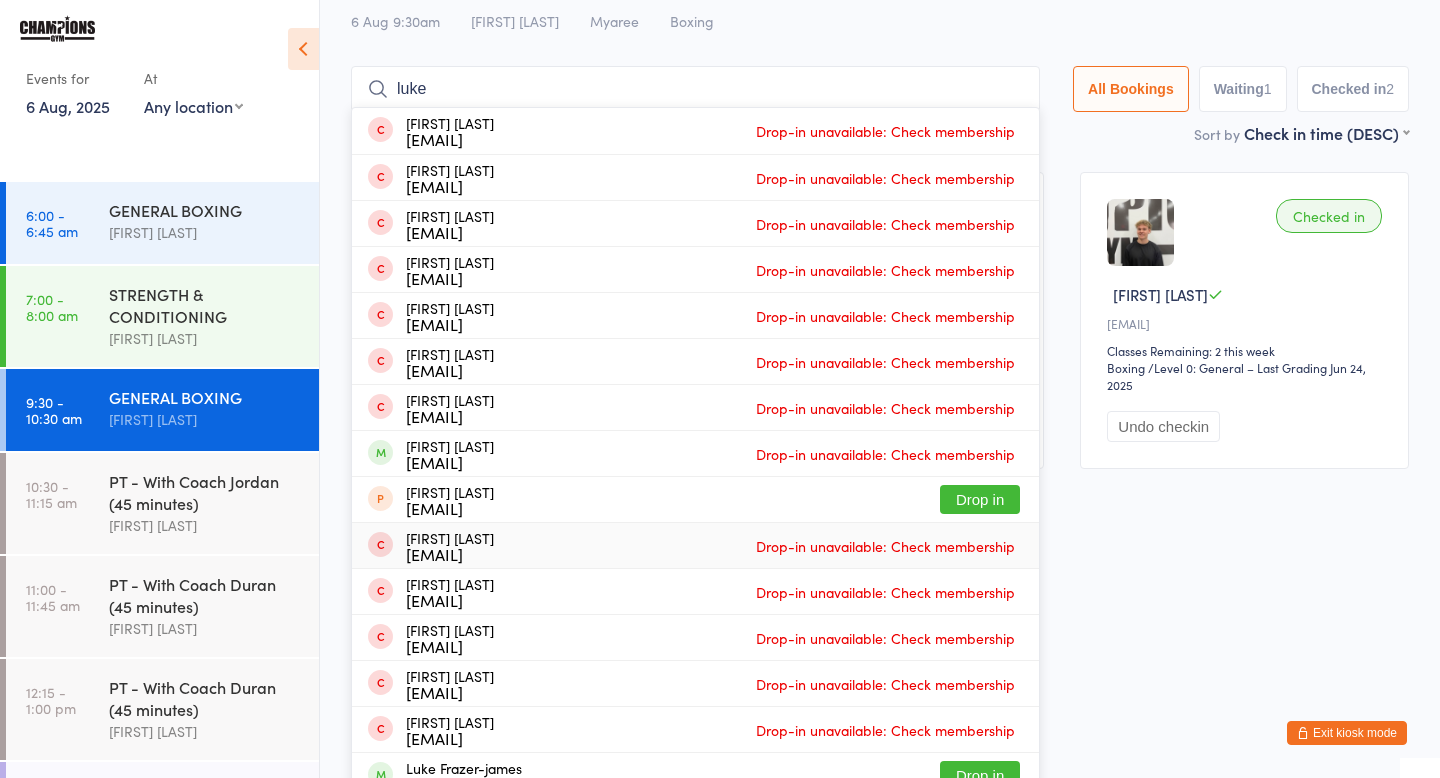 scroll, scrollTop: 0, scrollLeft: 0, axis: both 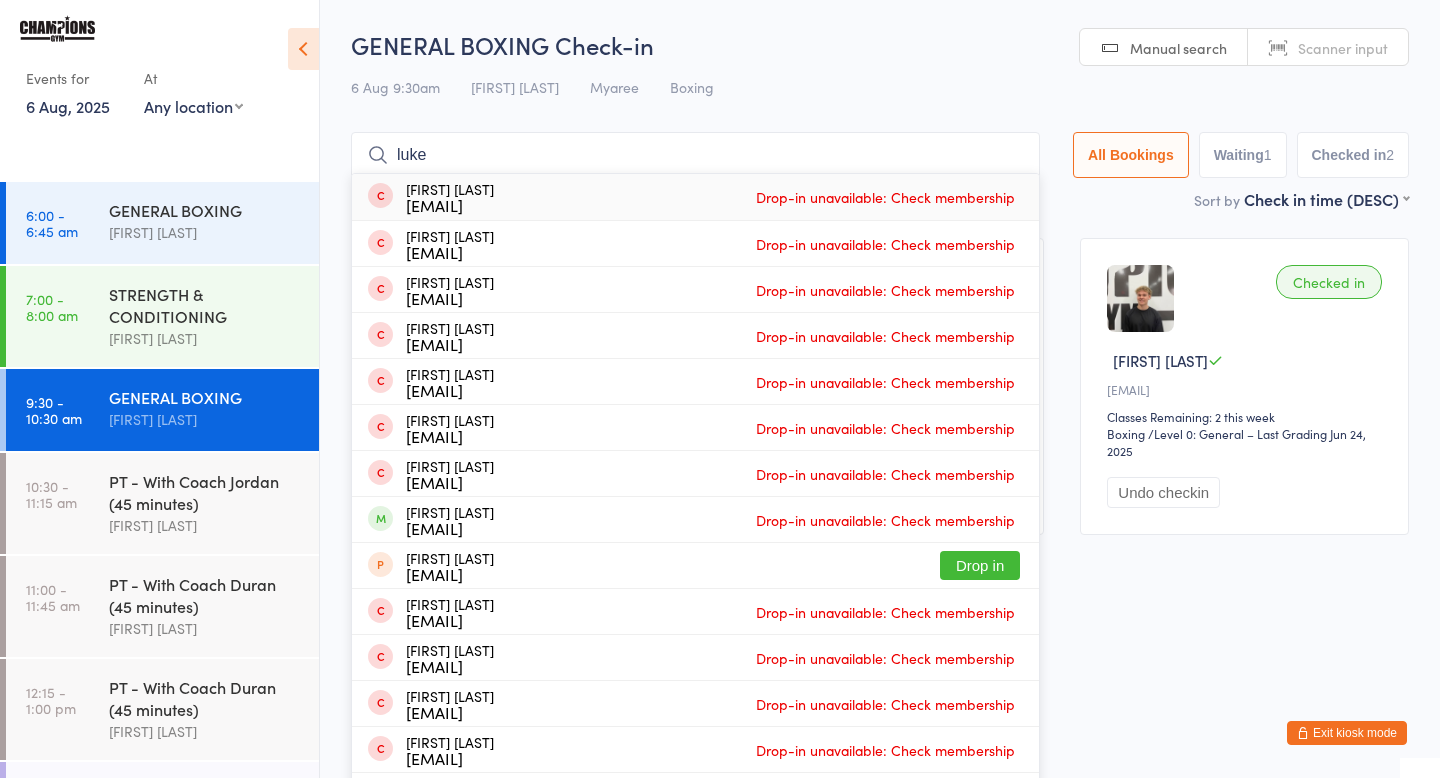 click on "luke" at bounding box center [695, 155] 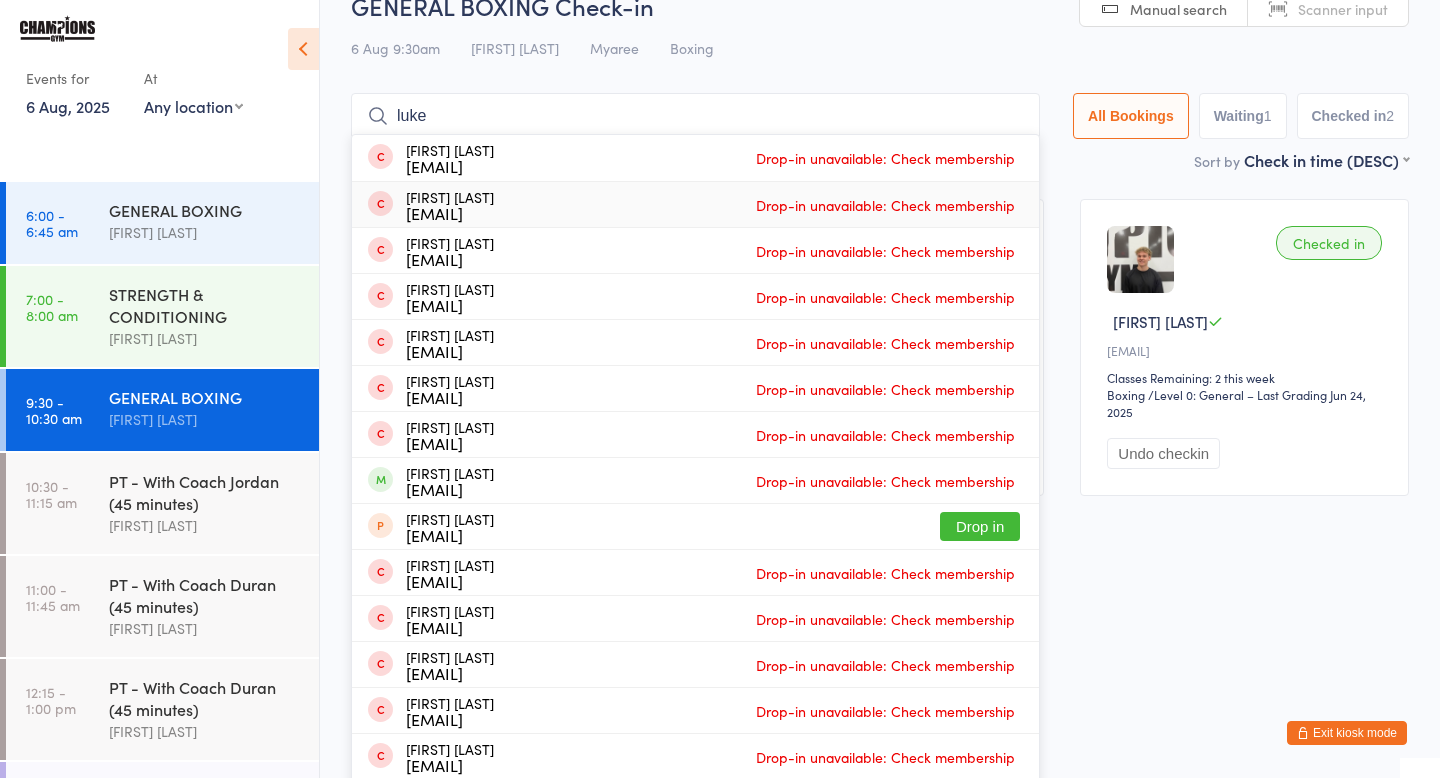 scroll, scrollTop: 88, scrollLeft: 0, axis: vertical 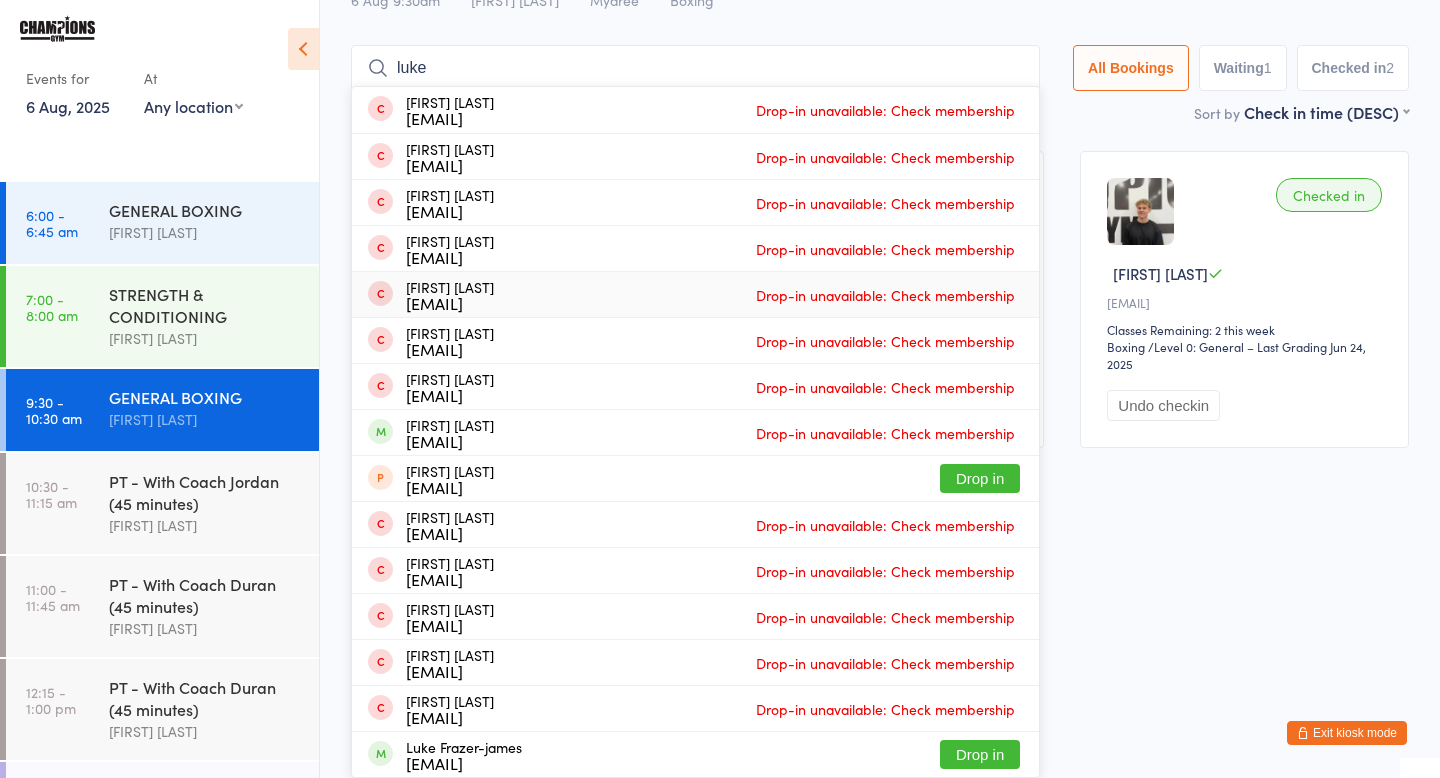 click on "You have now entered Kiosk Mode. Members will be able to check themselves in using the search field below. Click "Exit kiosk mode" below to exit Kiosk Mode at any time. Checked in successfully. Events for 6 [MONTH], [YEAR] 6 [MONTH], [YEAR]
[MONTH] [YEAR]
Sun Mon Tue Wed Thu Fri Sat
27
28
29
30
31
01
02
03
04
05
06
07
08
09
10
11
12
13
14
15
16
17
18
19
20
21
22
23" at bounding box center (720, 302) 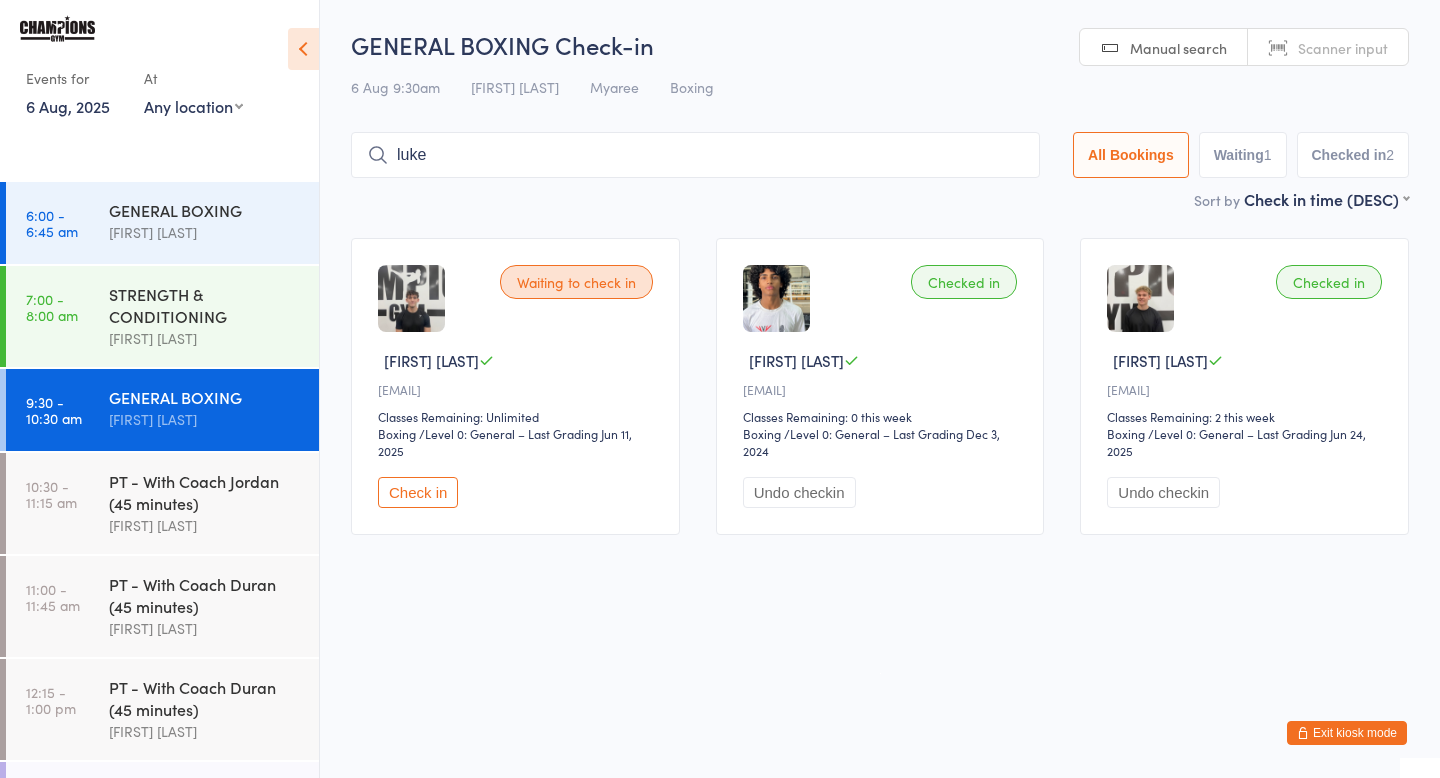 click on "Check in" at bounding box center (418, 492) 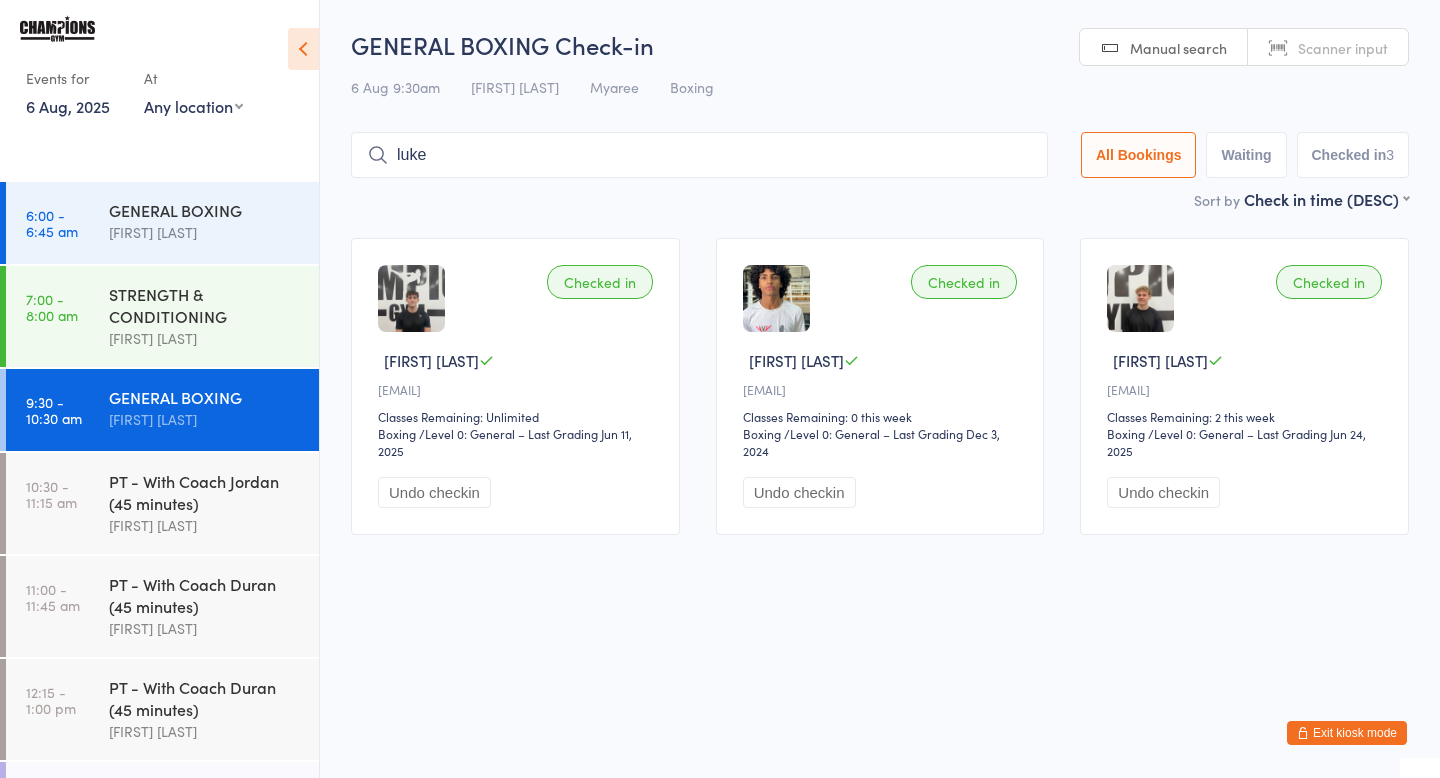 click on "luke" at bounding box center (699, 155) 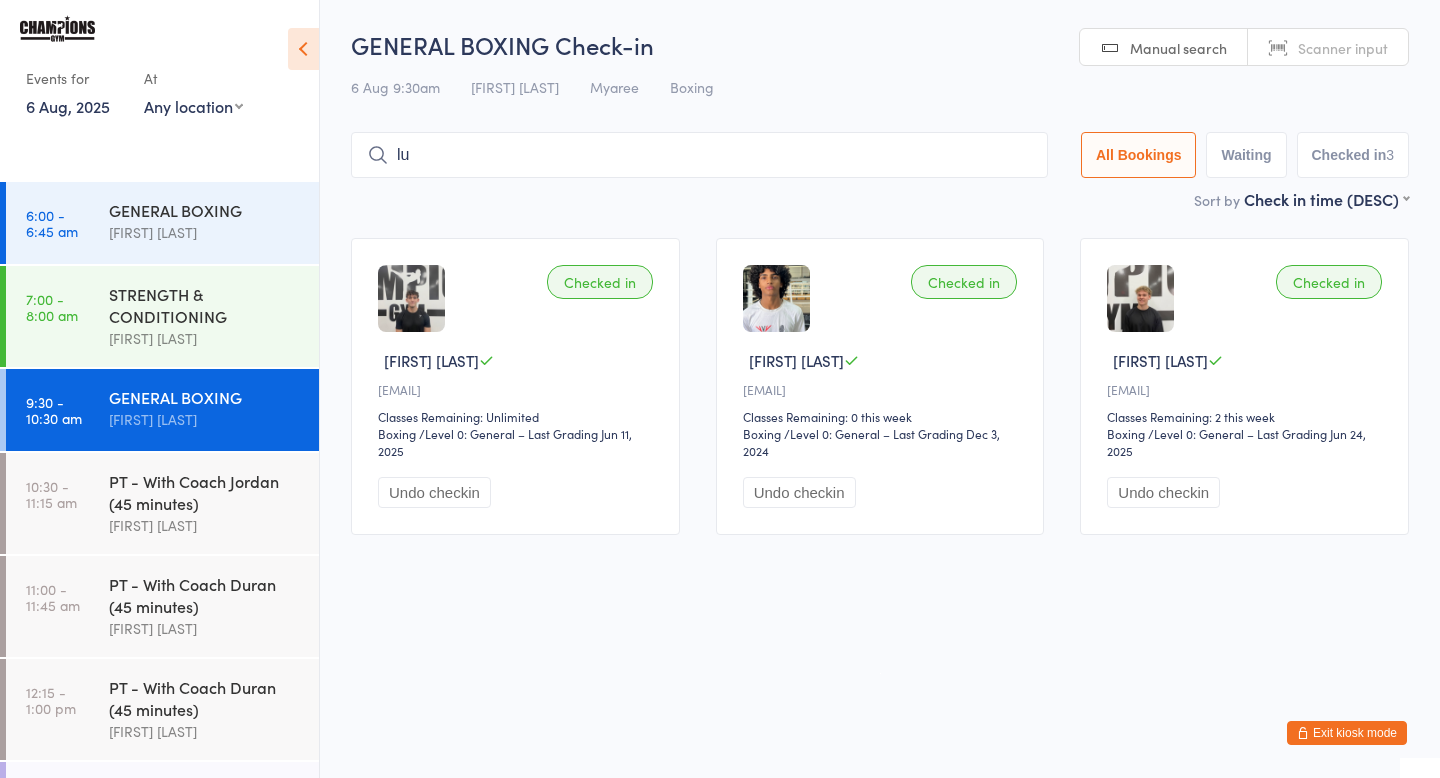 type on "l" 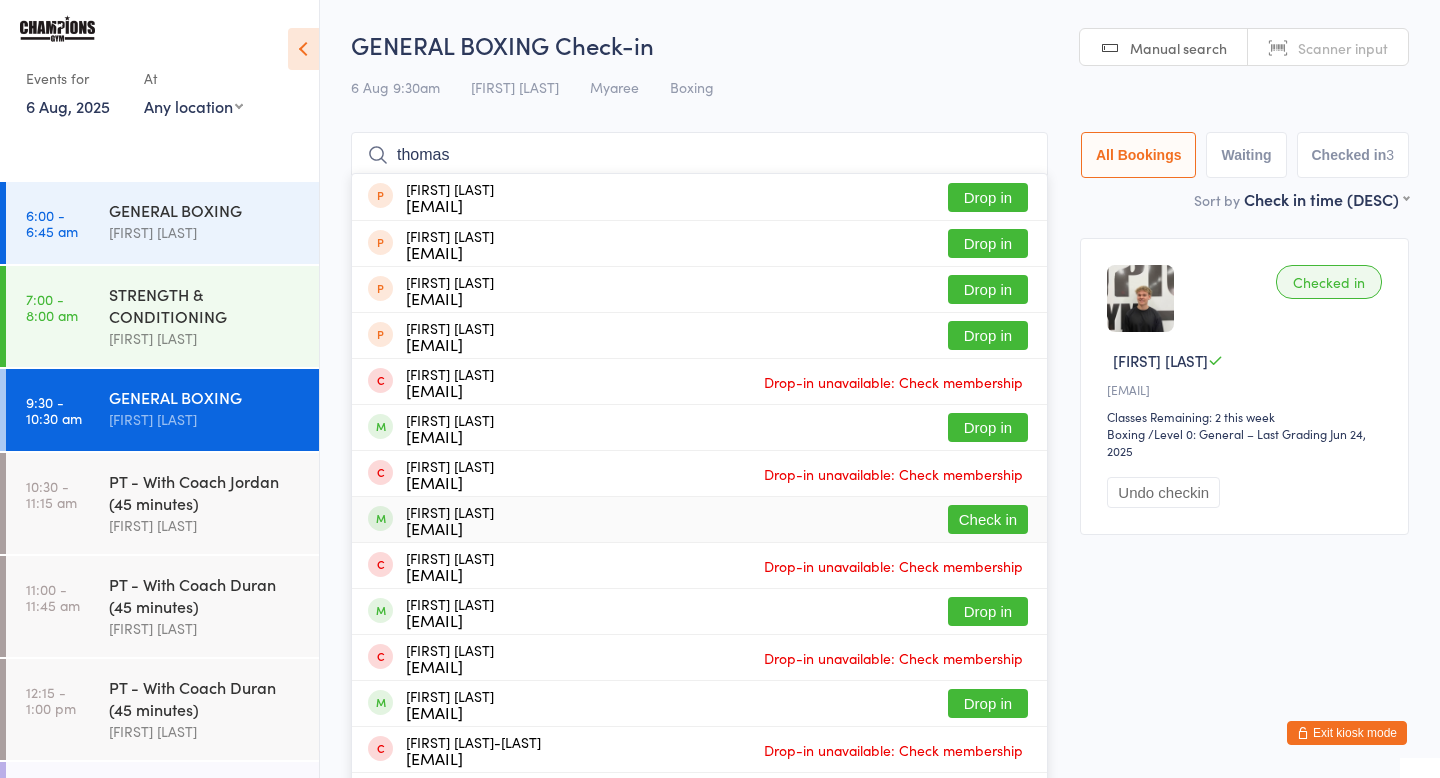 type on "thomas" 